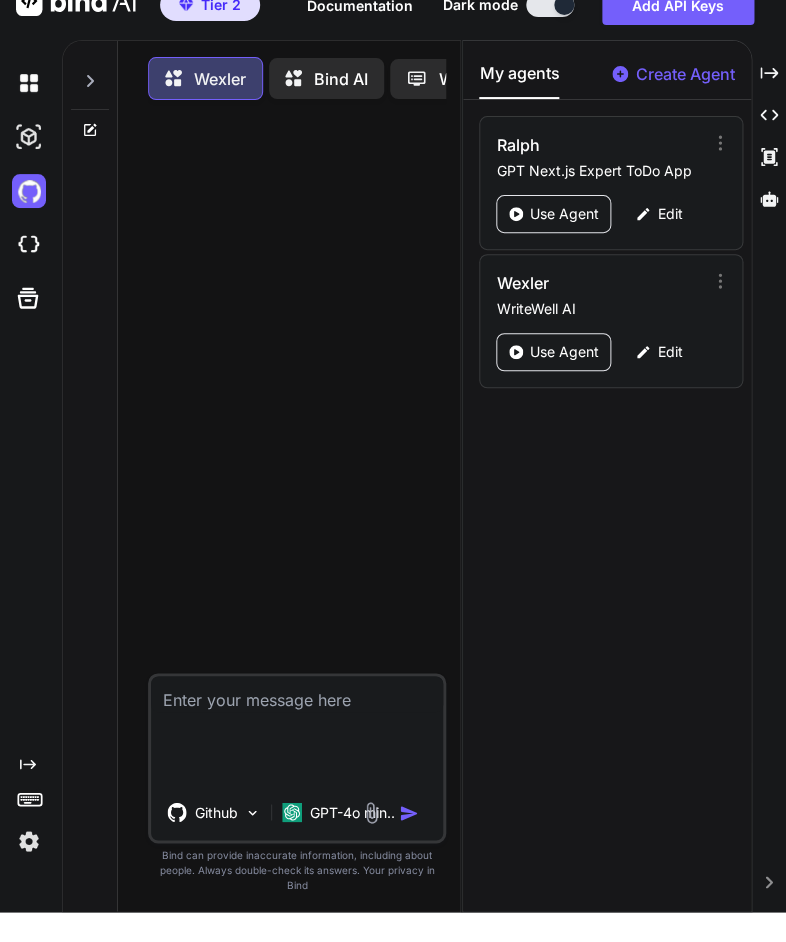 scroll, scrollTop: 0, scrollLeft: 0, axis: both 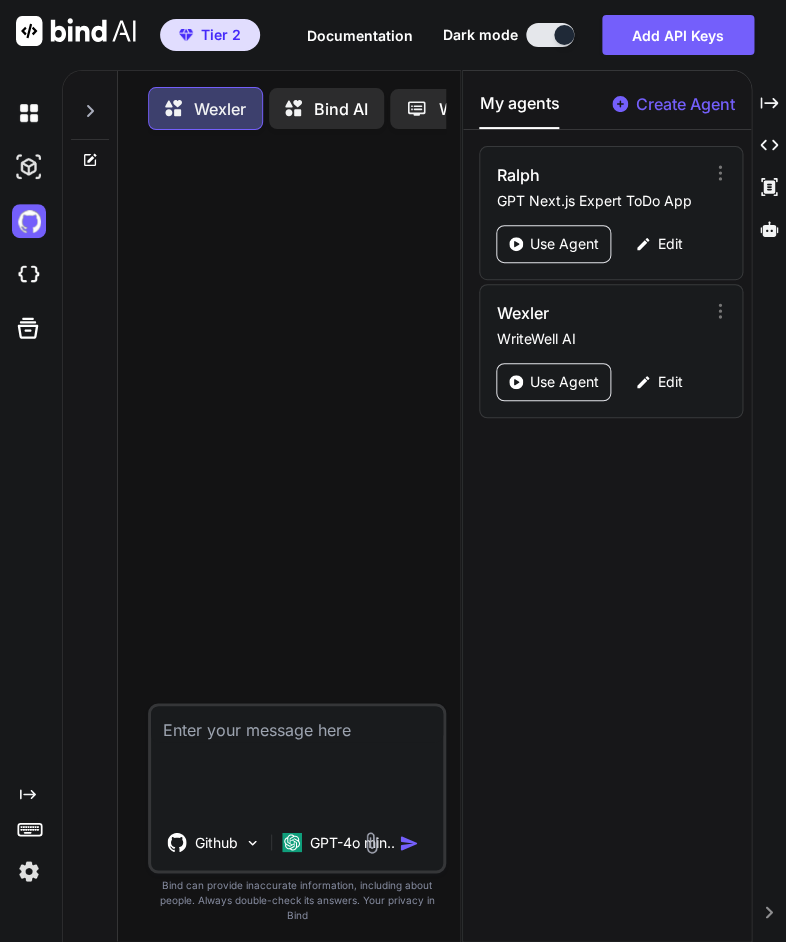click at bounding box center (297, 724) 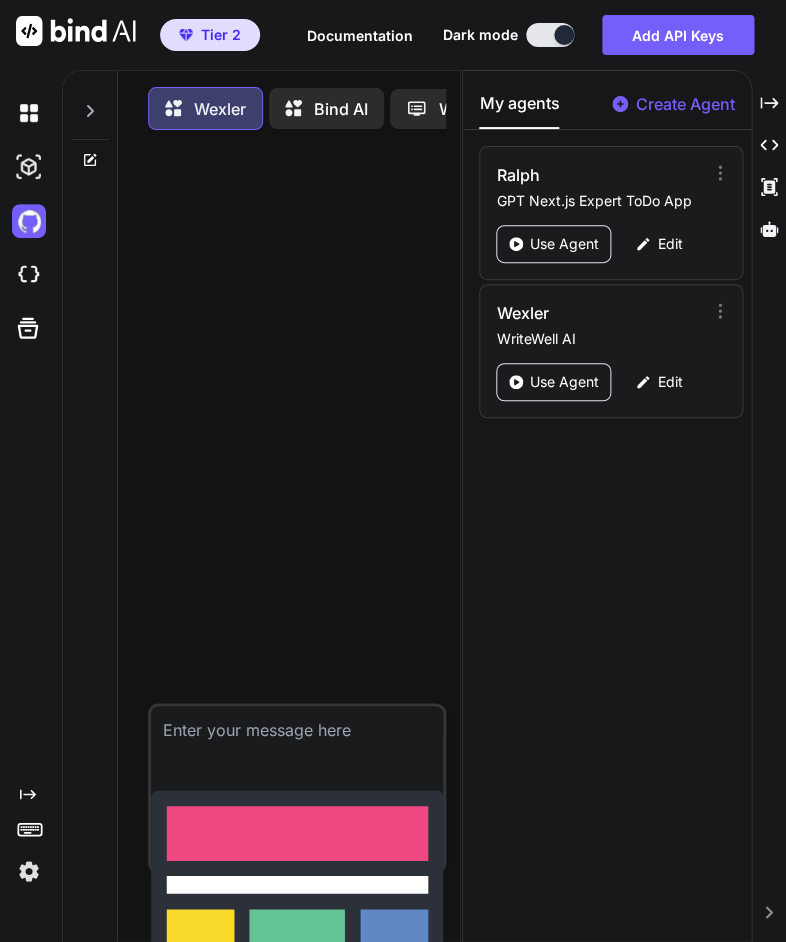 paste on "We're looking at taking the TipTap editor out of WriteWellEditor.tsx and using ProseMirror. Help me understand what changes will be necessary to the editor" 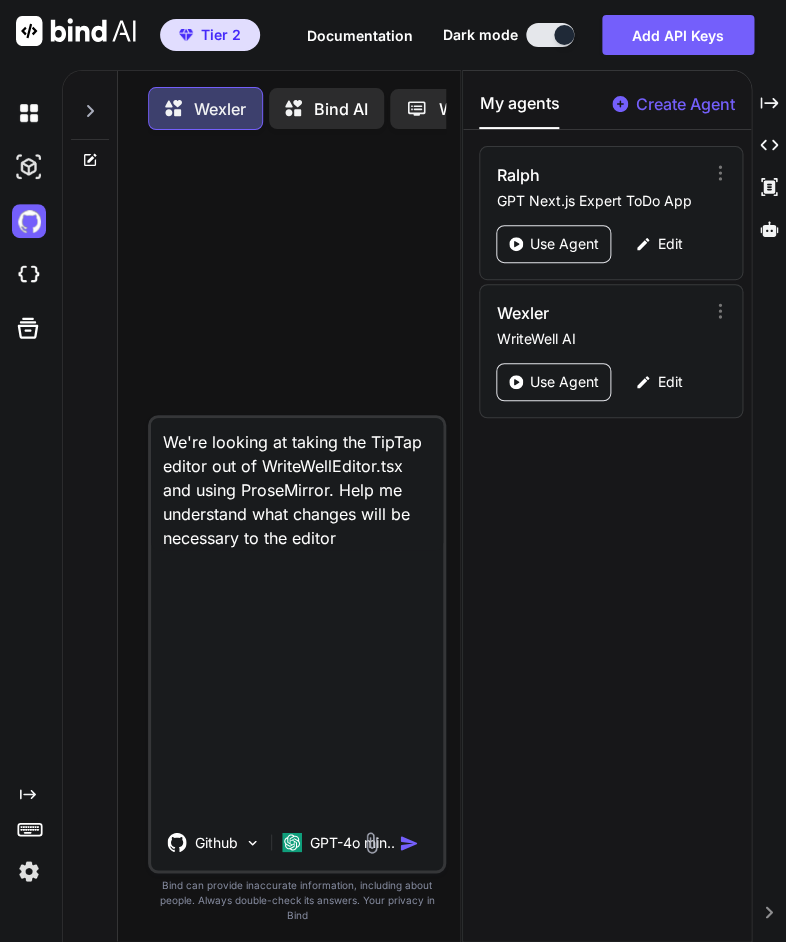 type 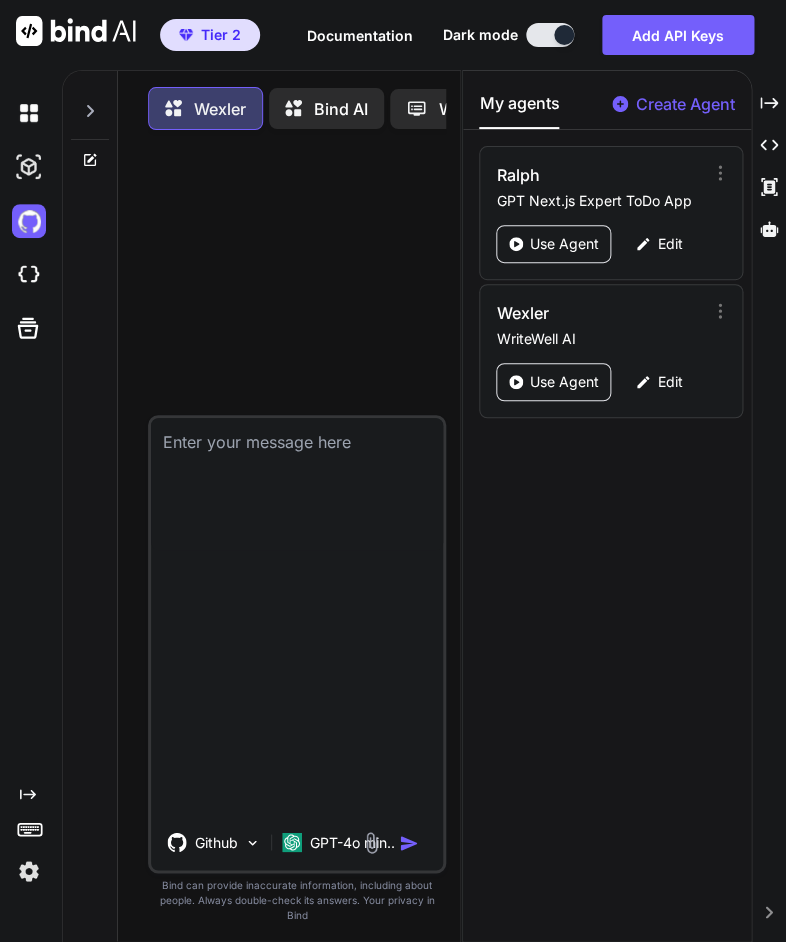 scroll, scrollTop: 18, scrollLeft: 0, axis: vertical 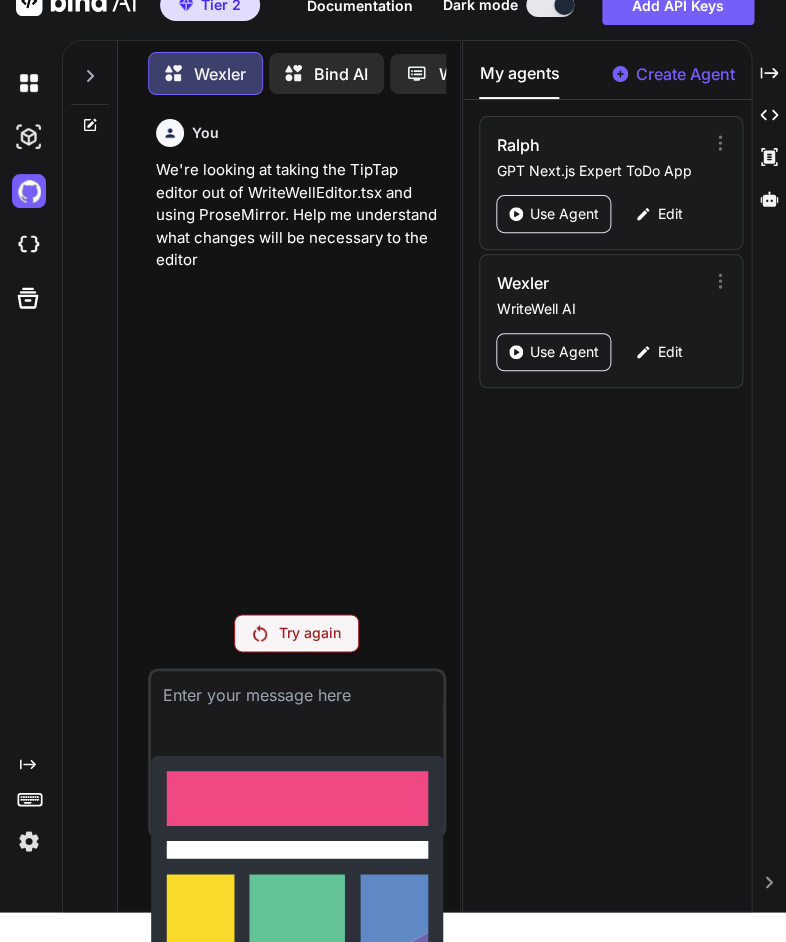 click on "Try again" at bounding box center [310, 633] 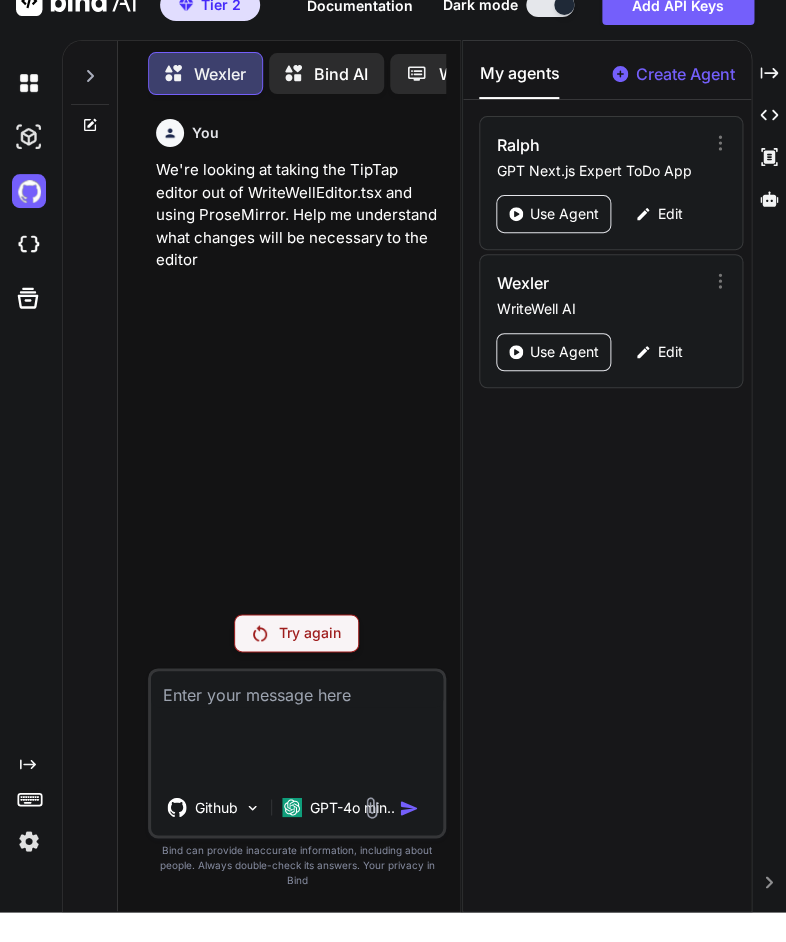 click on "Try again" at bounding box center (310, 633) 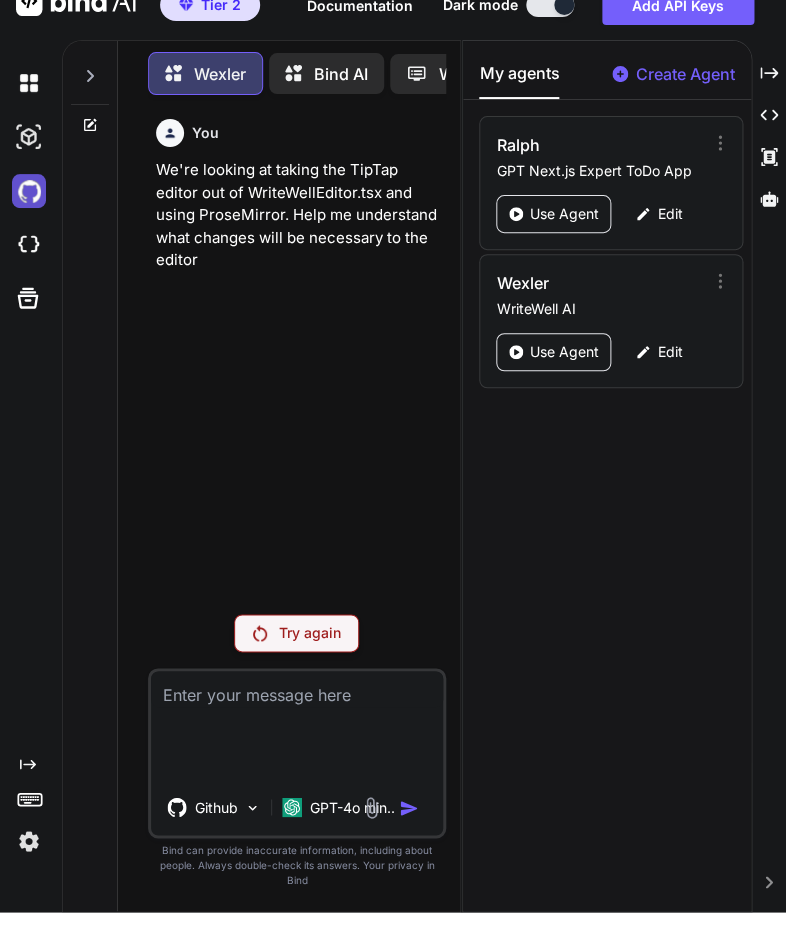 click at bounding box center (29, 191) 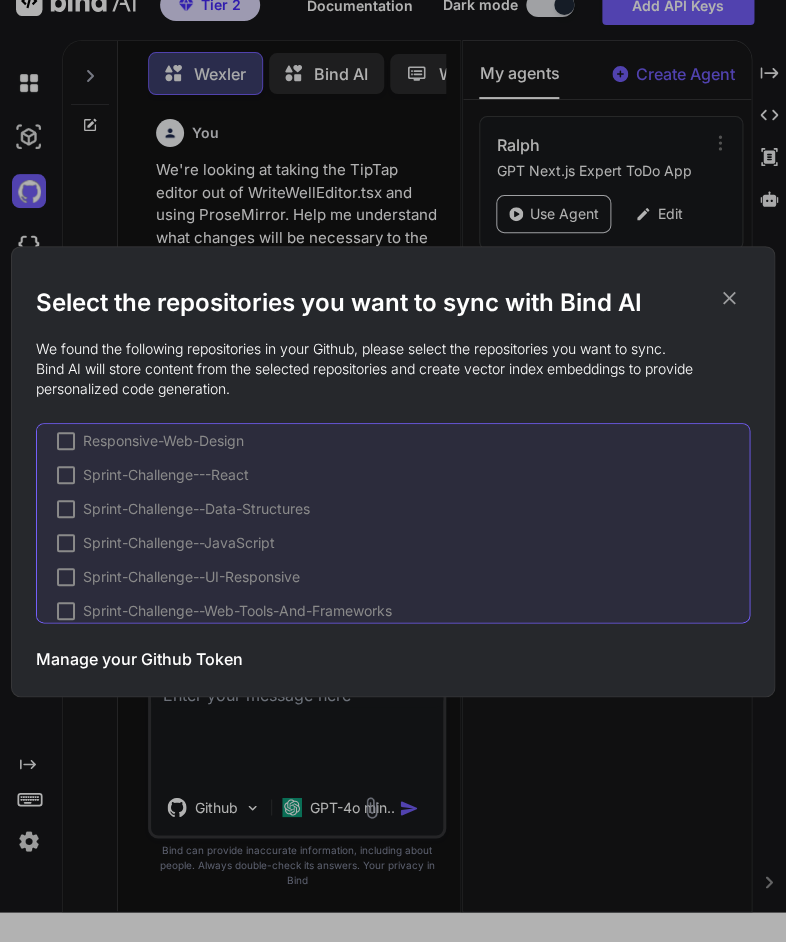 scroll, scrollTop: 1950, scrollLeft: 0, axis: vertical 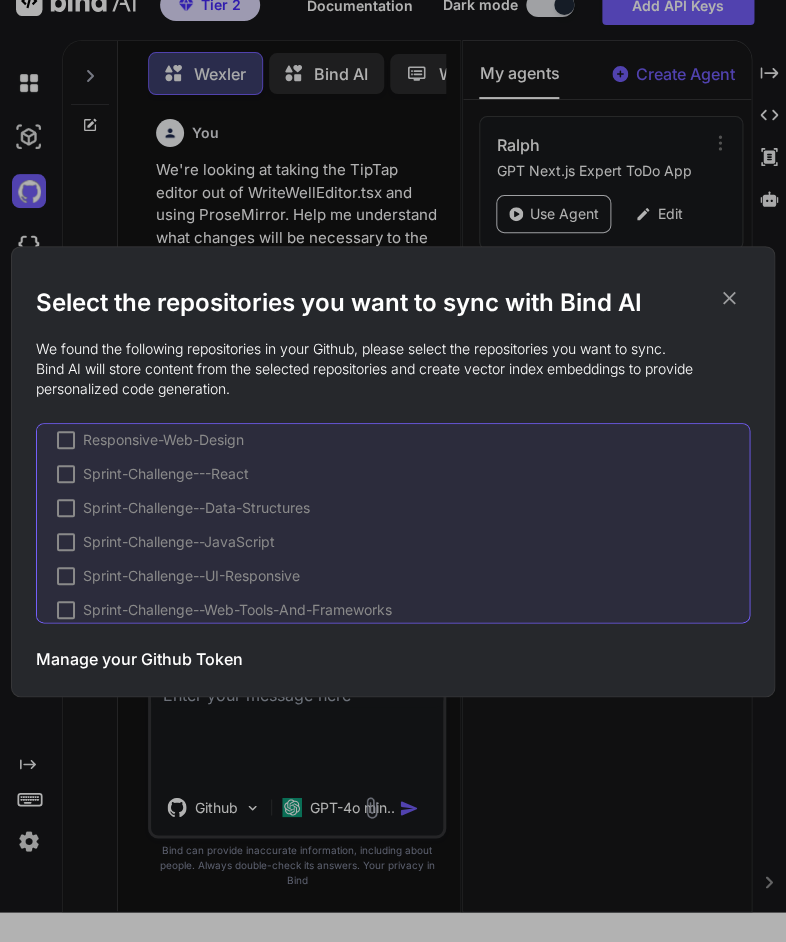 click on "Manage your Github Token" at bounding box center [139, 659] 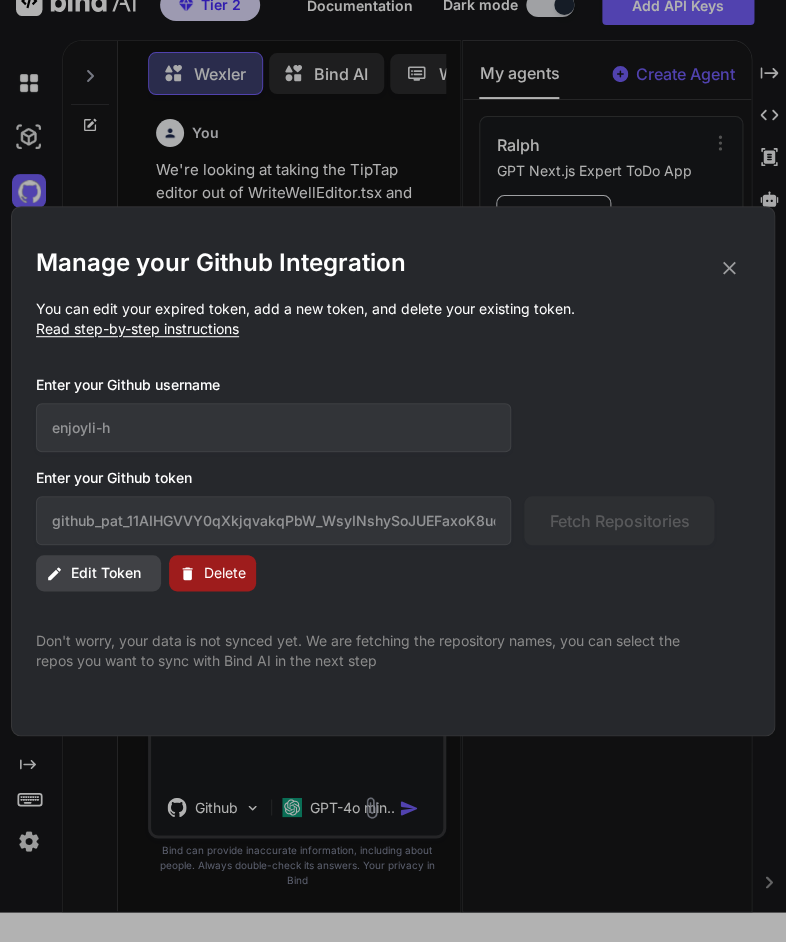 click on "Edit Token" at bounding box center (106, 573) 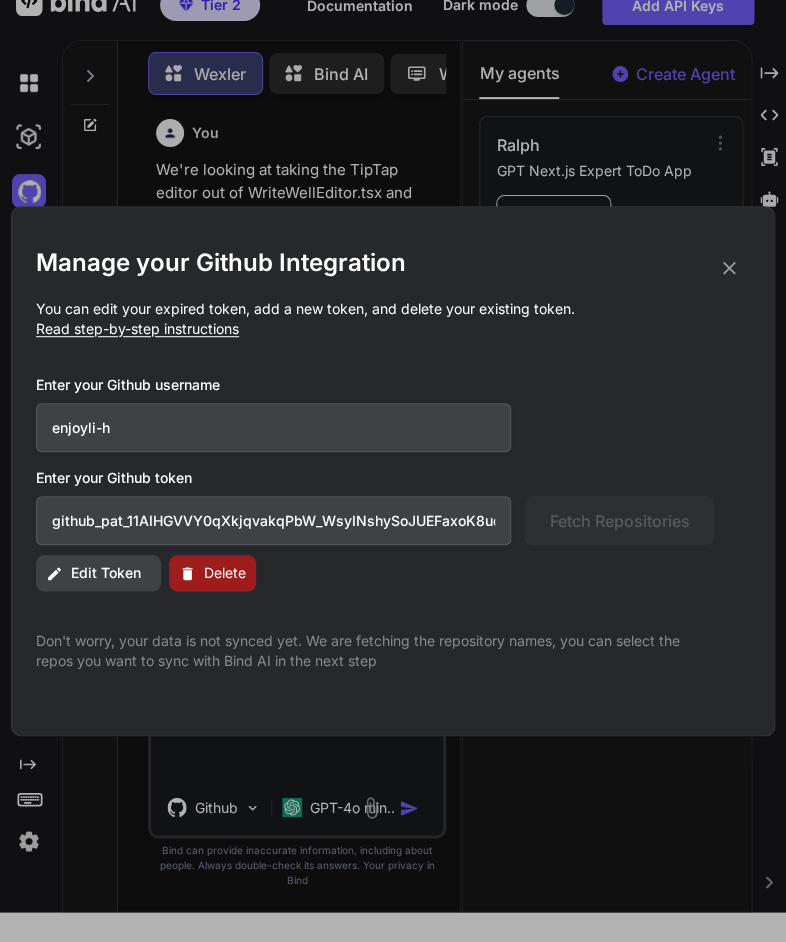 click on "Edit Token" at bounding box center [106, 573] 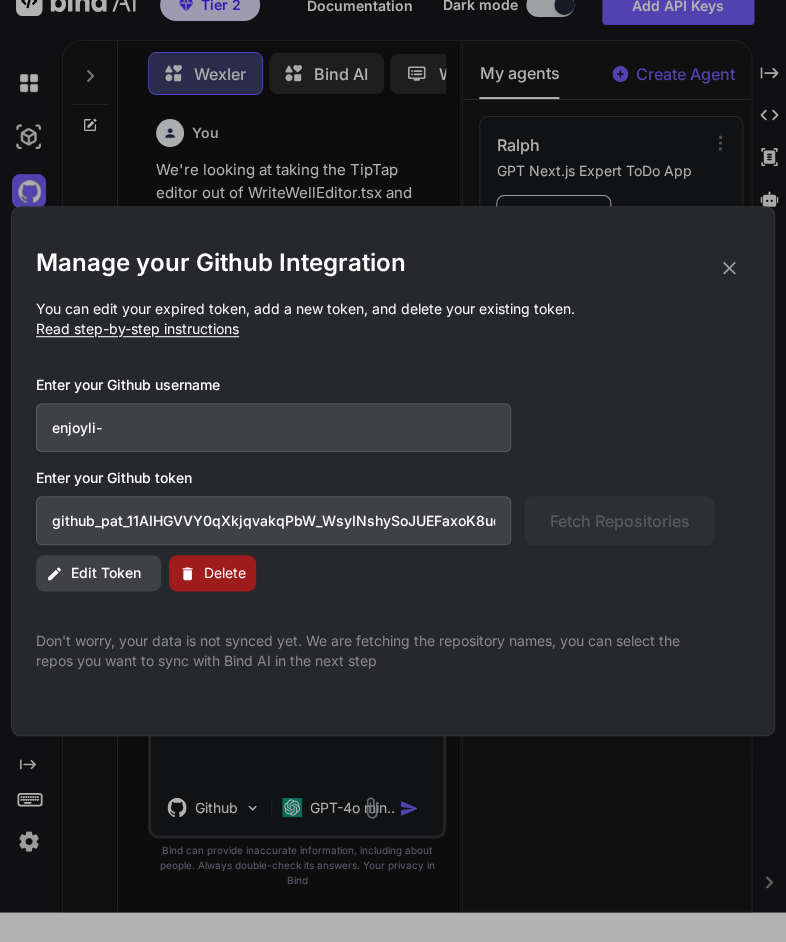 type on "enjoyli-h" 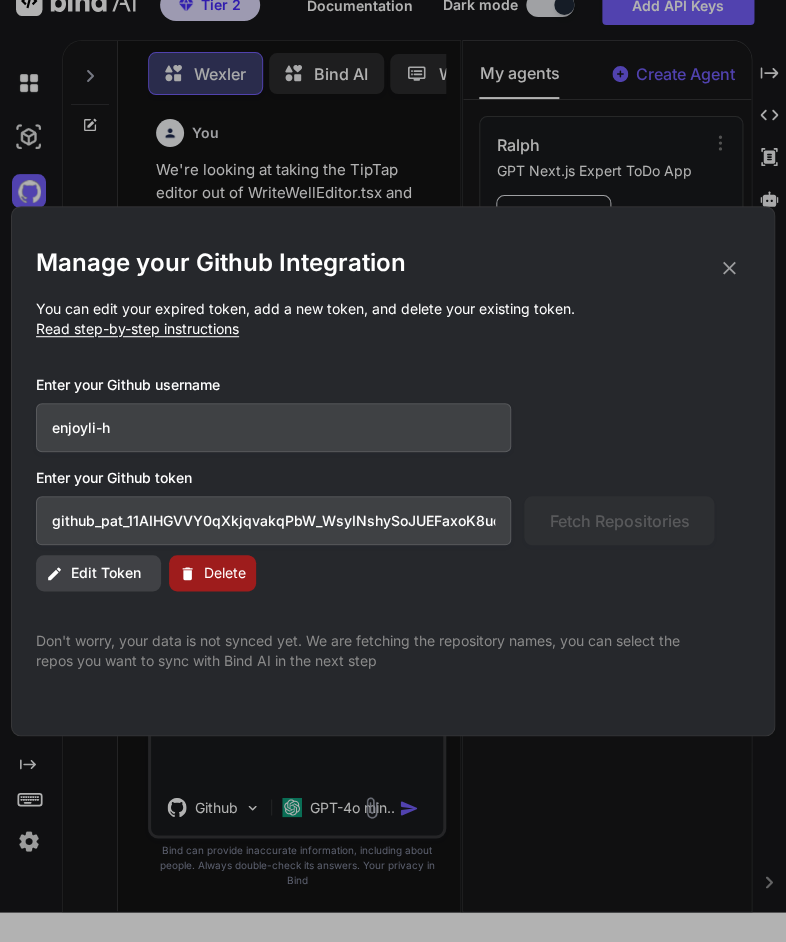 click 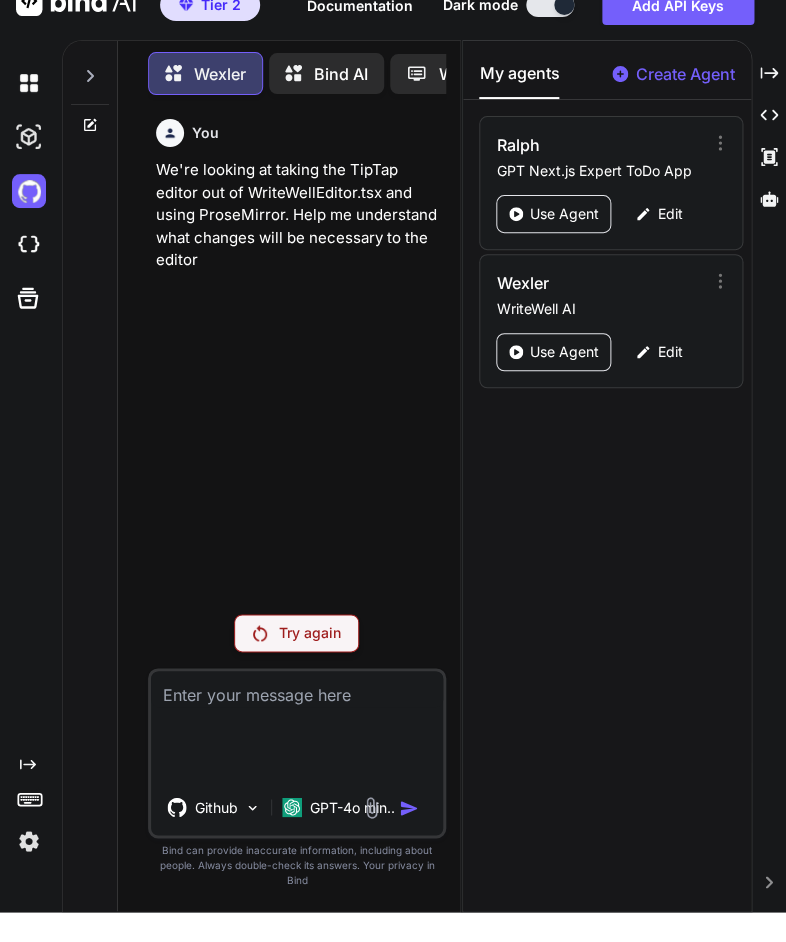 click on "You We're looking at taking the TipTap editor out of WriteWellEditor.tsx and using ProseMirror. Help me understand what changes will be necessary to the editor" at bounding box center [299, 354] 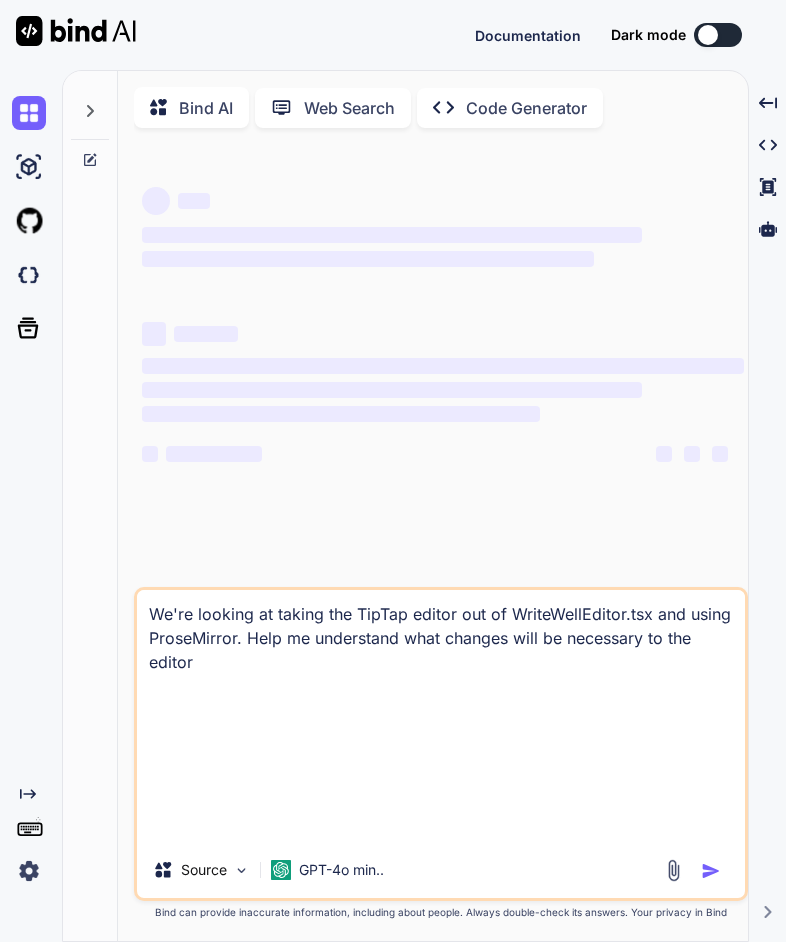 scroll, scrollTop: 0, scrollLeft: 0, axis: both 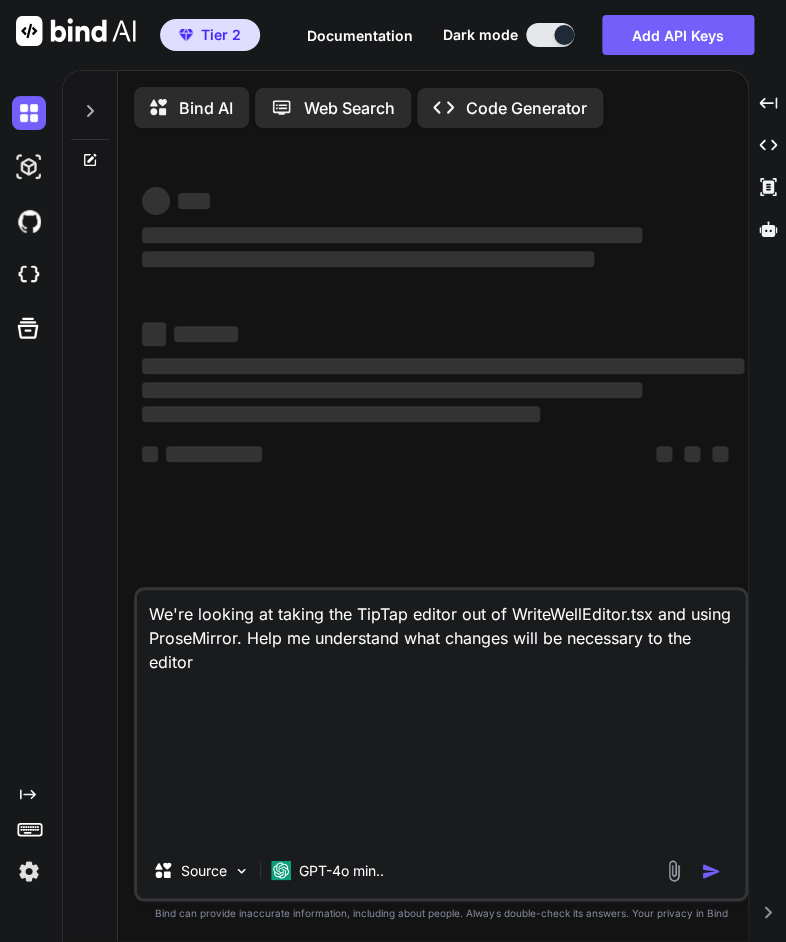 type on "x" 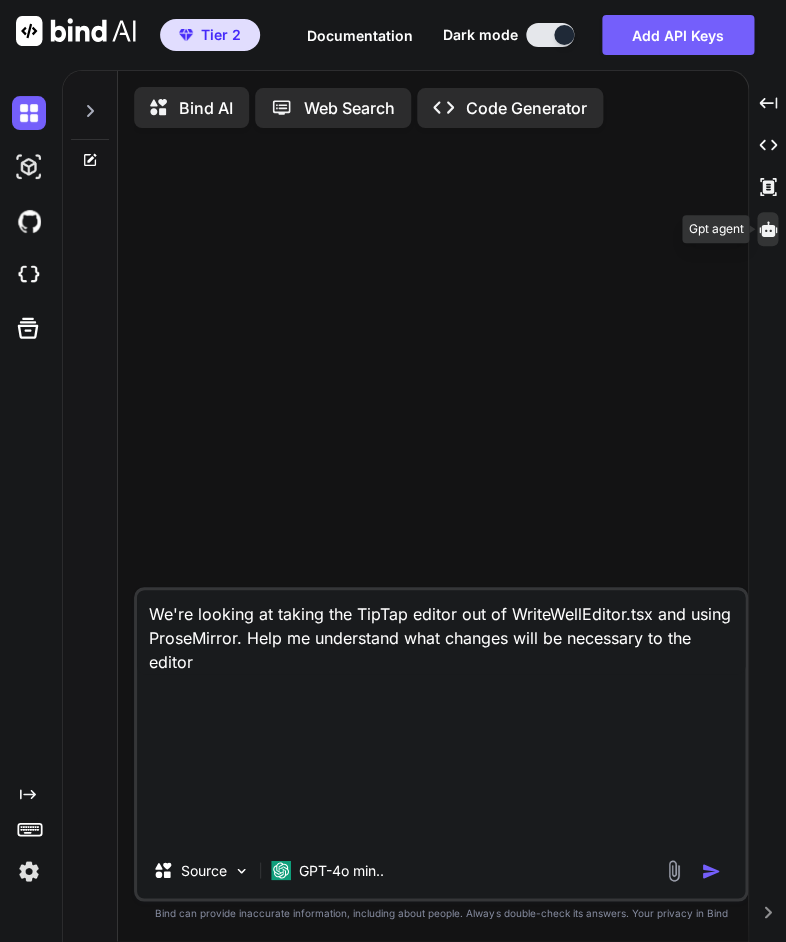 click 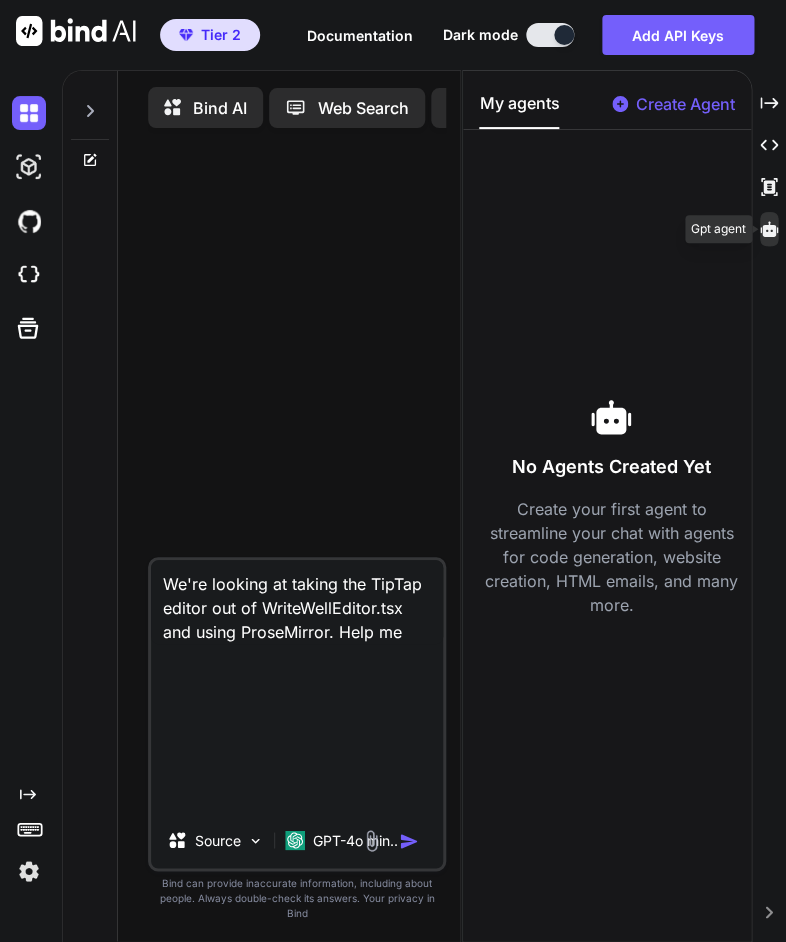 click 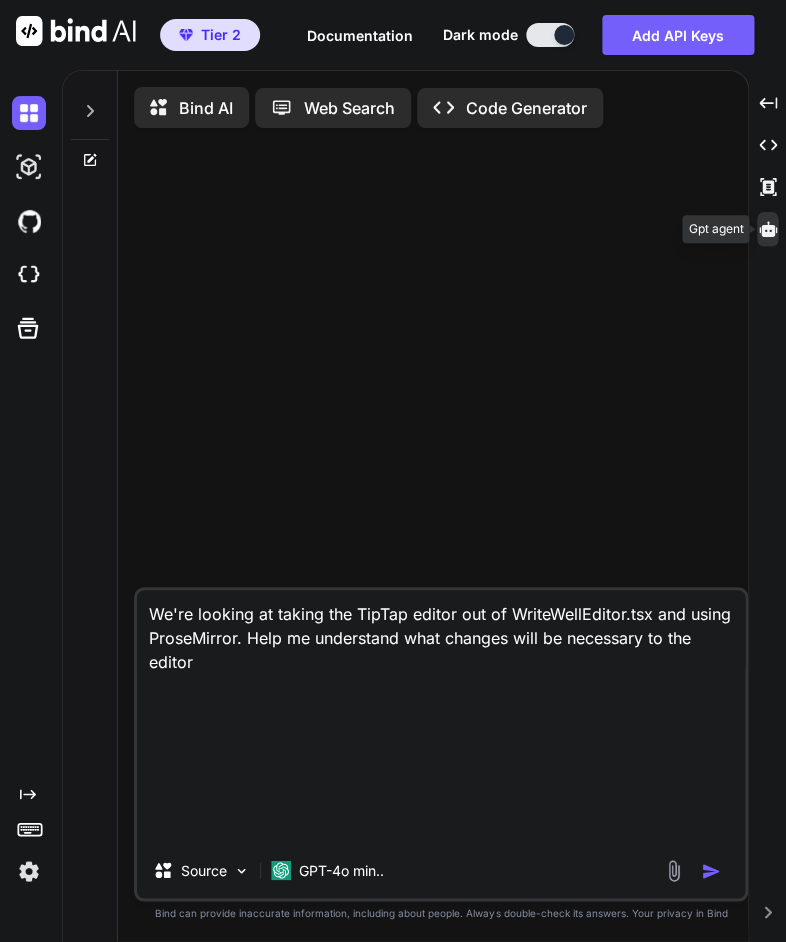 click 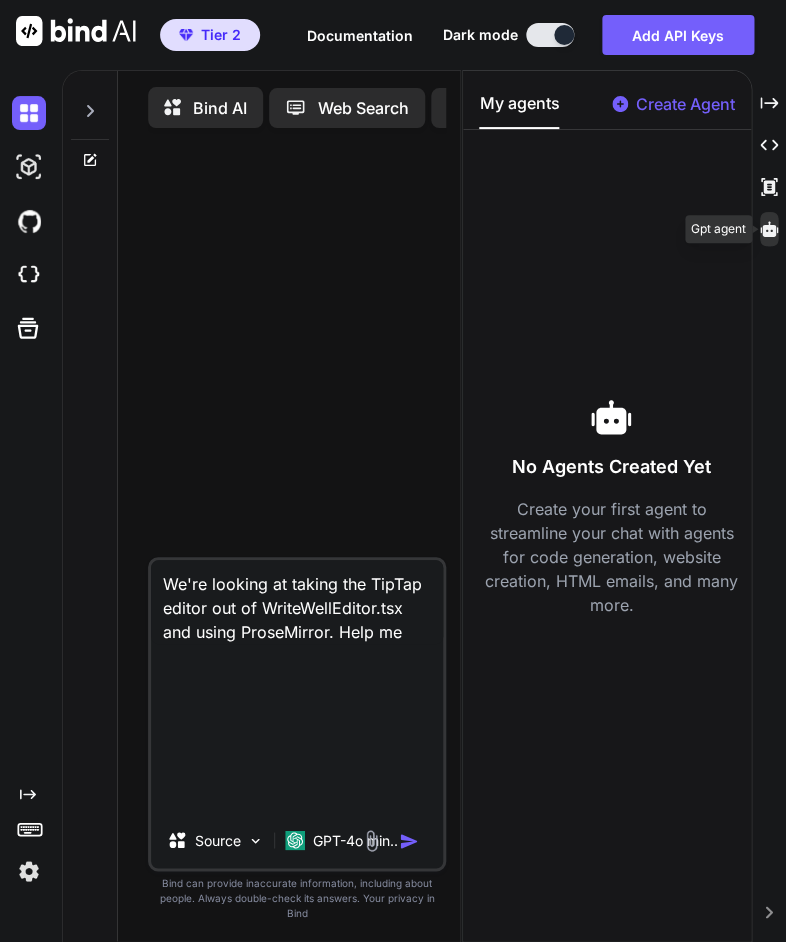click 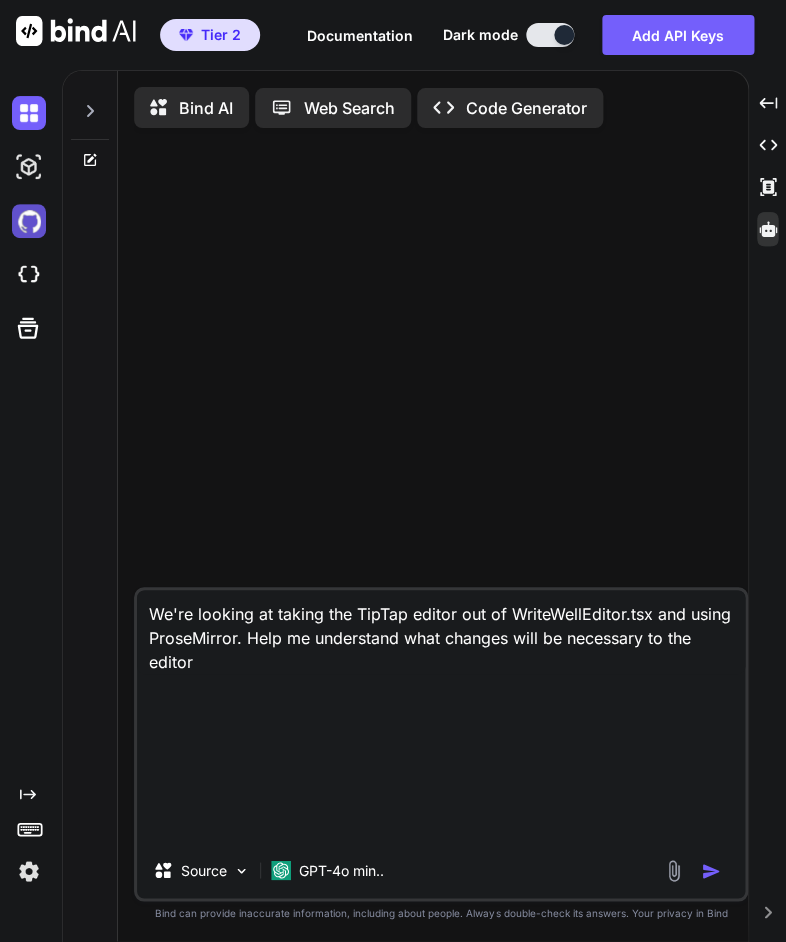 click at bounding box center [29, 221] 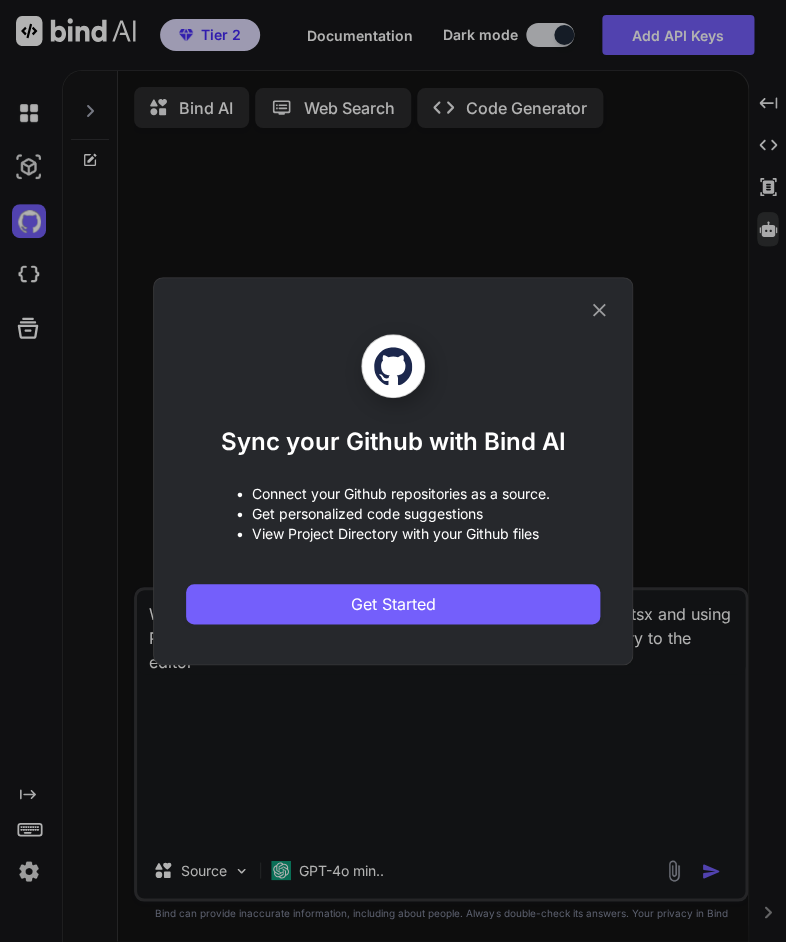 click on "Sync your Github with Bind AI •  Connect your Github repositories as a source. •  Get personalized code suggestions •  View Project Directory with your Github files Get Started" at bounding box center (393, 471) 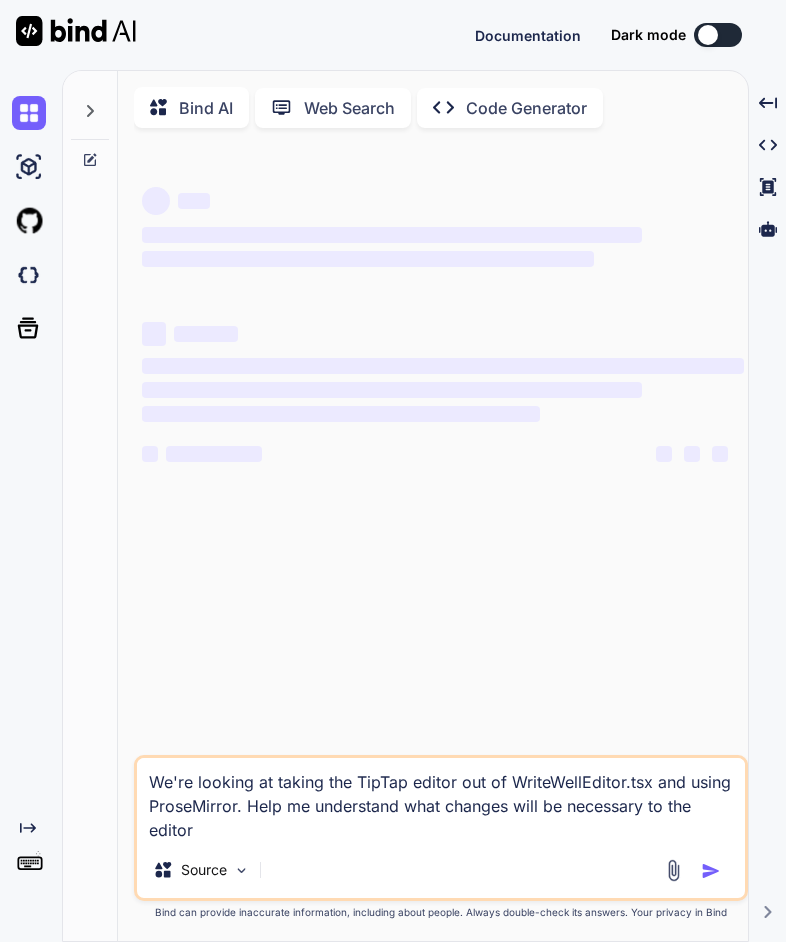scroll, scrollTop: 0, scrollLeft: 0, axis: both 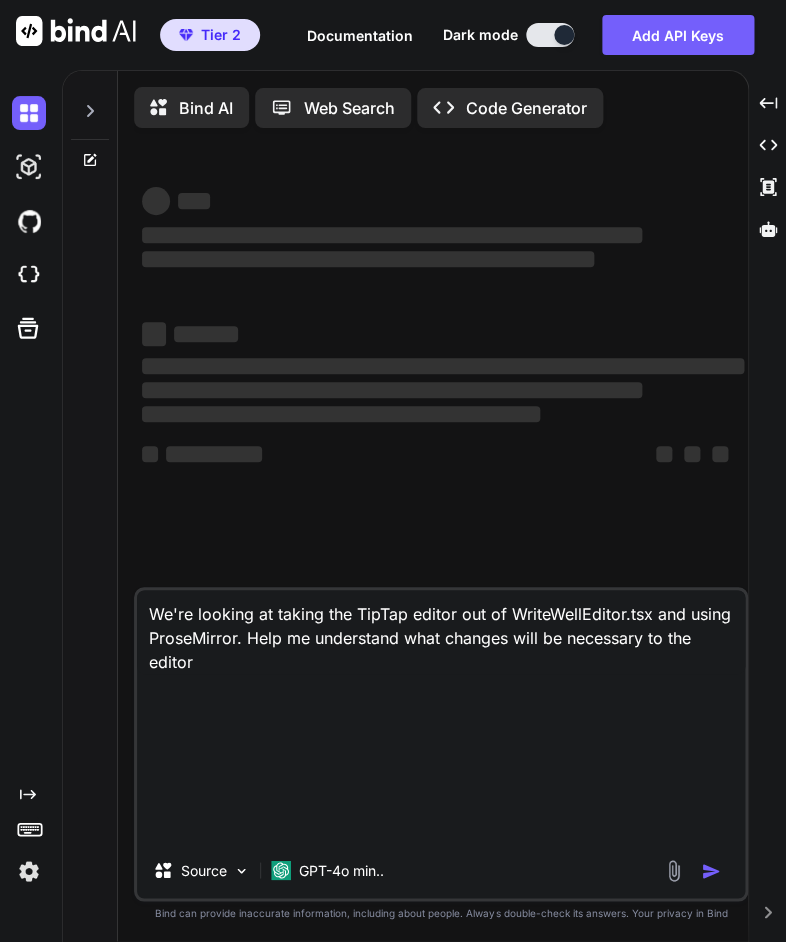 type on "x" 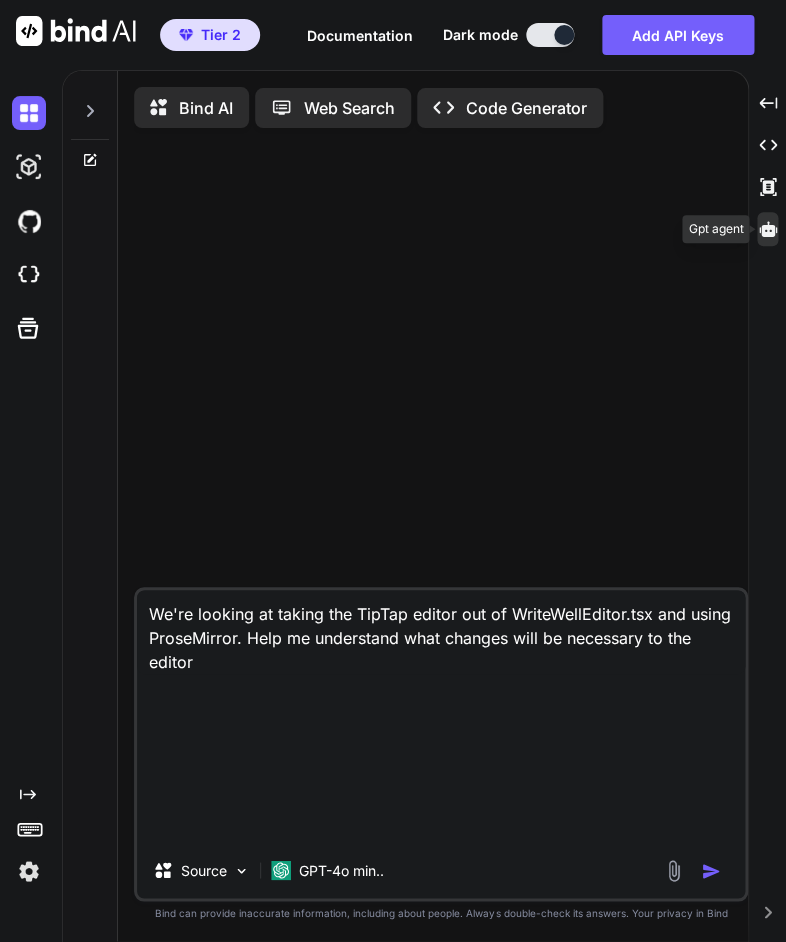 click 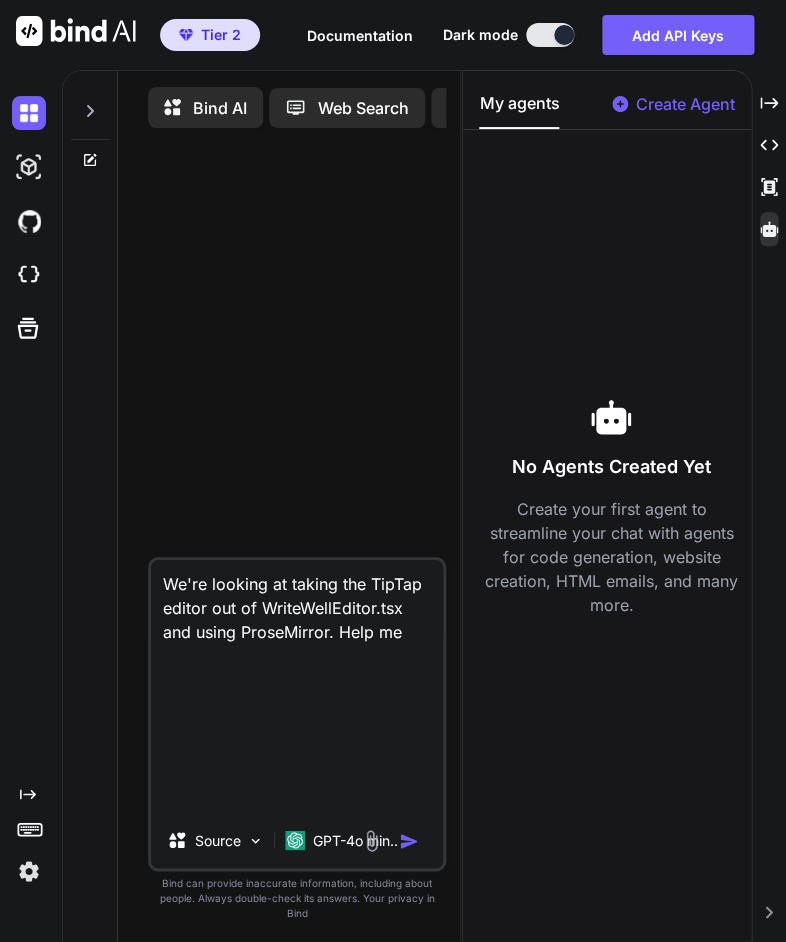 click on "No Agents Created Yet Create your first agent to streamline your chat with agents for code generation, website creation, HTML emails, and many more." at bounding box center [611, 507] 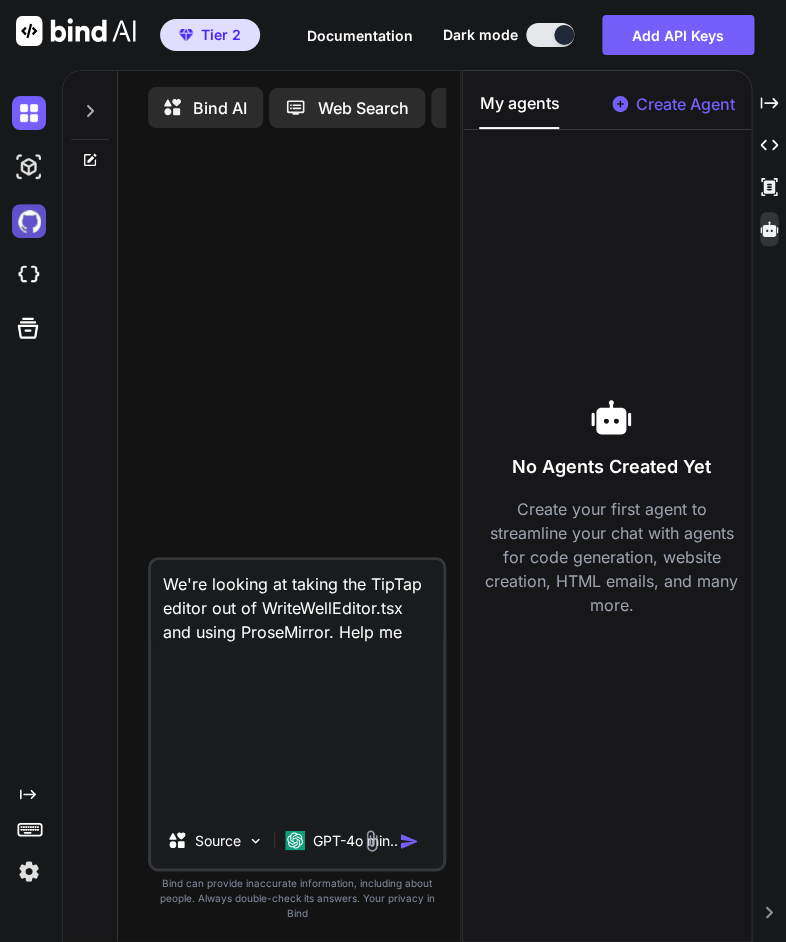click at bounding box center [29, 221] 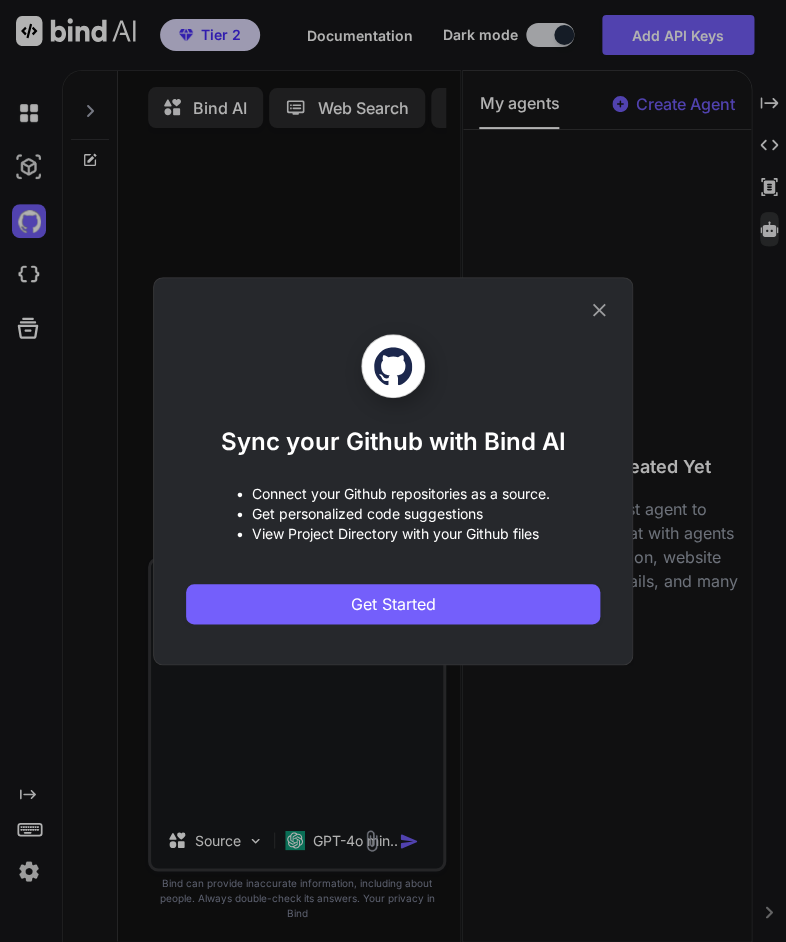 click 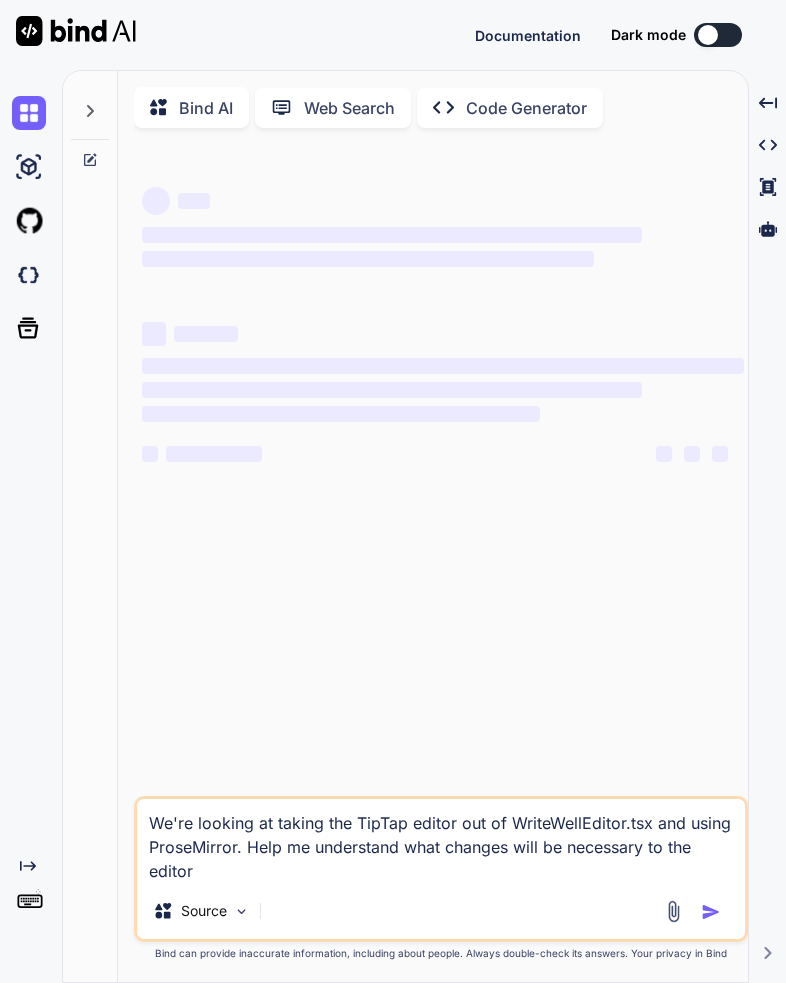 scroll, scrollTop: 0, scrollLeft: 0, axis: both 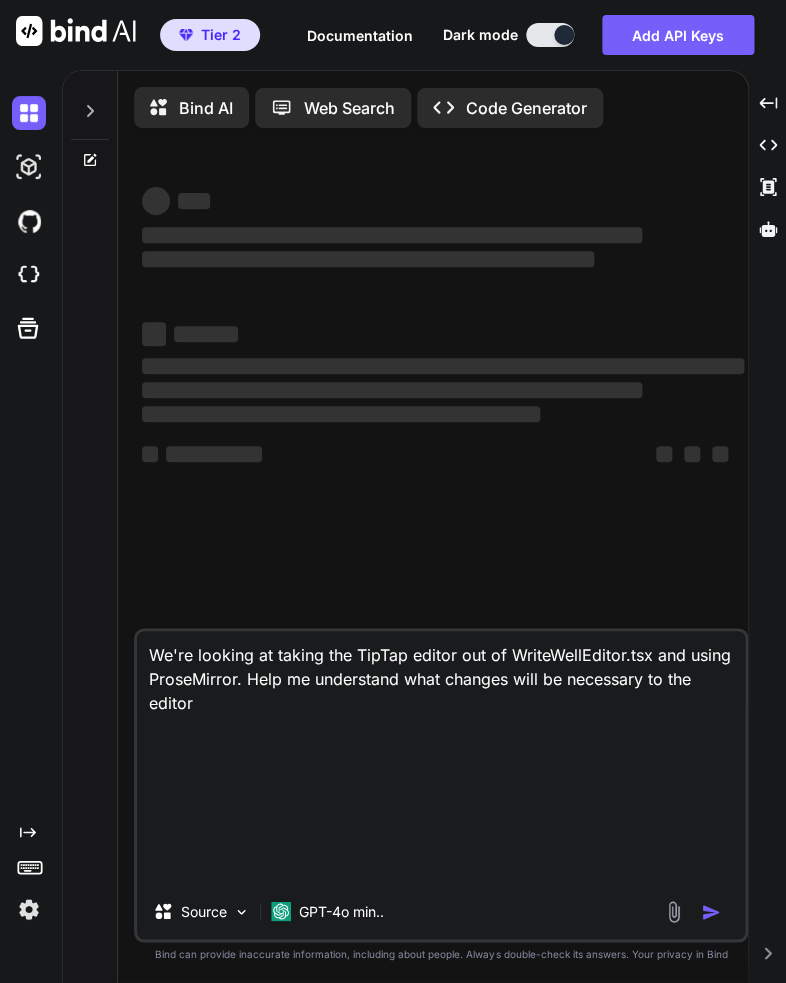 type on "x" 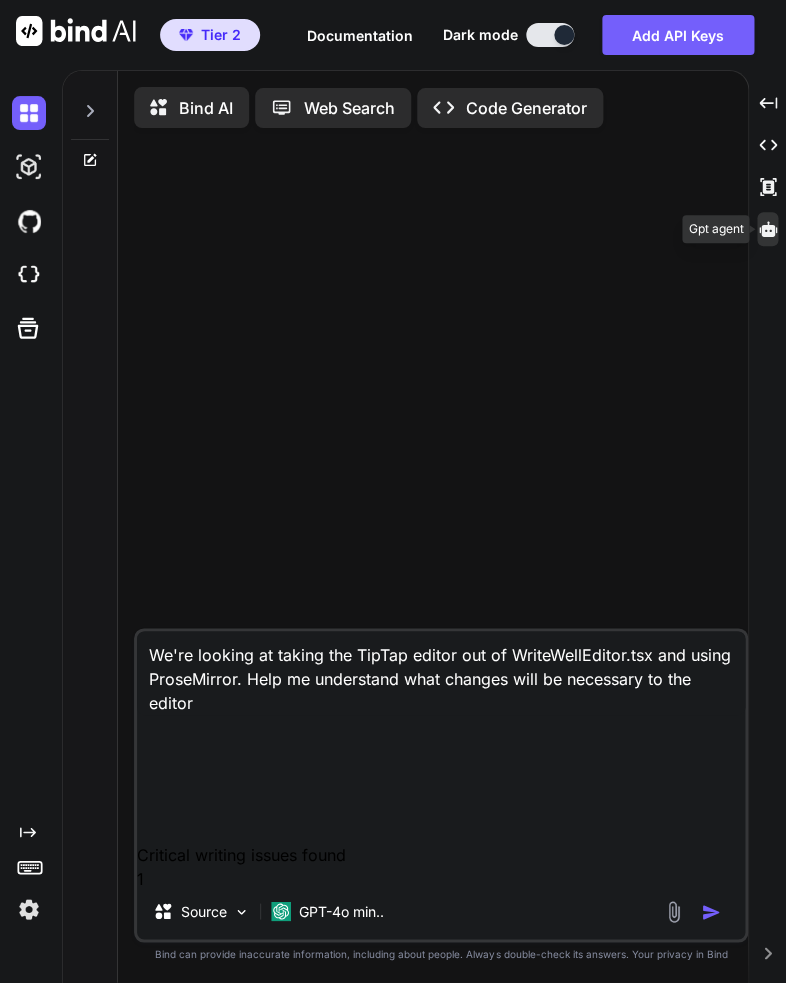 click 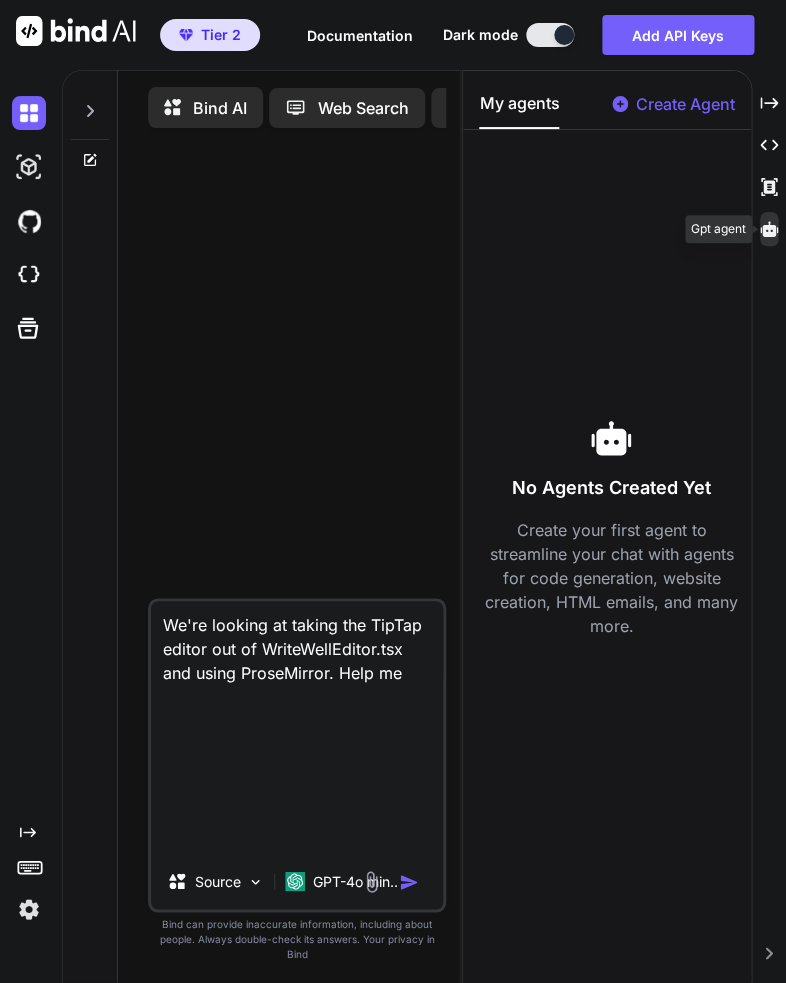 click 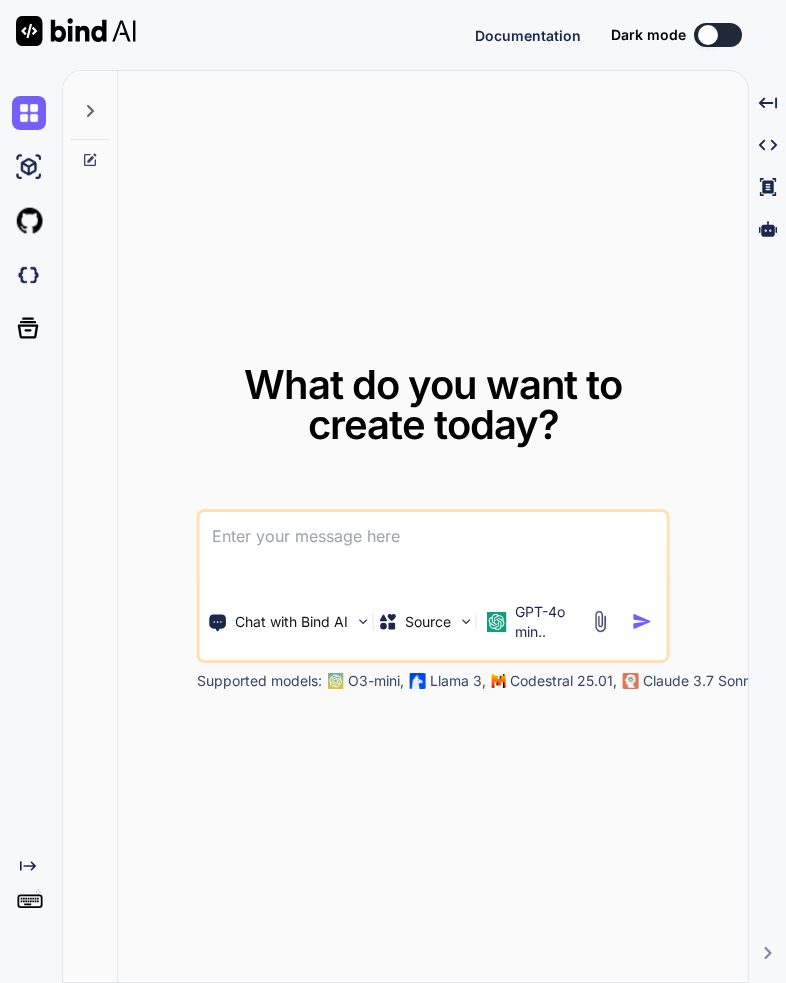scroll, scrollTop: 0, scrollLeft: 0, axis: both 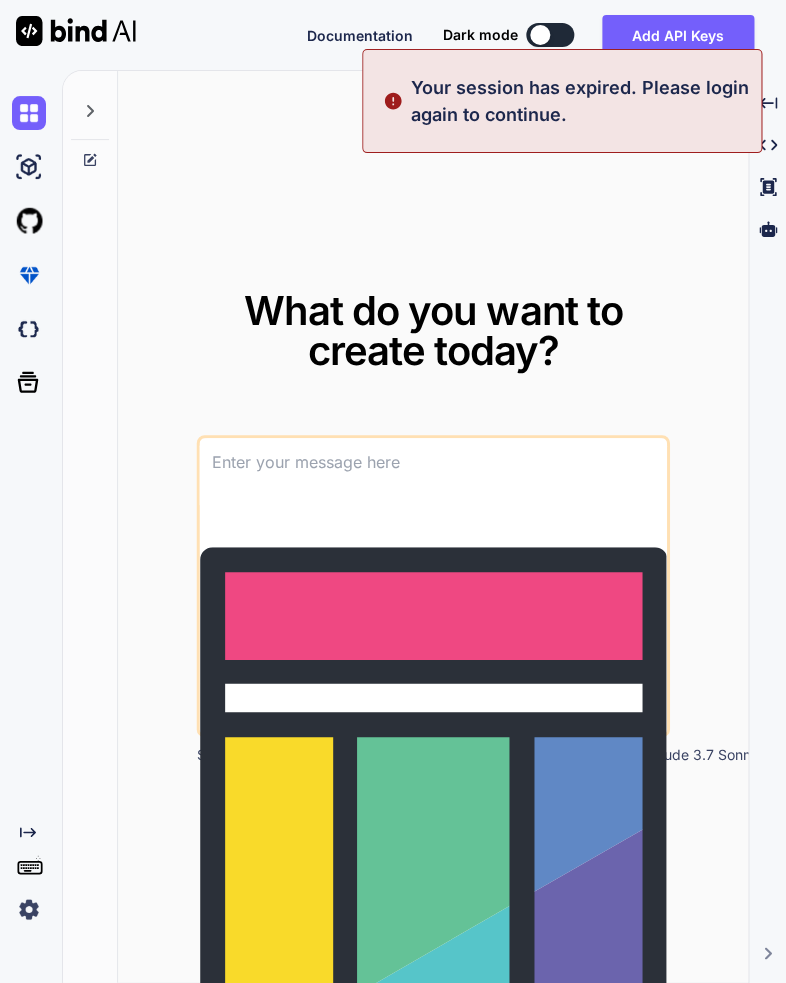 type on "x" 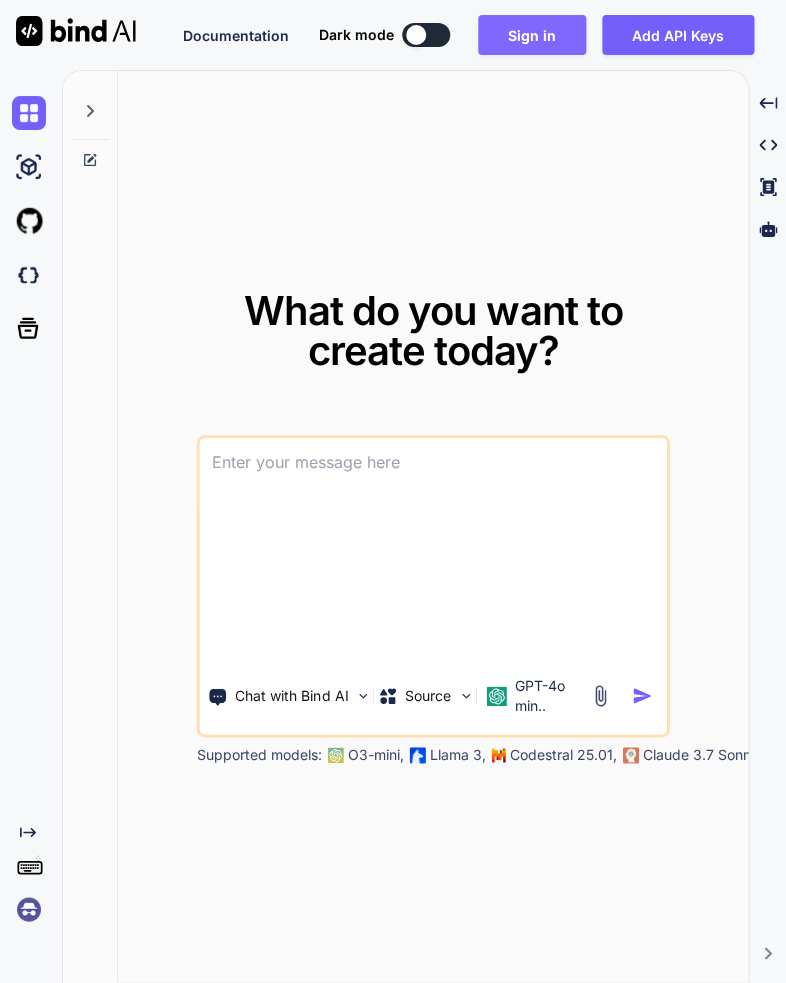 click on "Sign in" at bounding box center (532, 35) 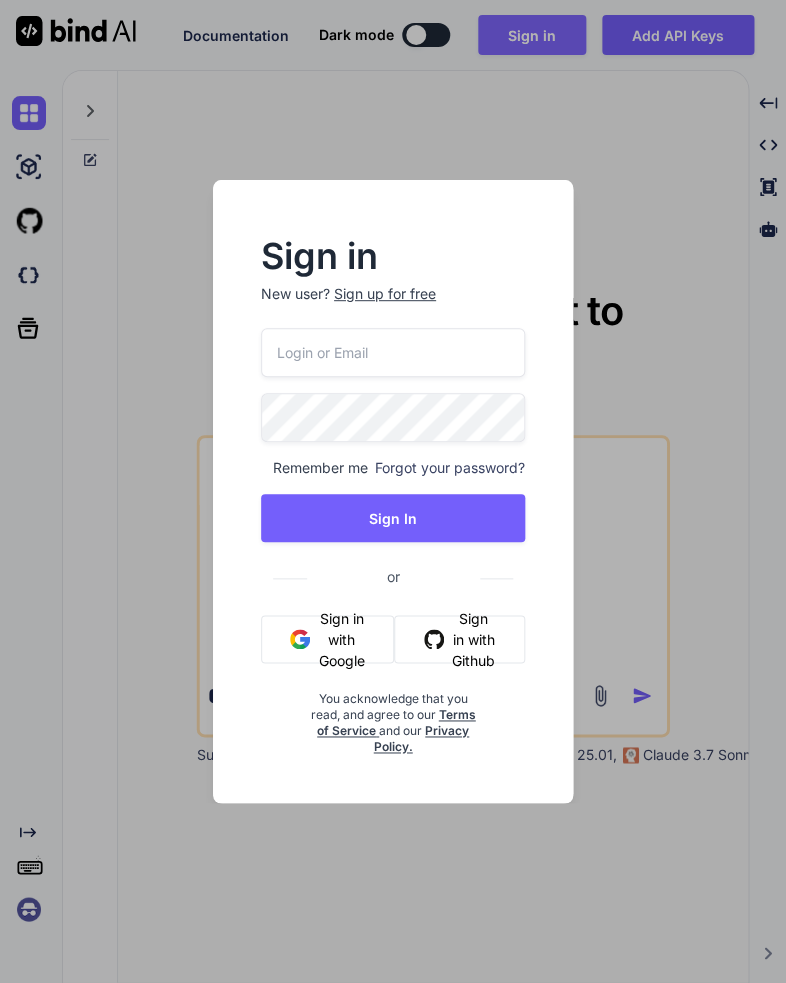 type on "[EMAIL]" 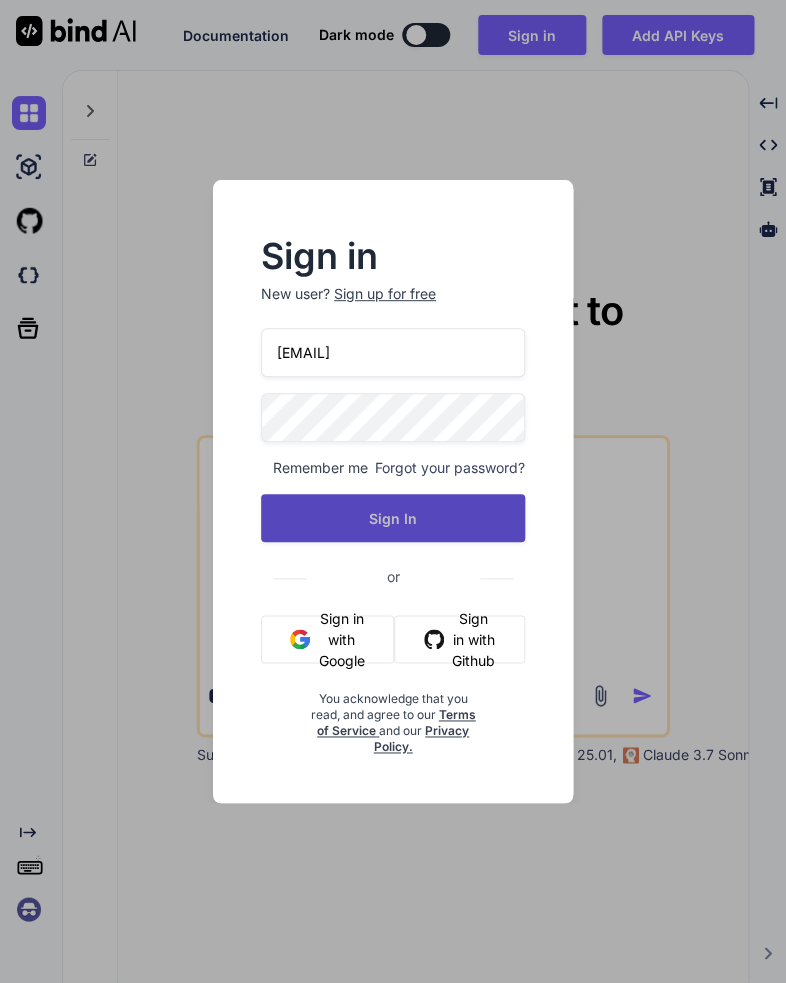click on "Sign In" at bounding box center (393, 518) 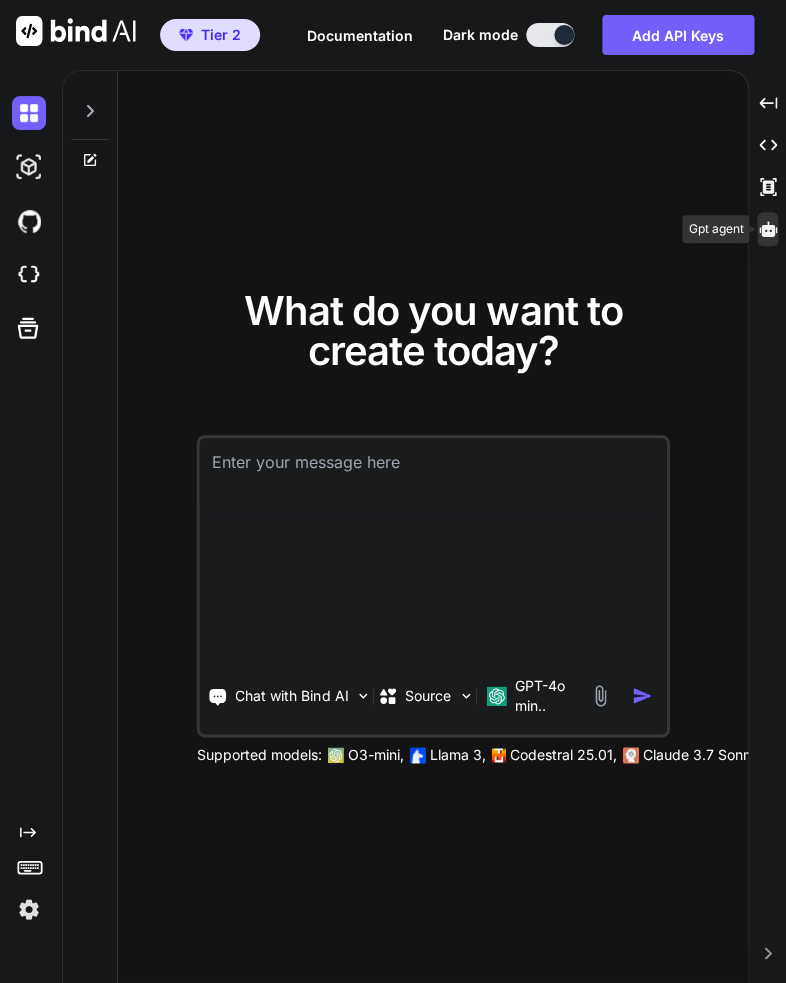 click 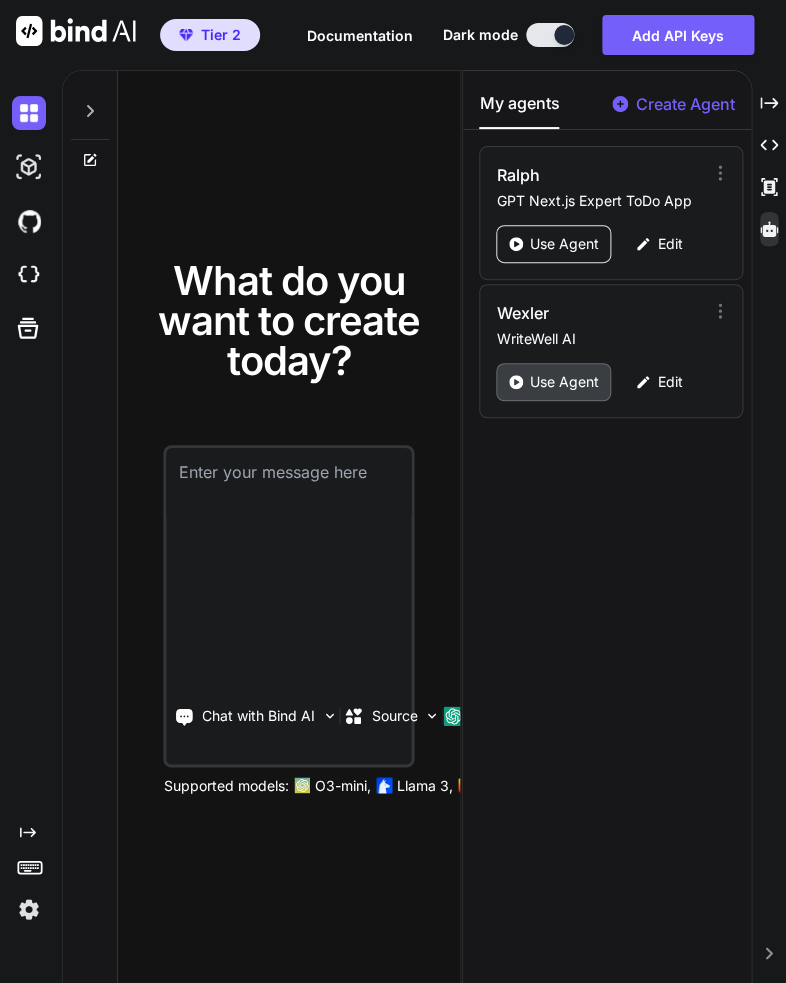 click on "Use Agent" at bounding box center (563, 382) 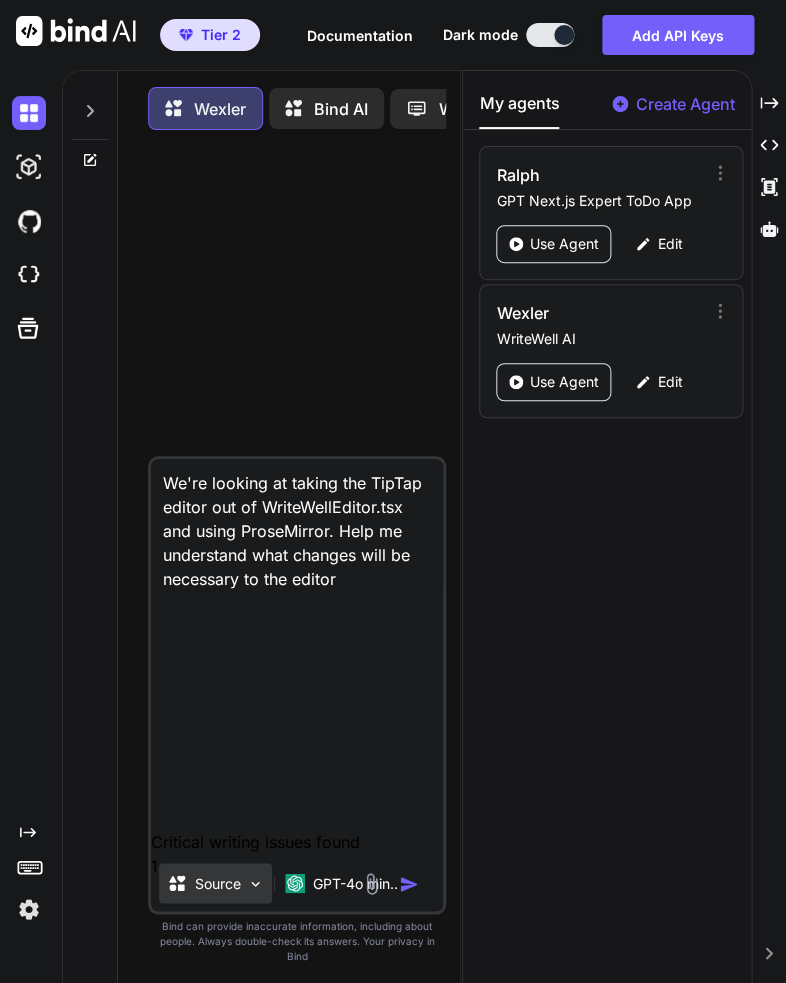 click on "Source" at bounding box center (218, 883) 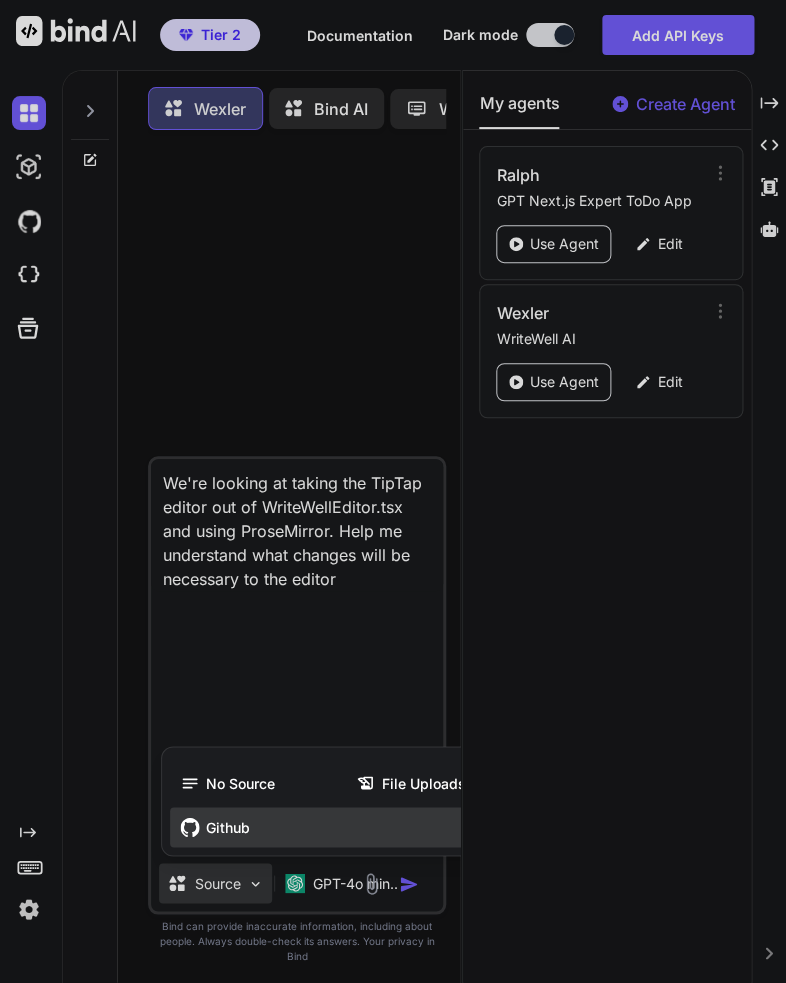 click on "Github" at bounding box center [344, 827] 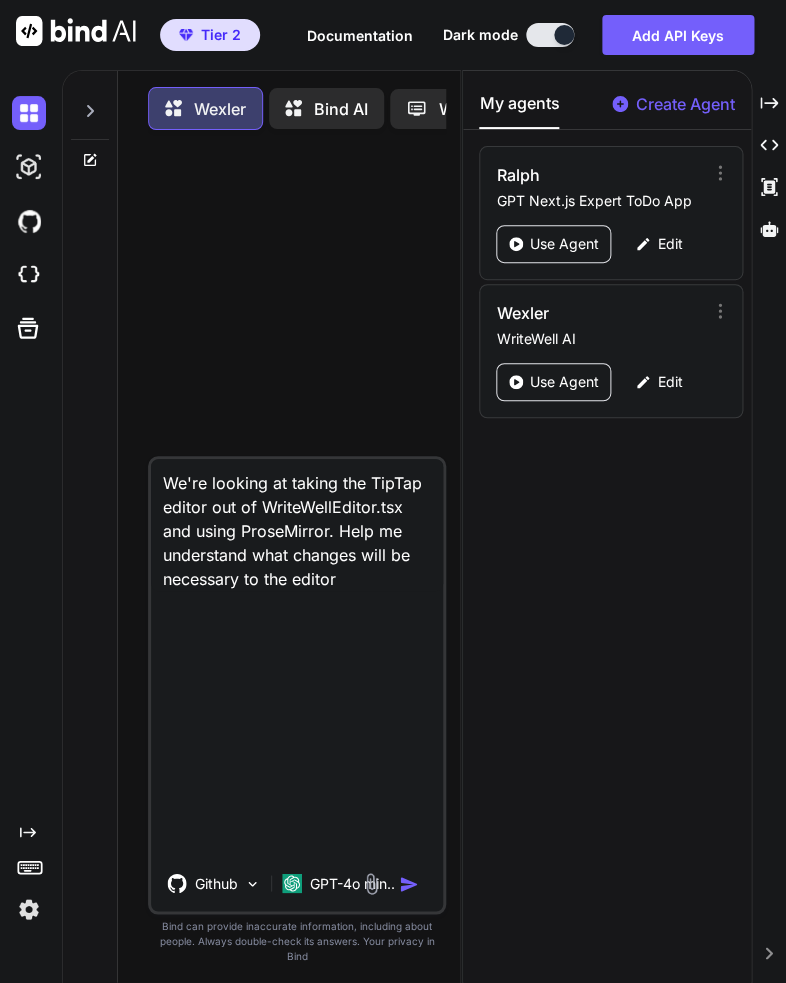 click at bounding box center (409, 884) 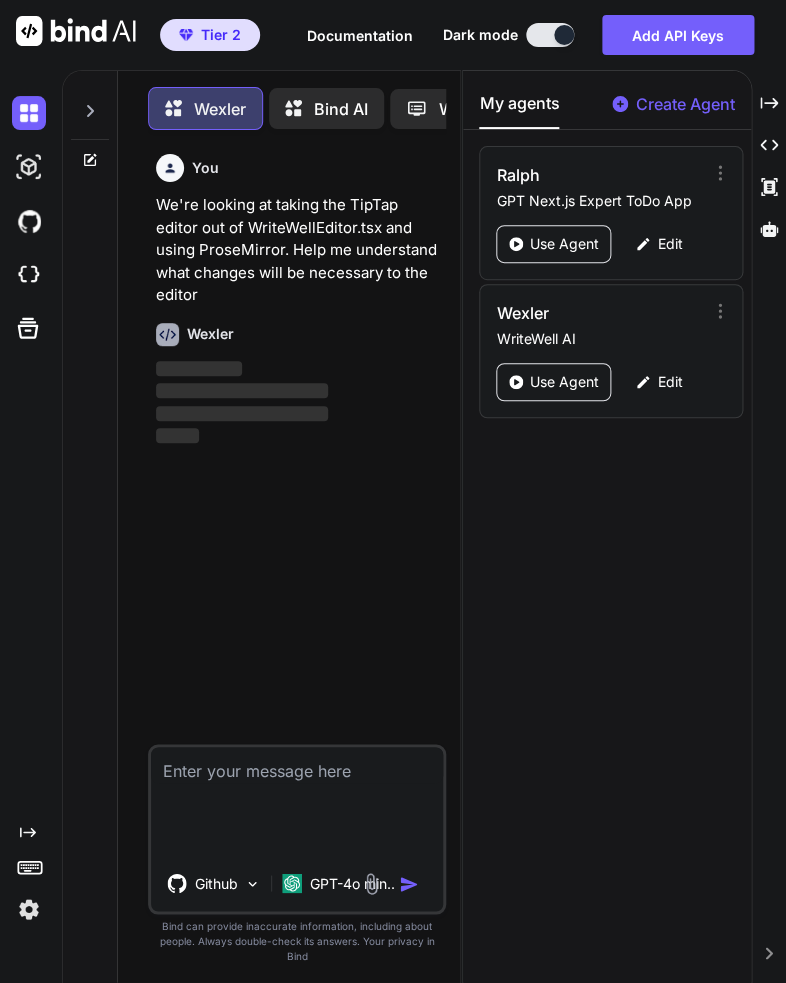 scroll, scrollTop: 16, scrollLeft: 0, axis: vertical 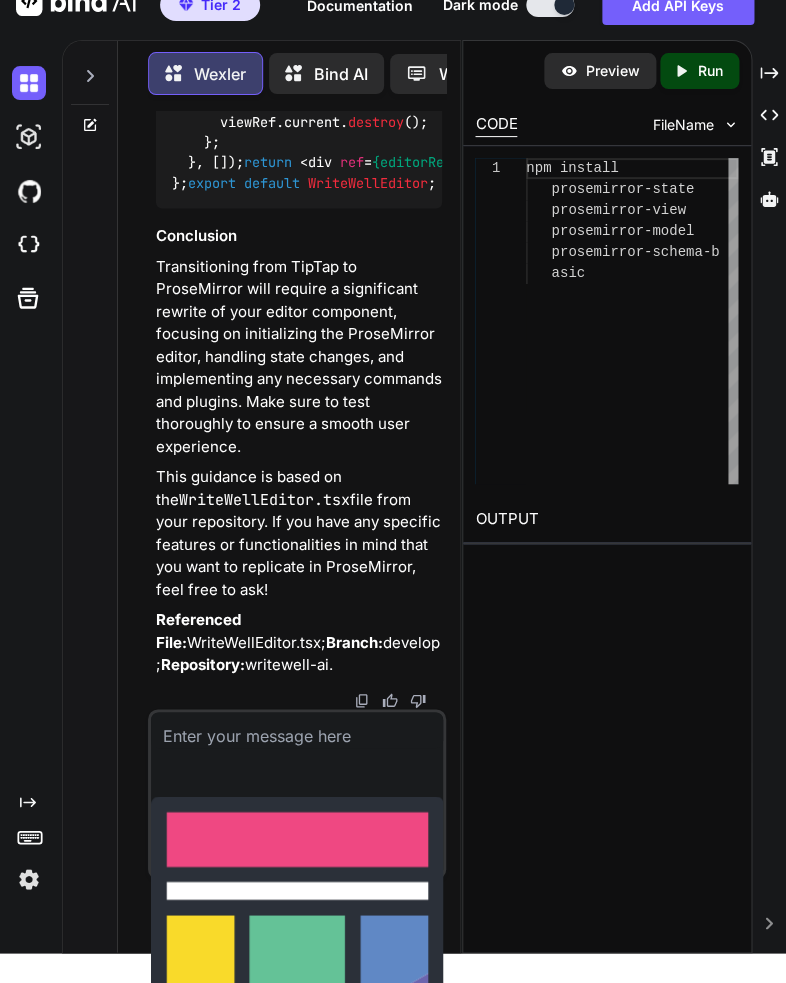 click at bounding box center (297, 730) 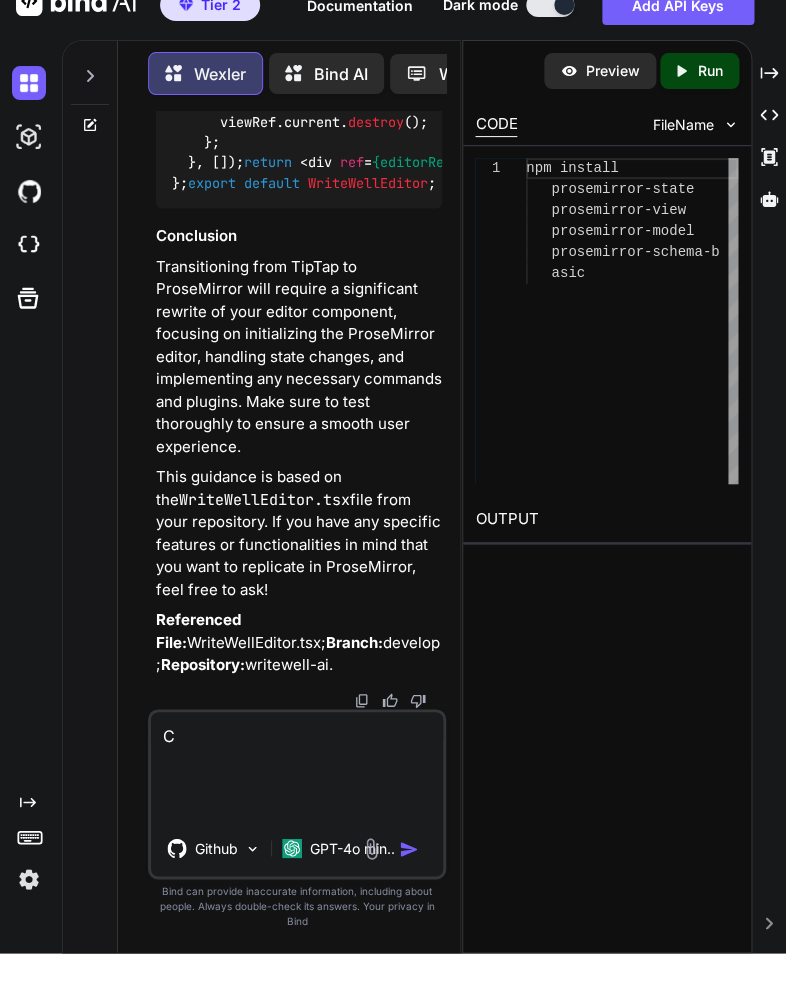 type on "x" 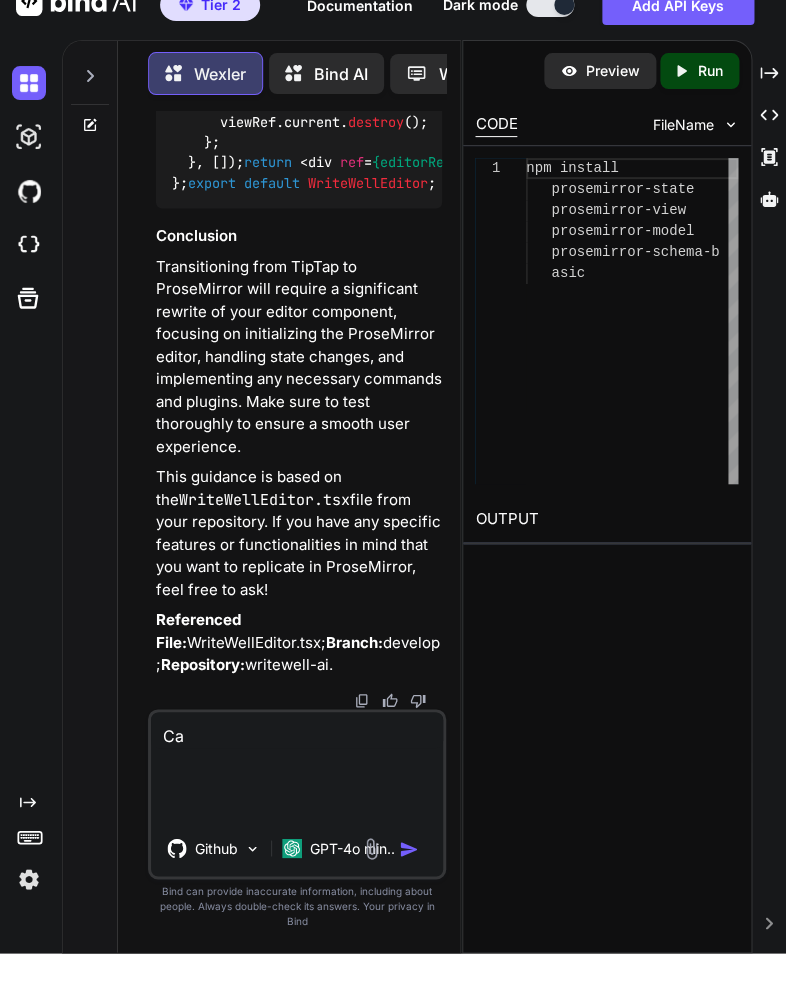 type on "x" 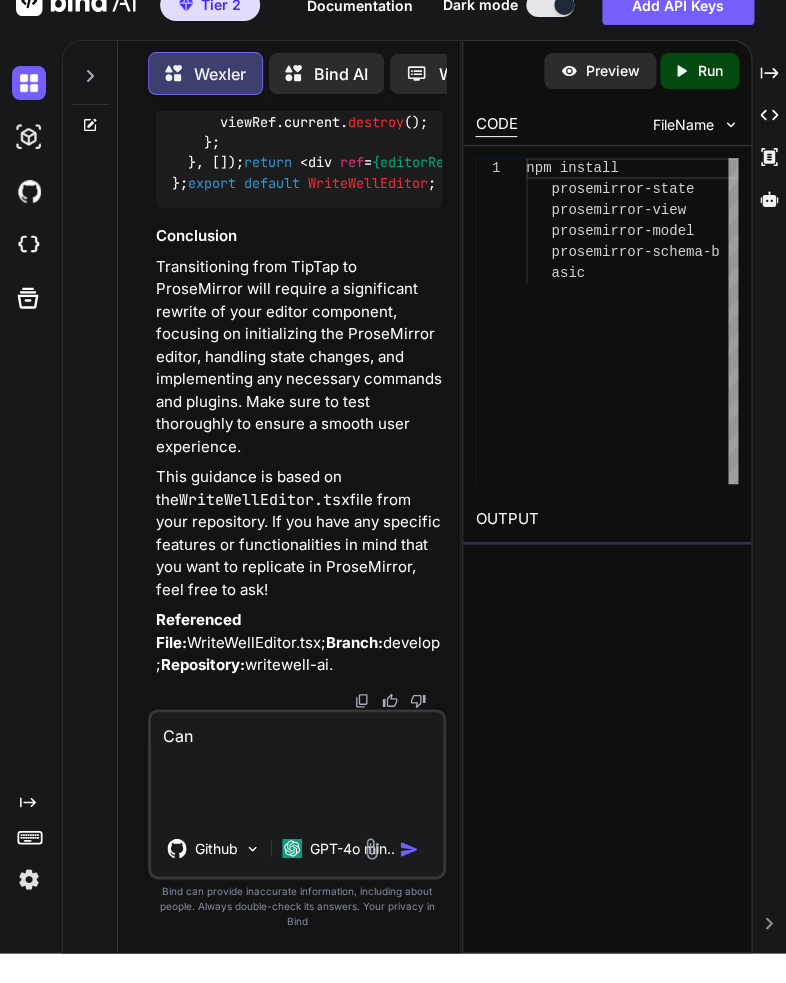 type on "x" 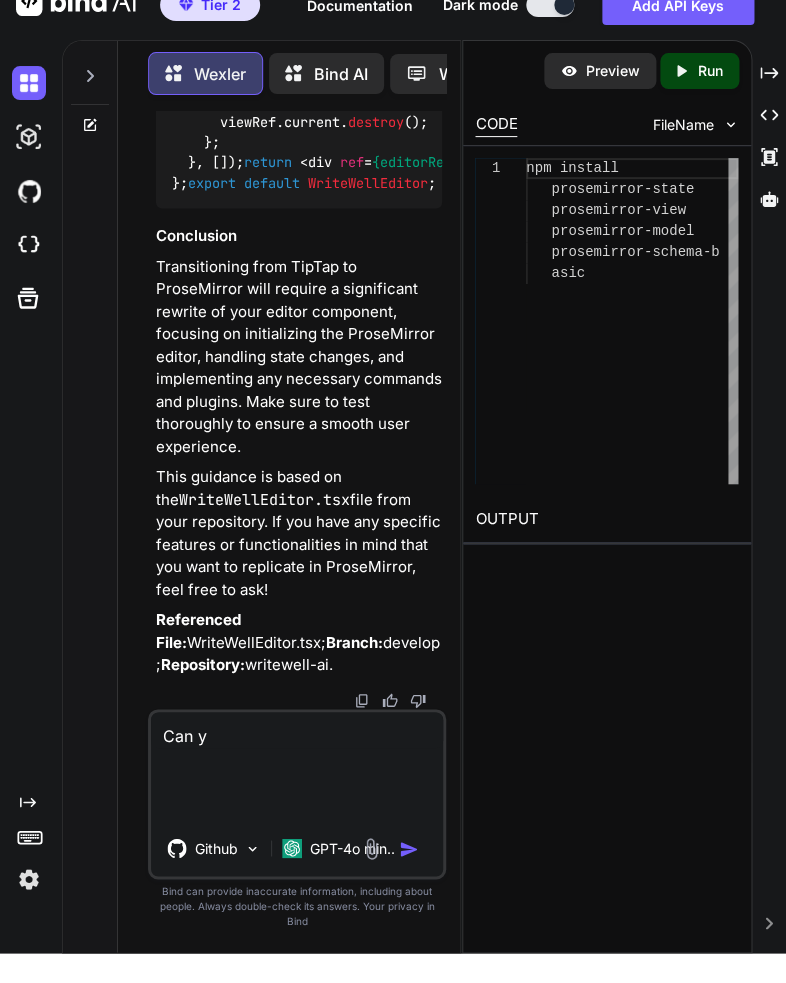 type on "x" 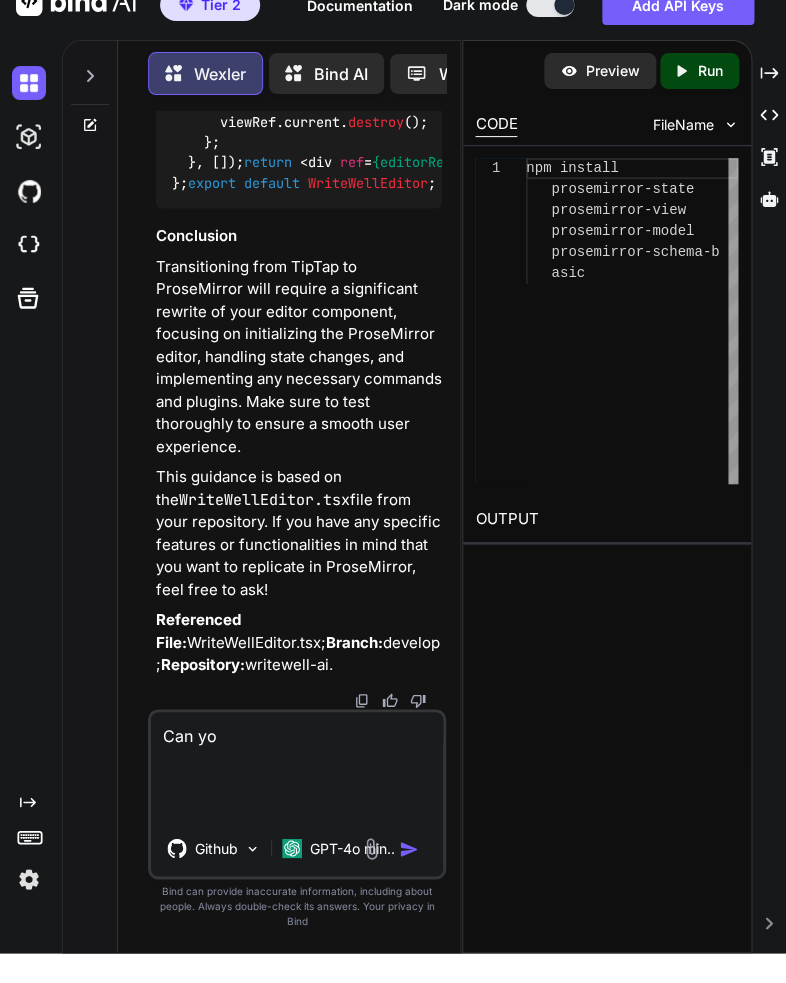 type on "x" 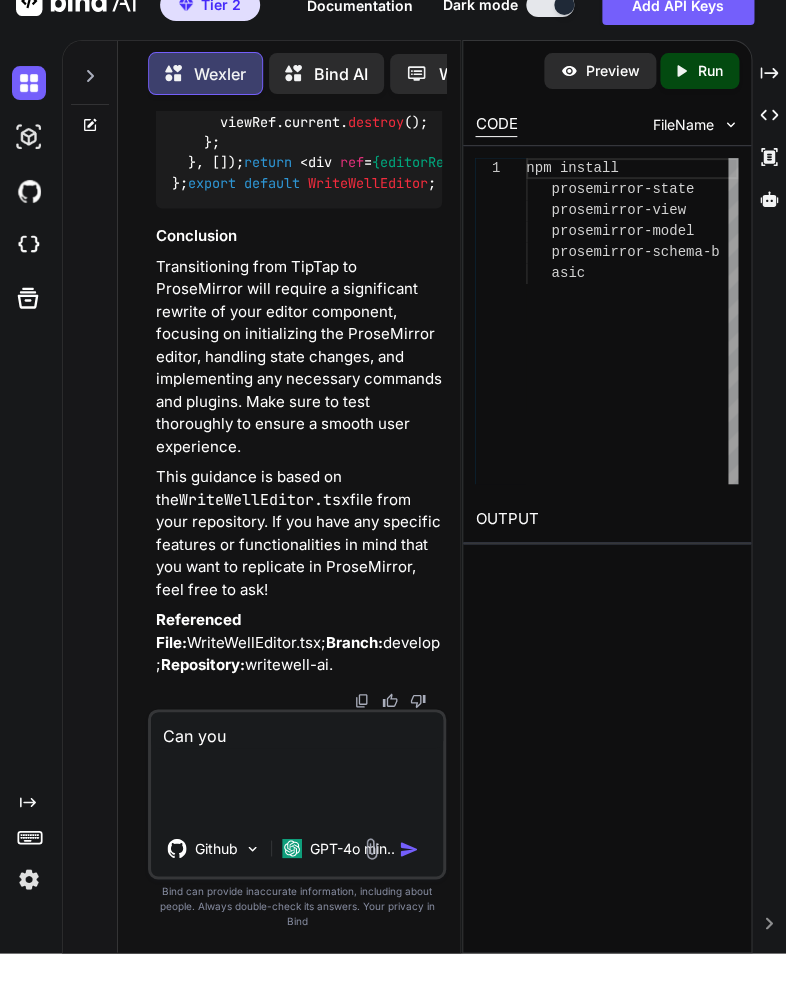type on "Can you" 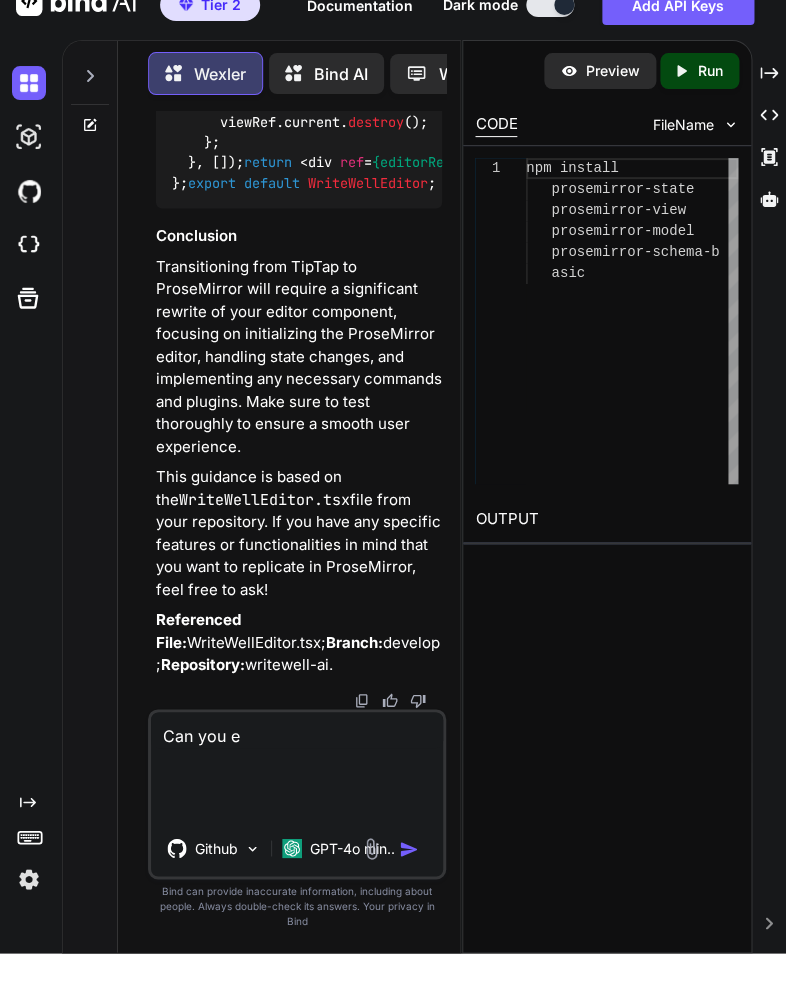 type on "x" 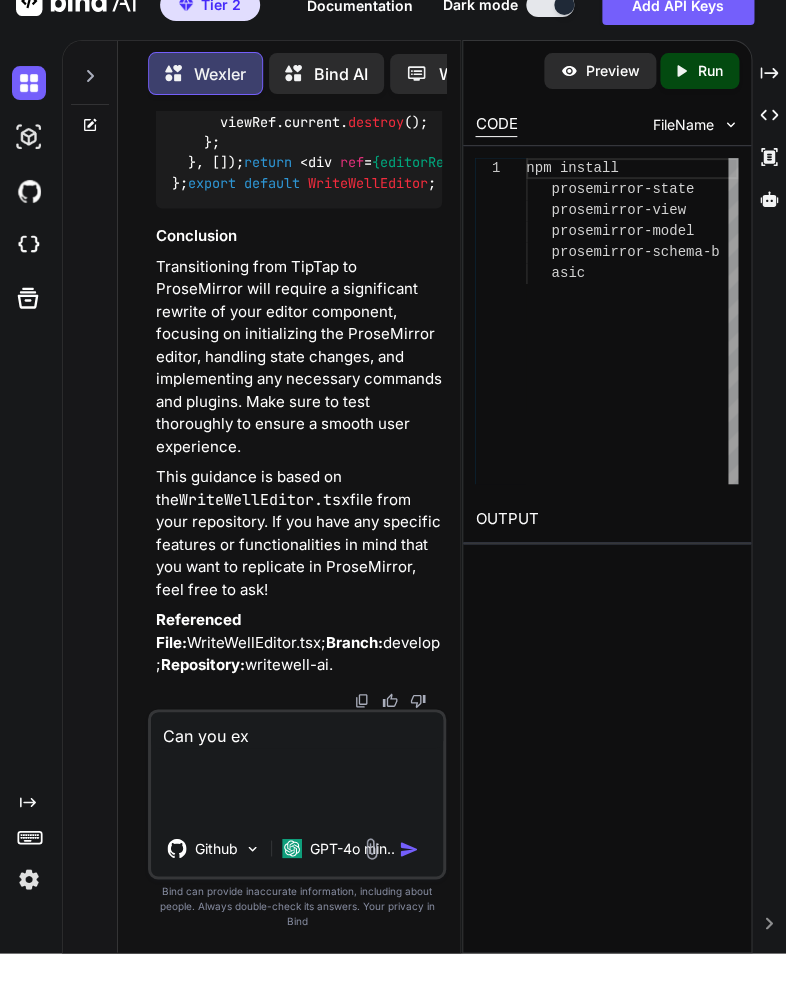 type on "x" 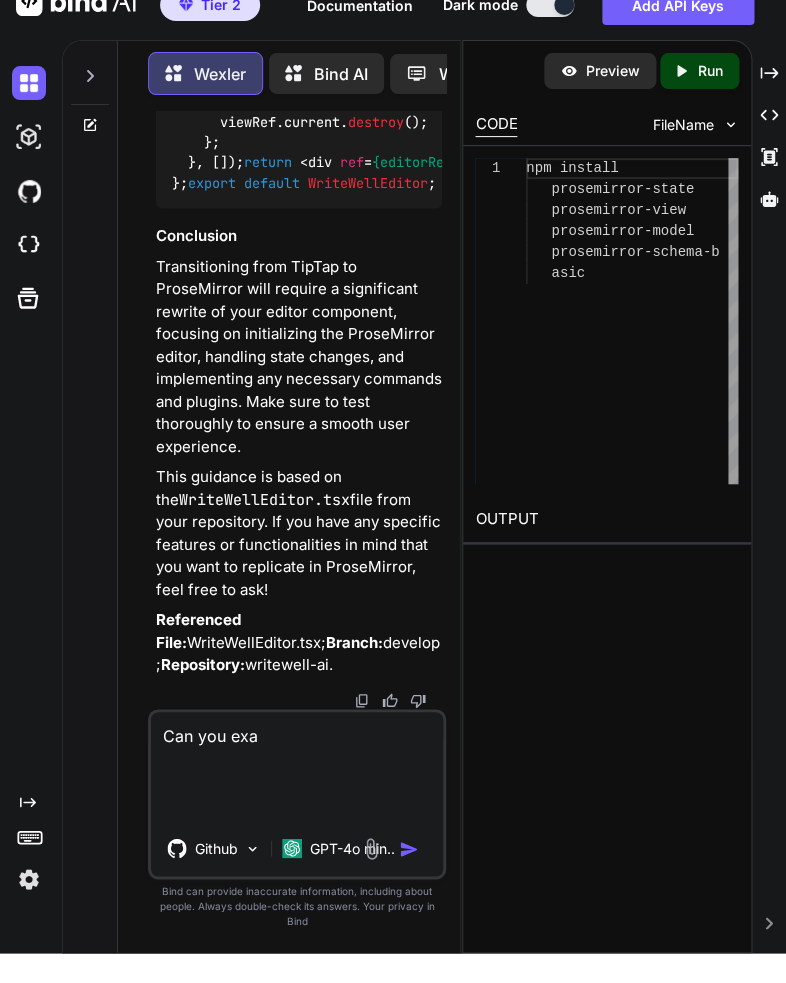 type on "x" 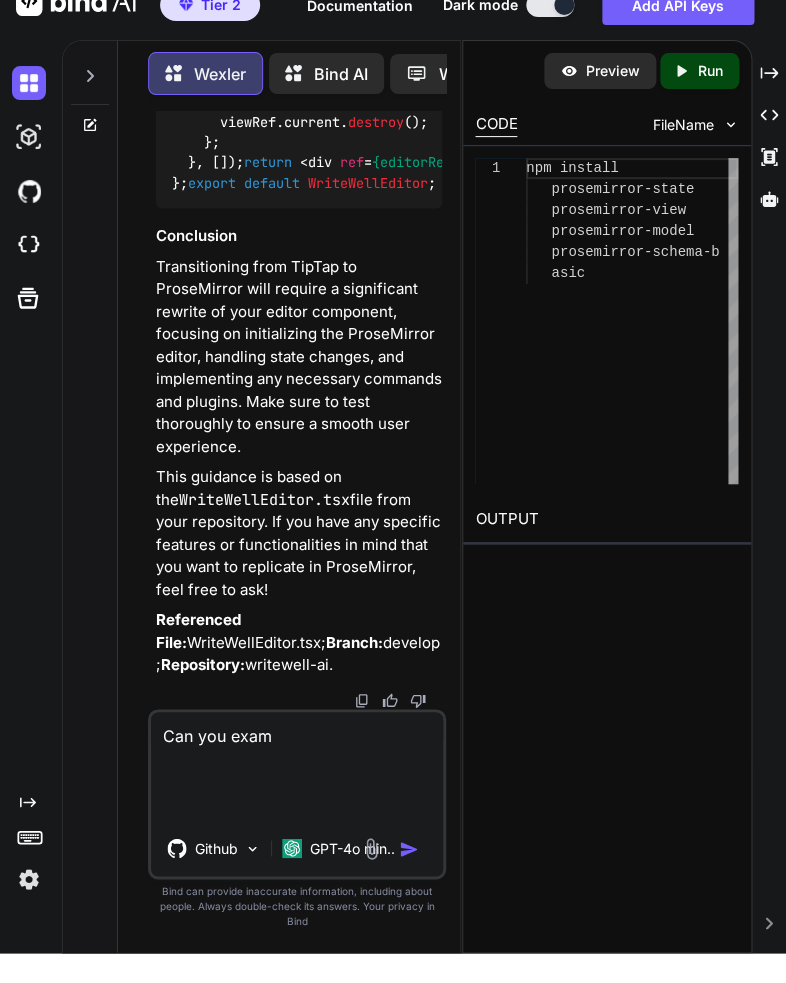 type on "x" 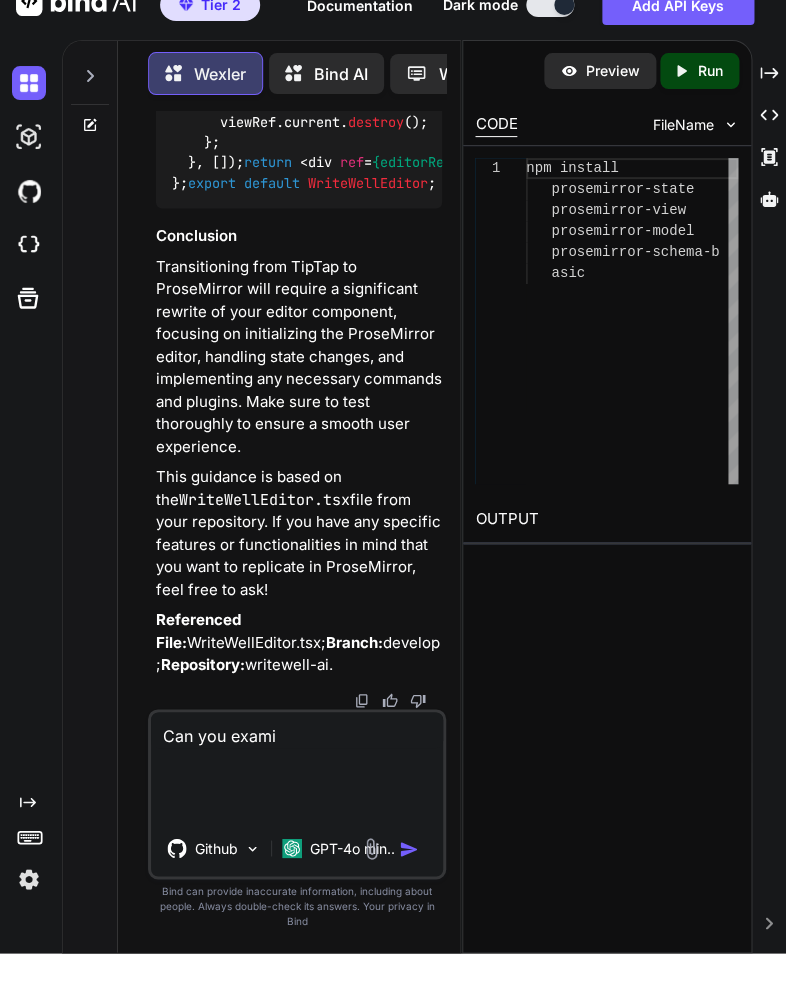 type on "x" 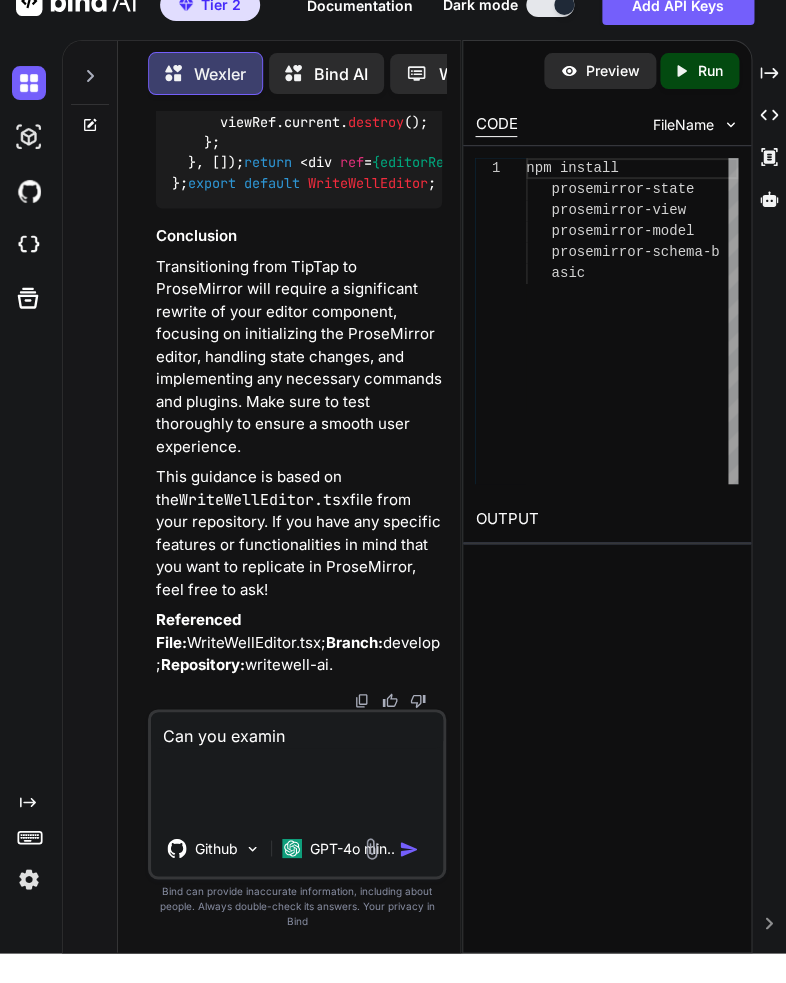 type on "x" 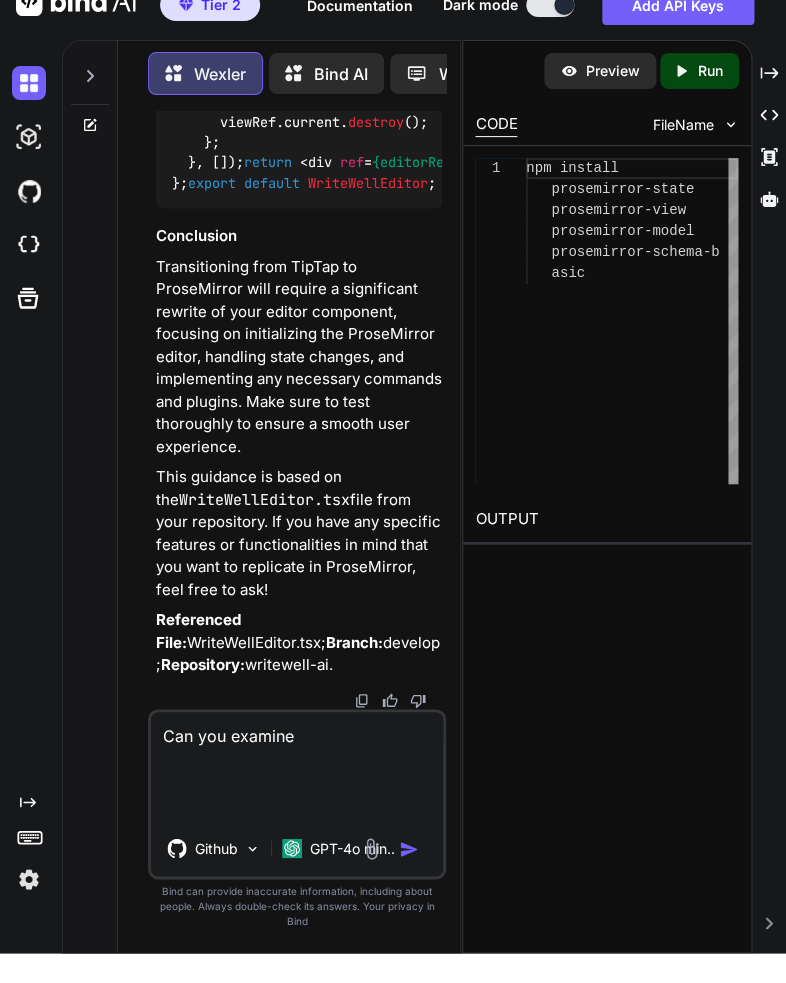 type on "x" 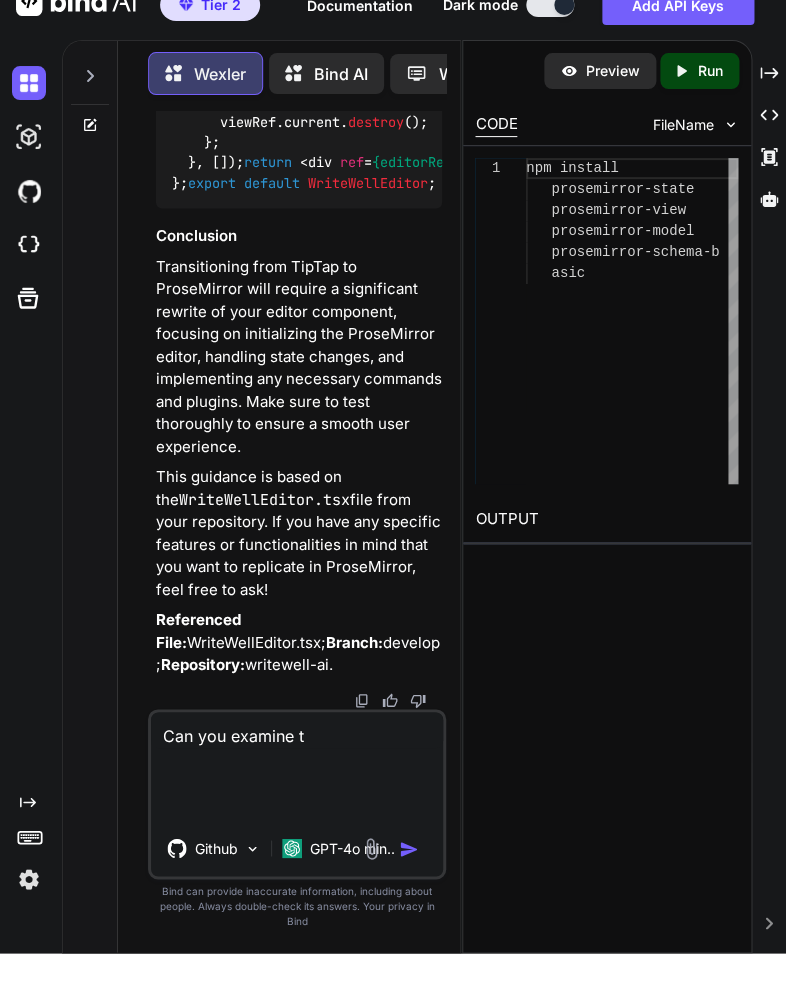 type on "x" 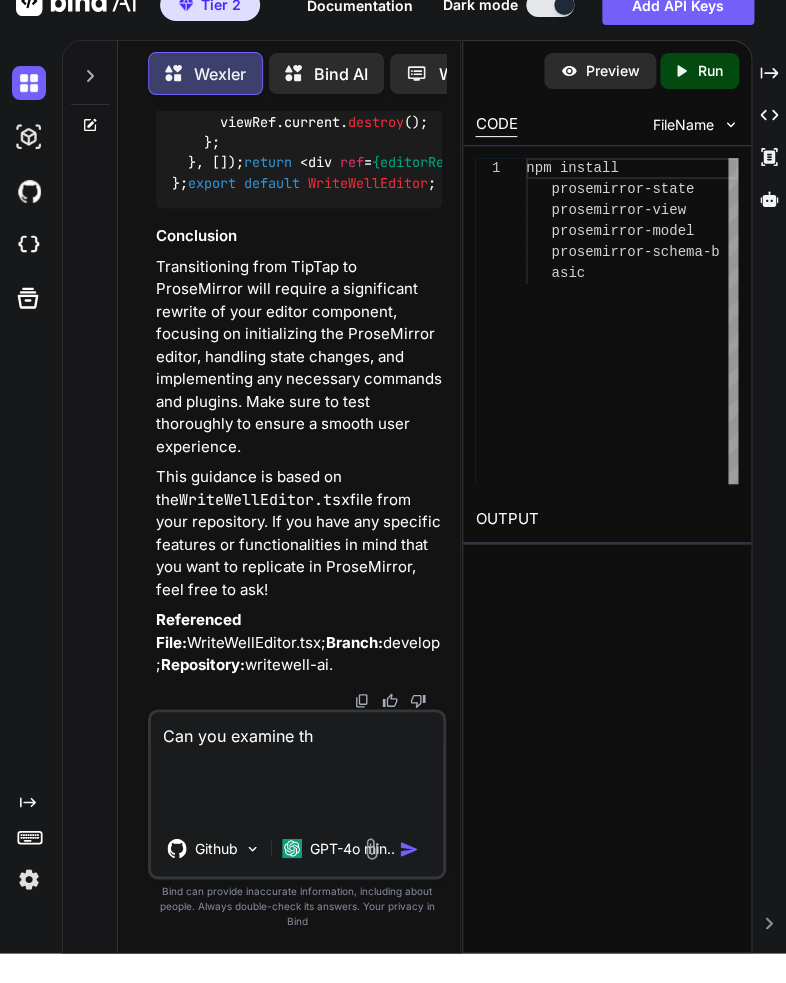 type on "x" 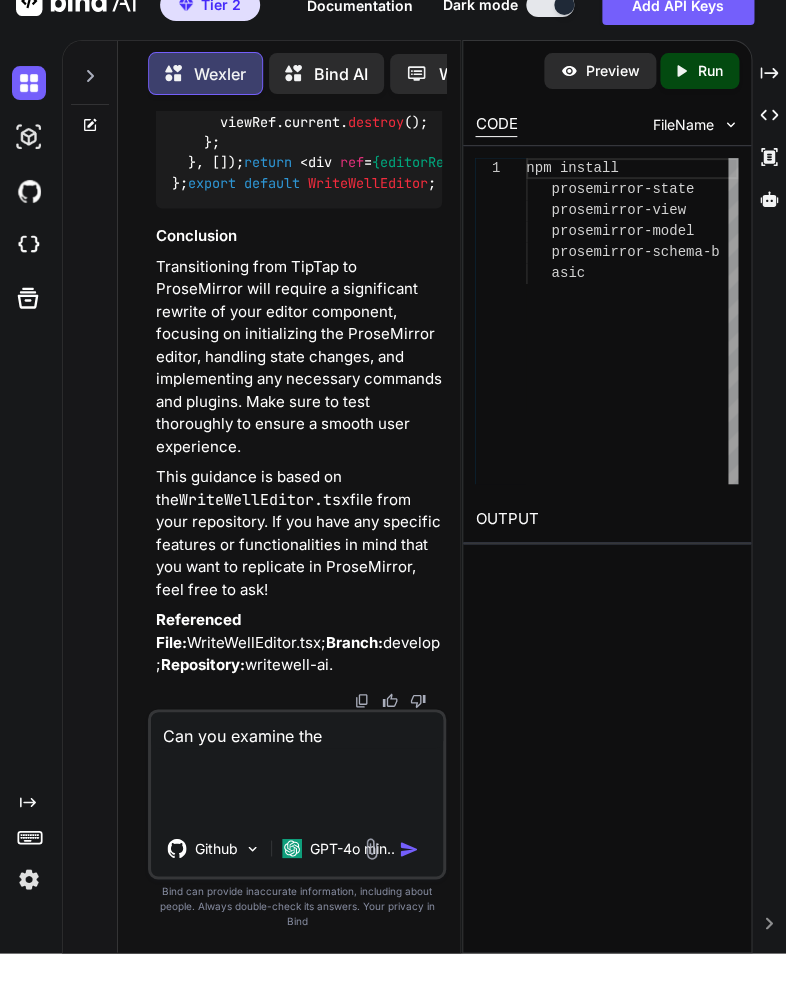 type on "x" 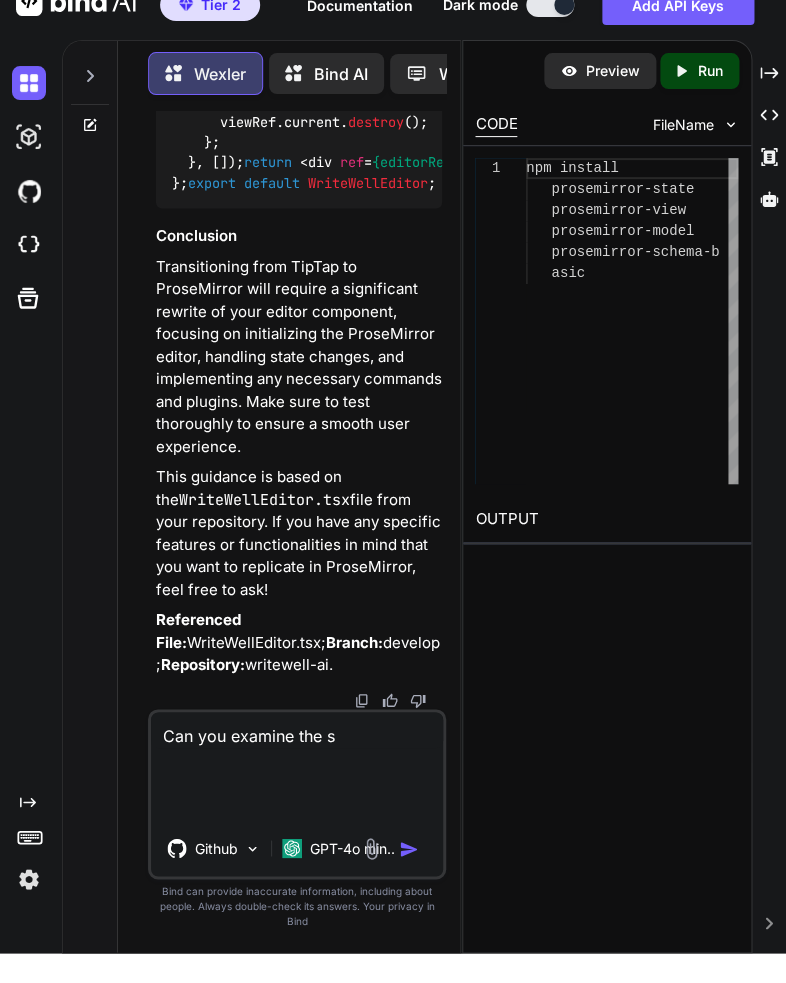 type on "x" 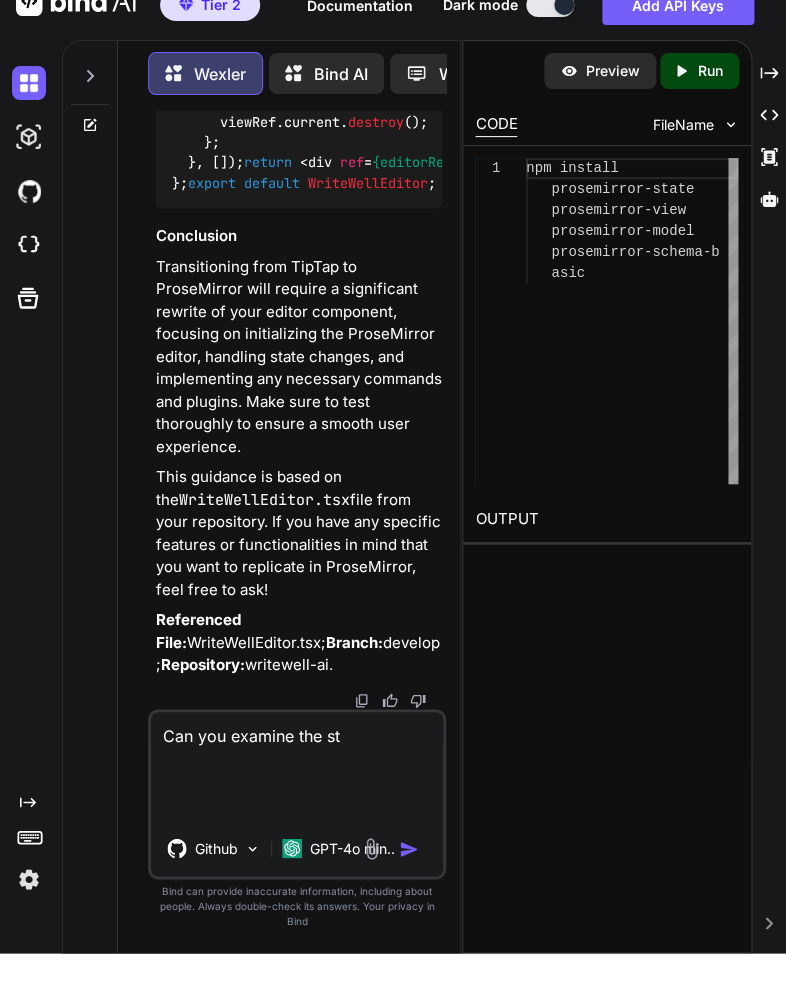 type on "x" 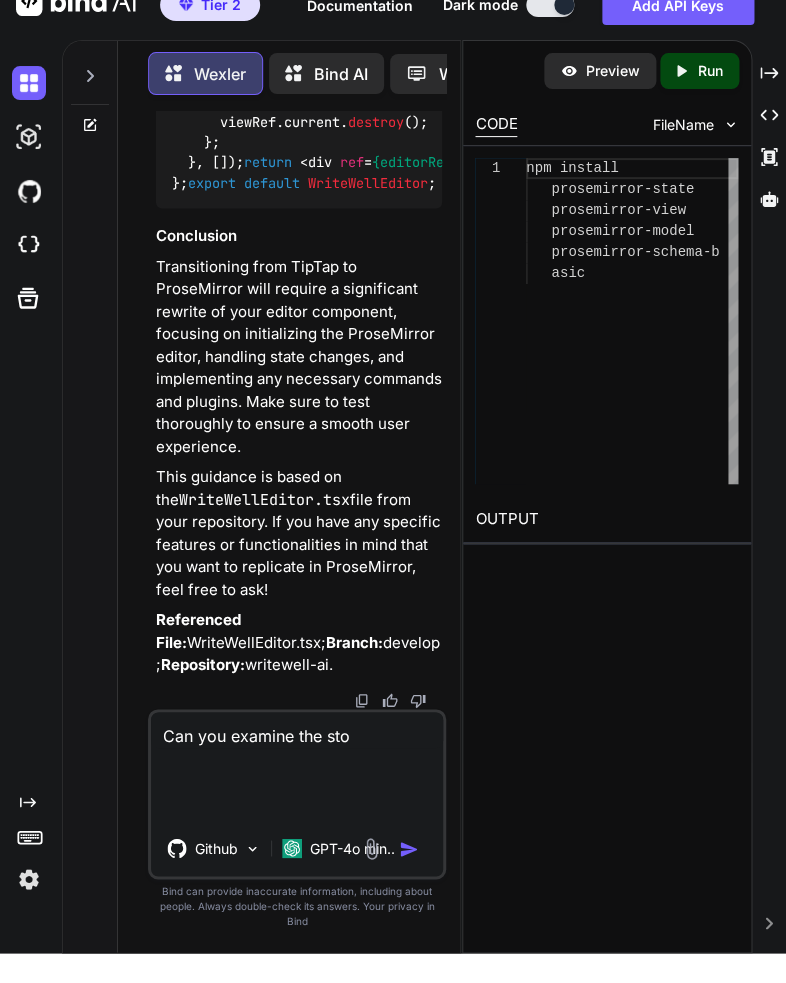 type on "x" 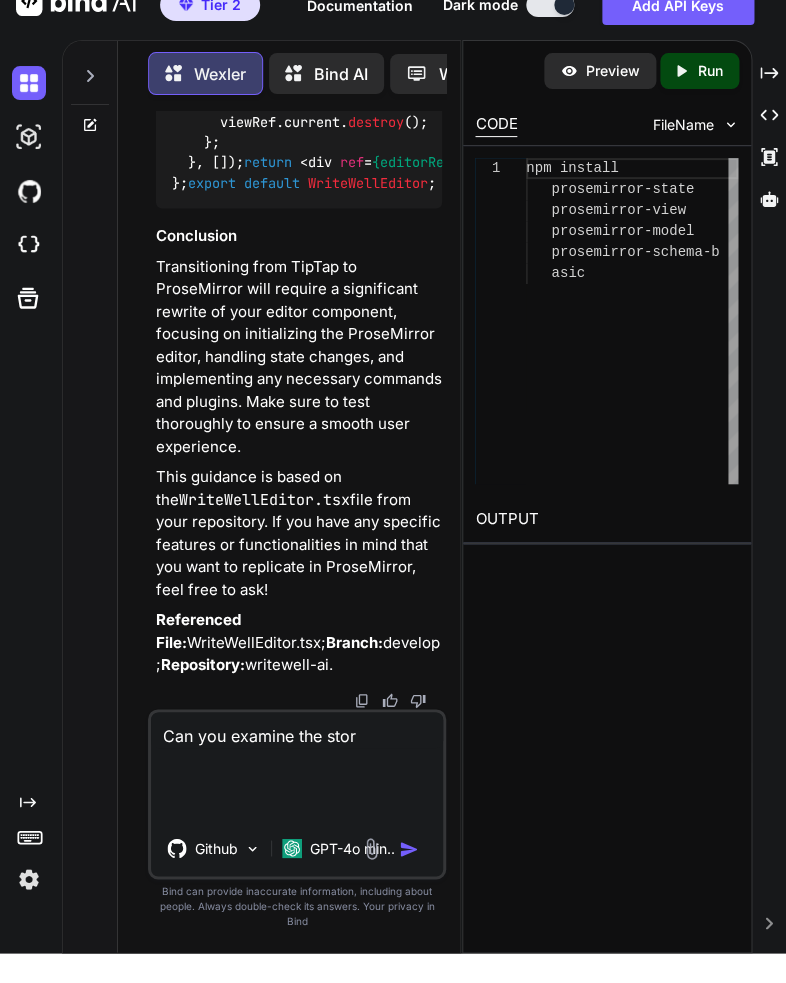 type on "x" 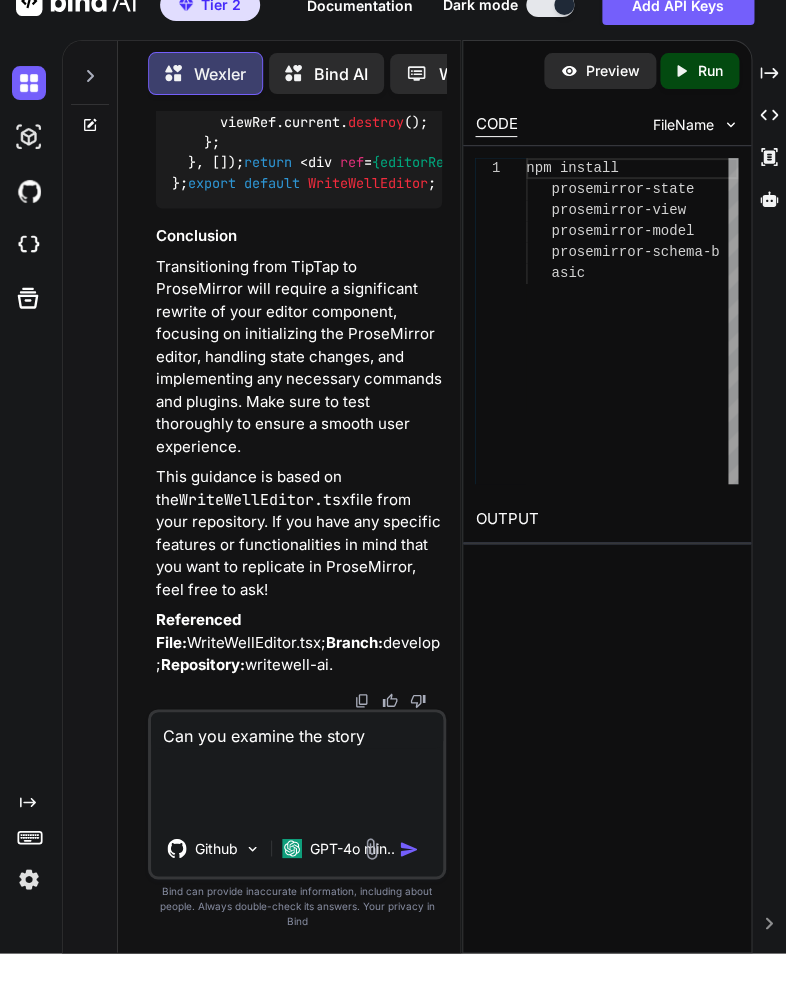 type on "x" 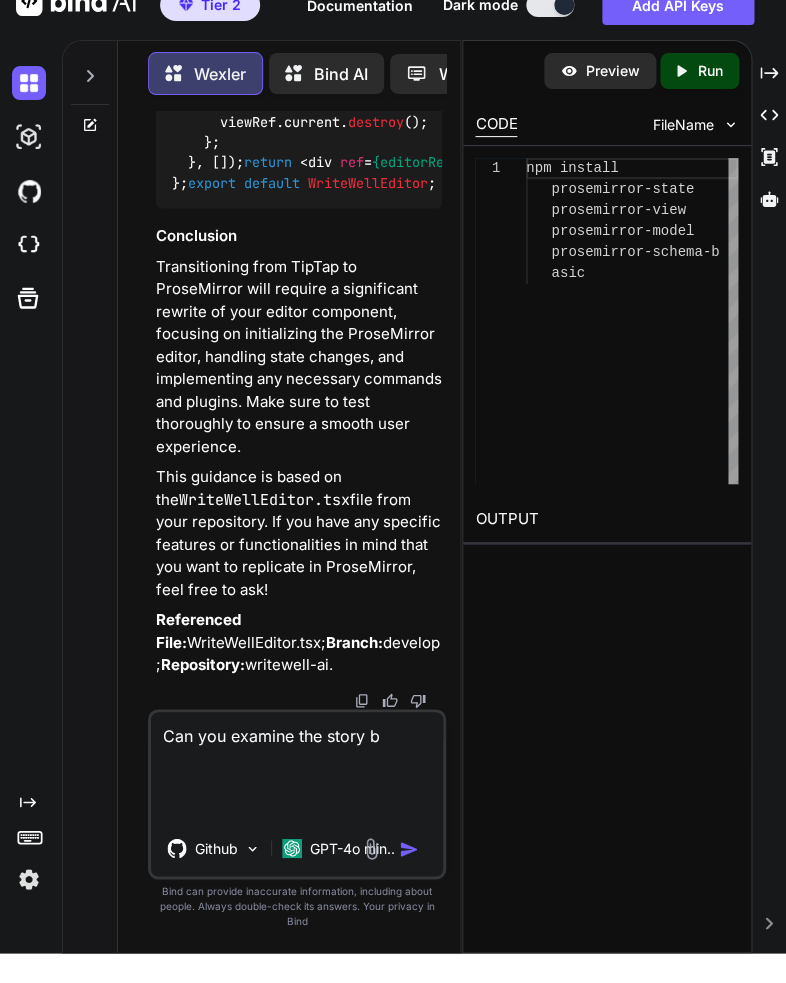 type on "x" 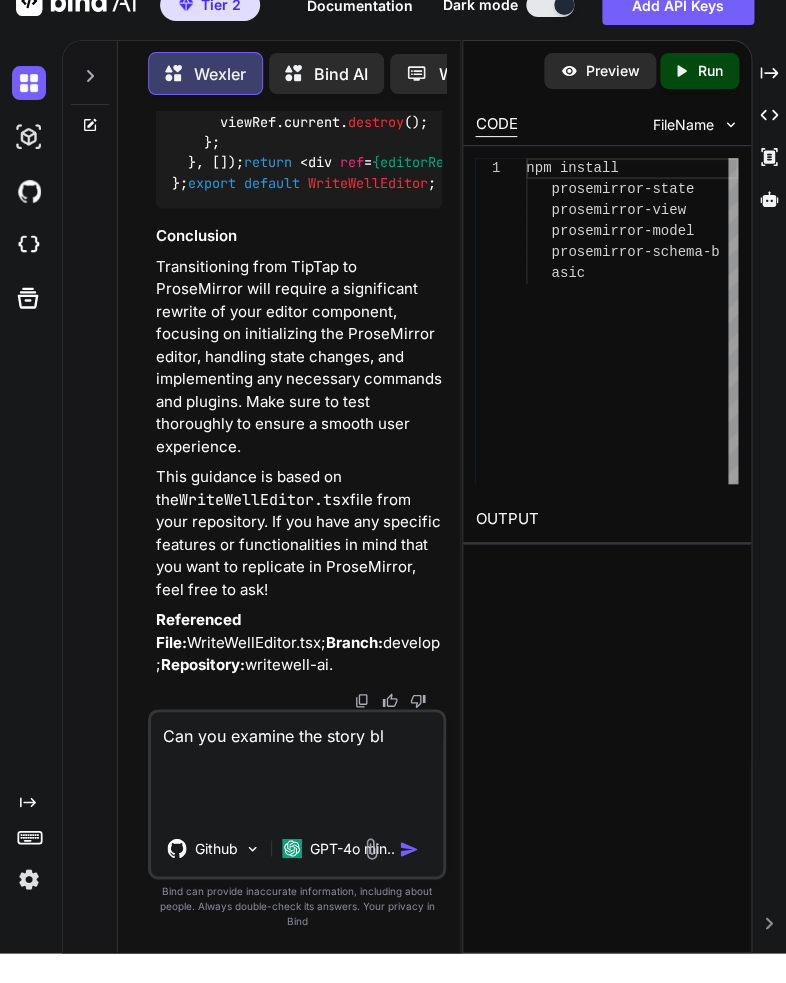type on "x" 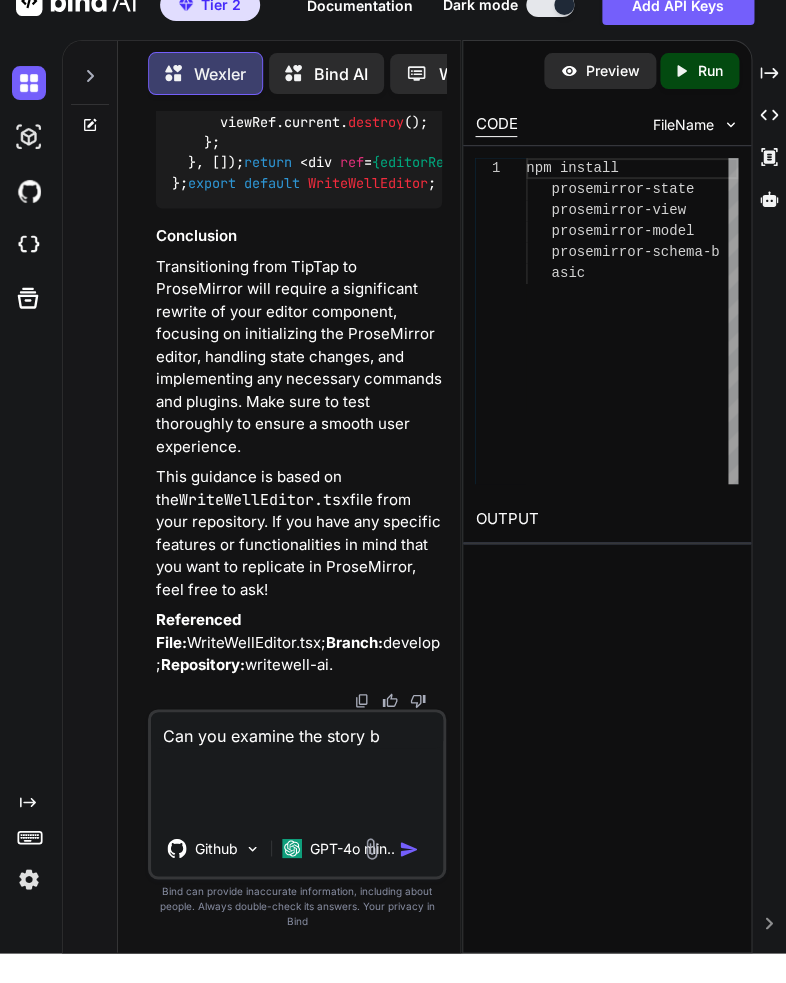 type on "x" 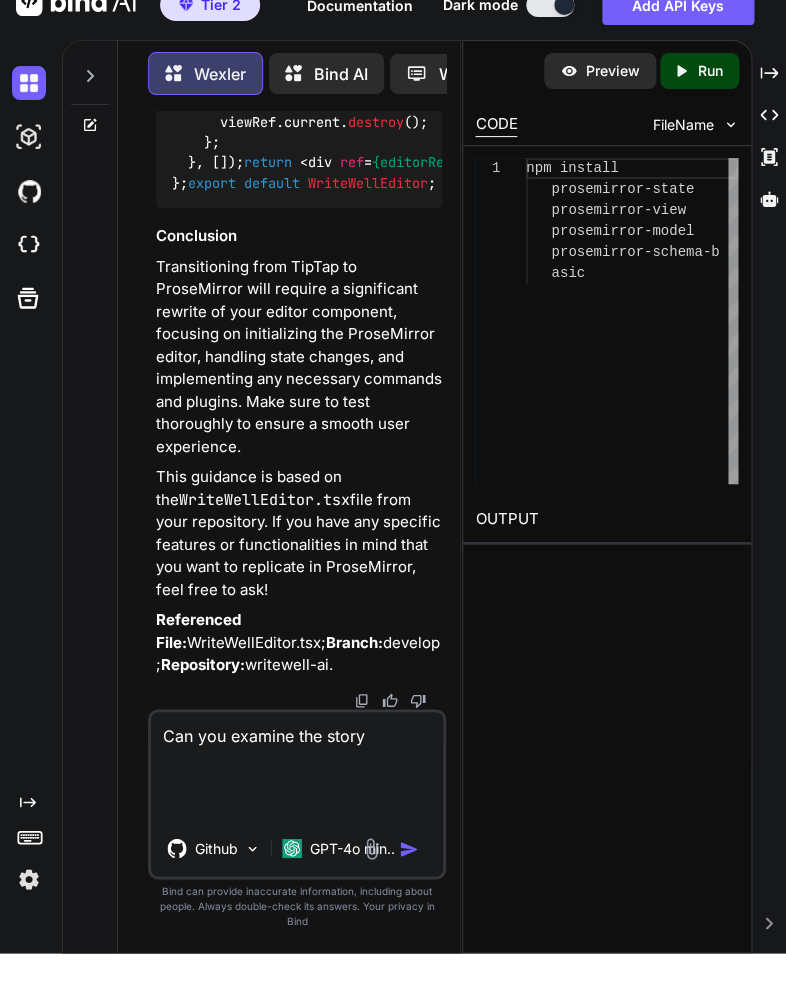 type on "x" 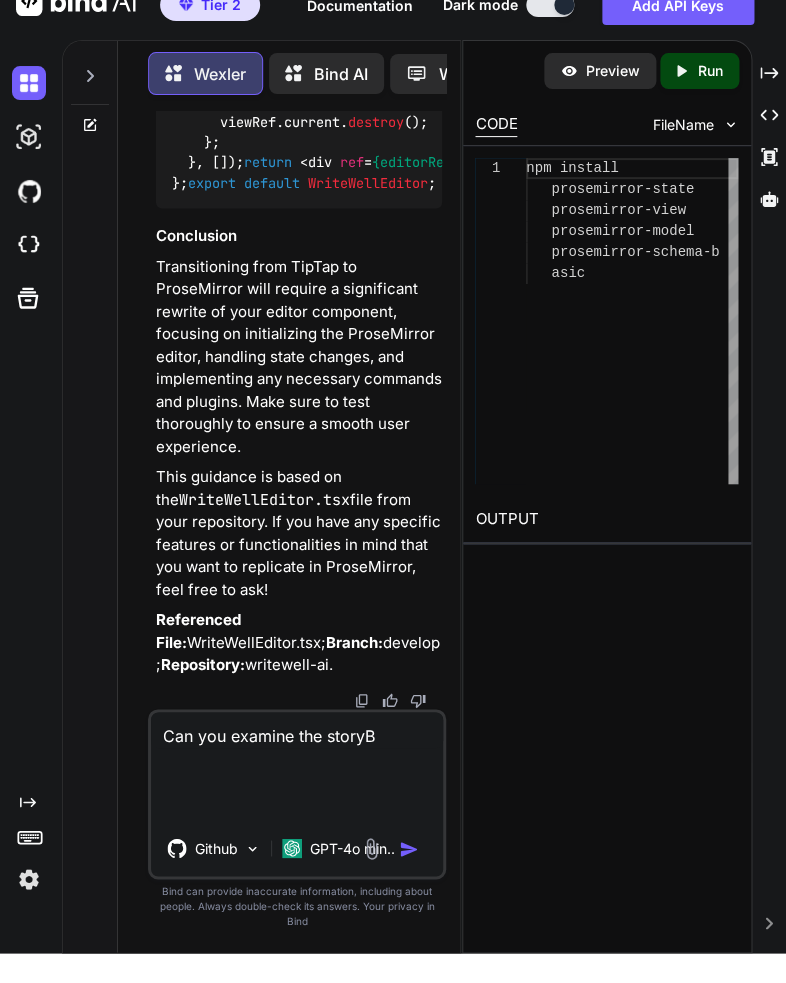 type on "x" 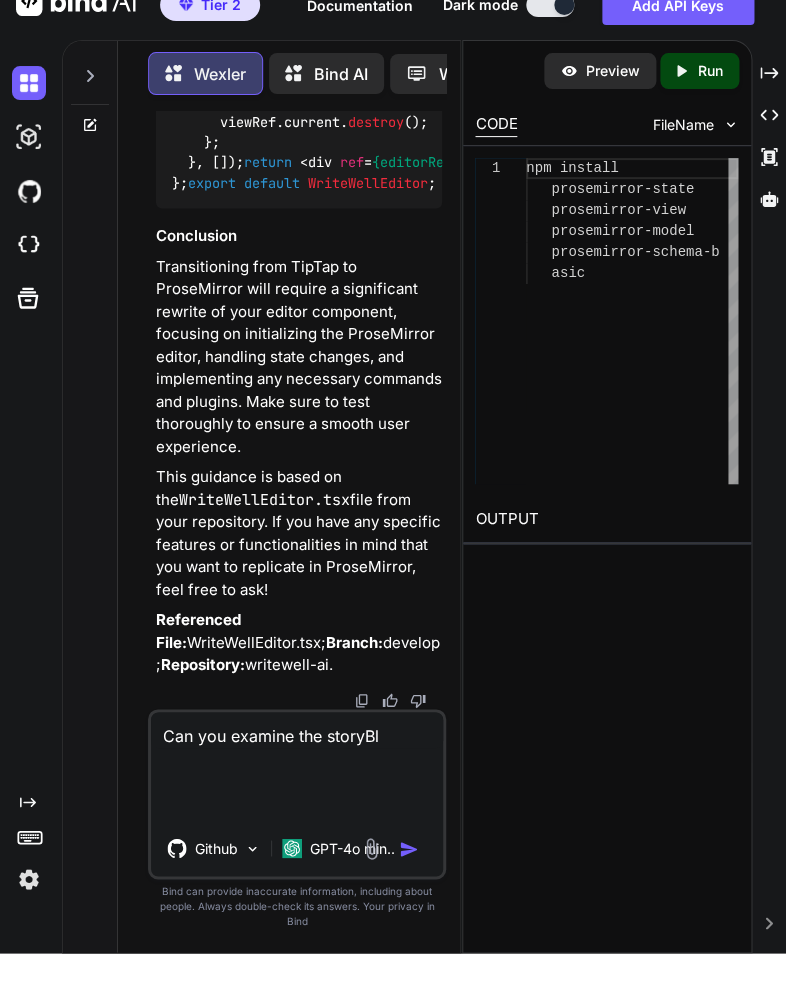 type on "x" 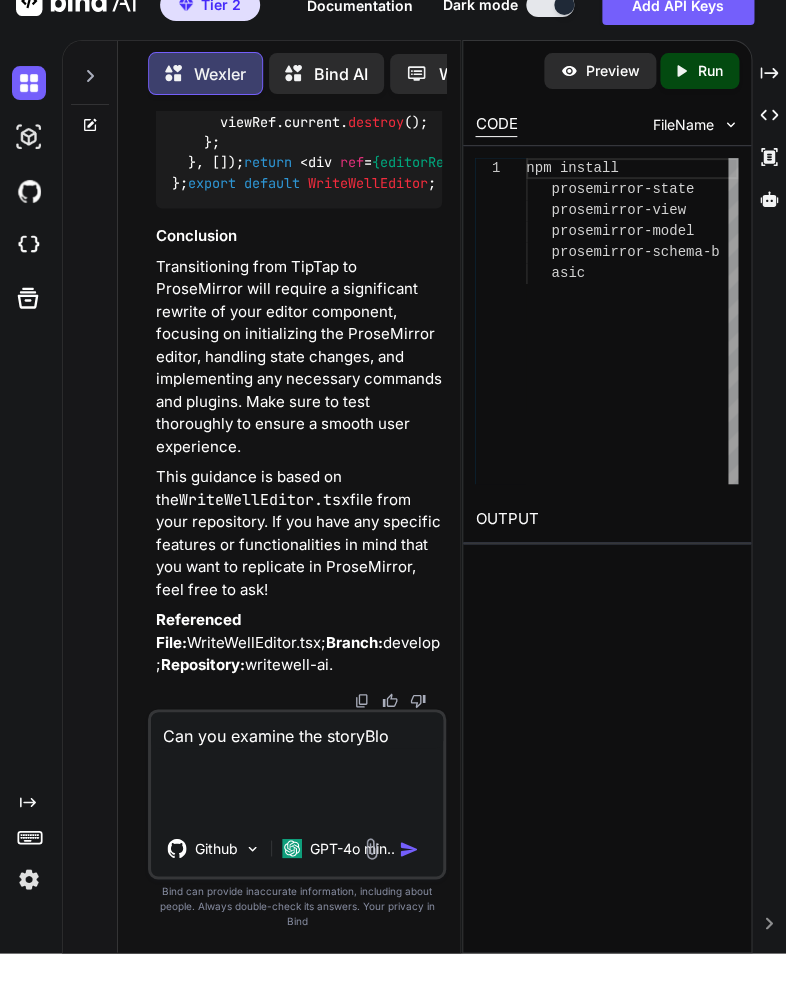 type on "x" 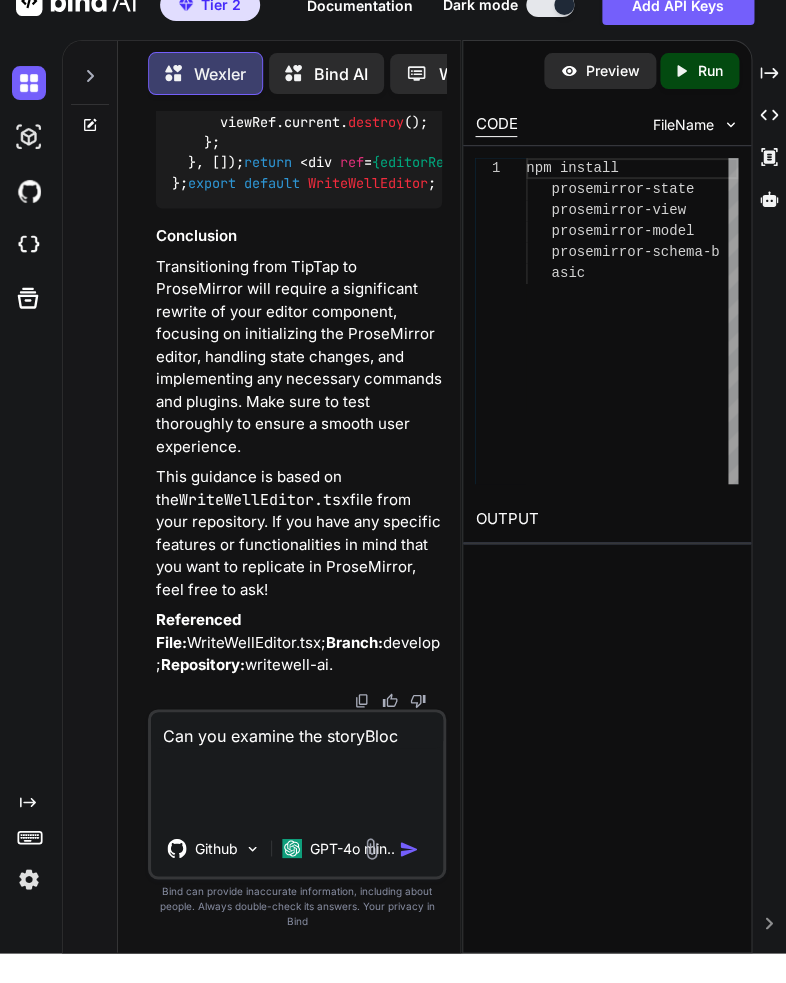 type on "x" 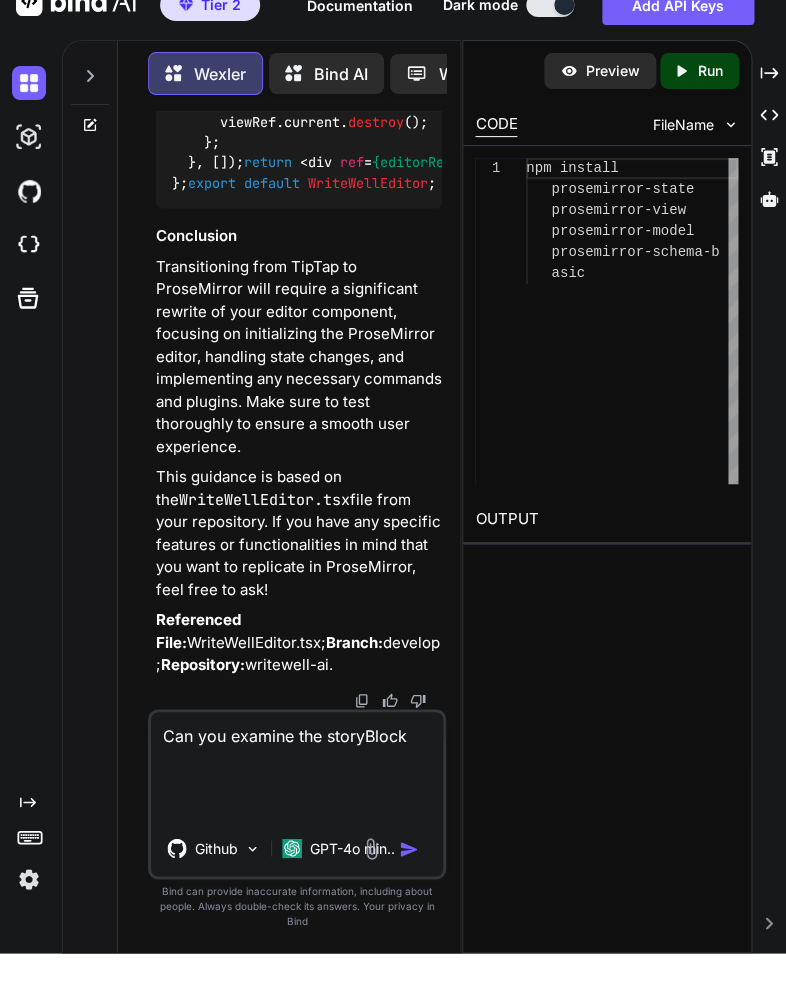 type on "x" 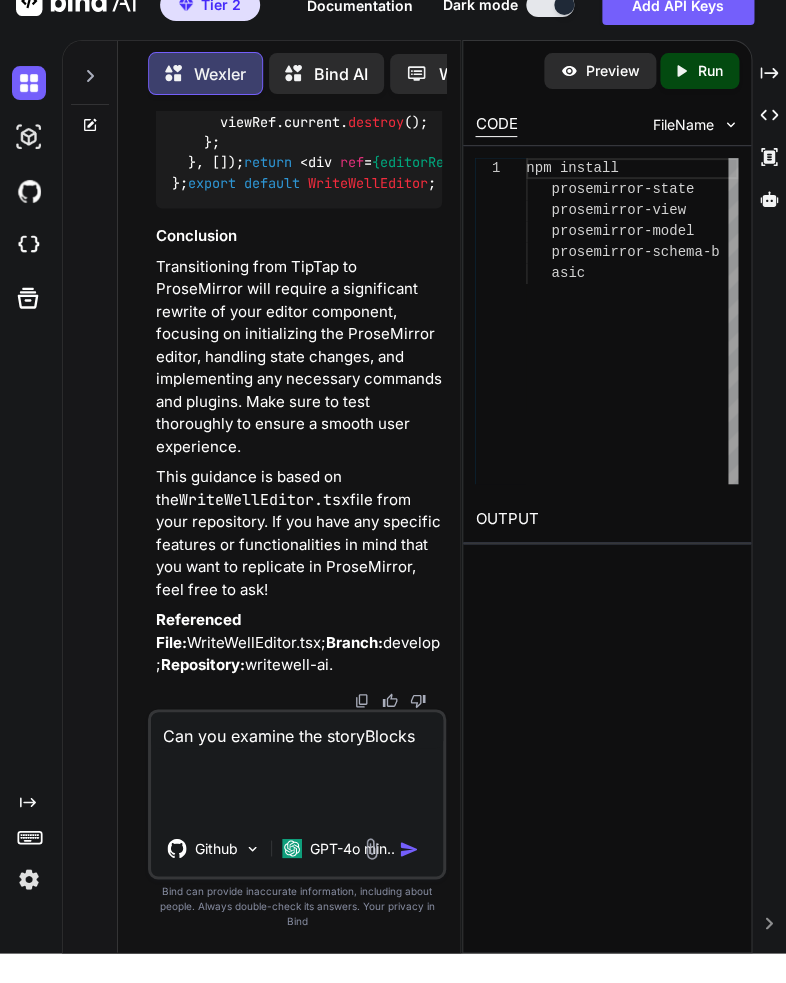 type on "x" 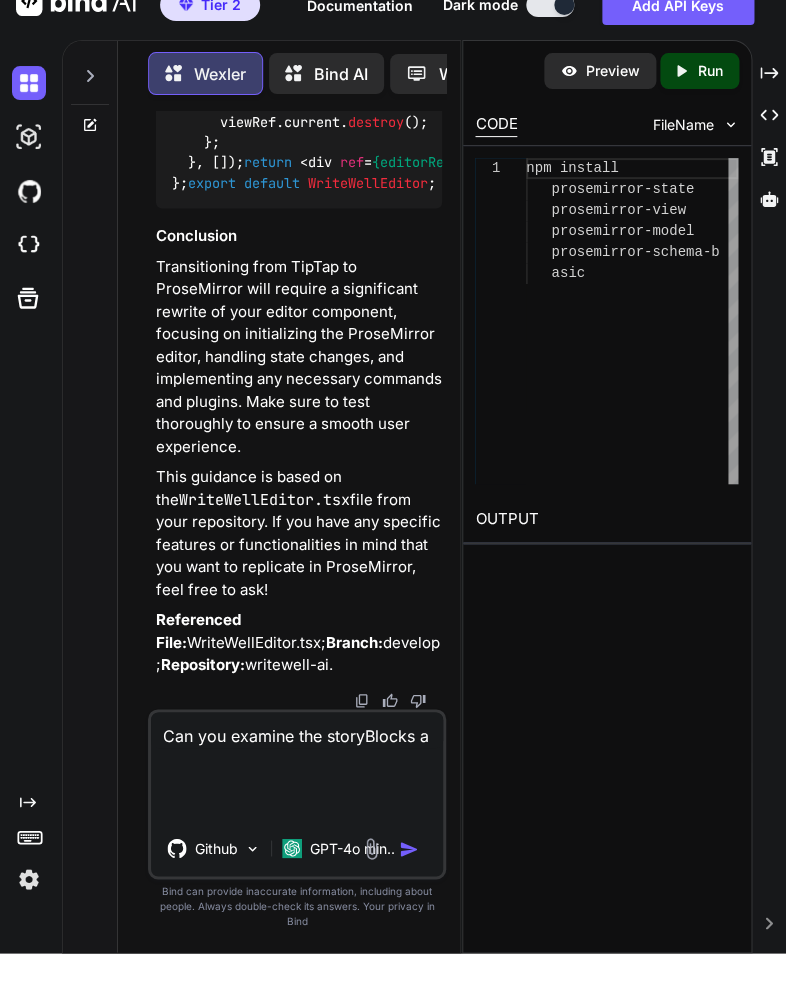 type on "x" 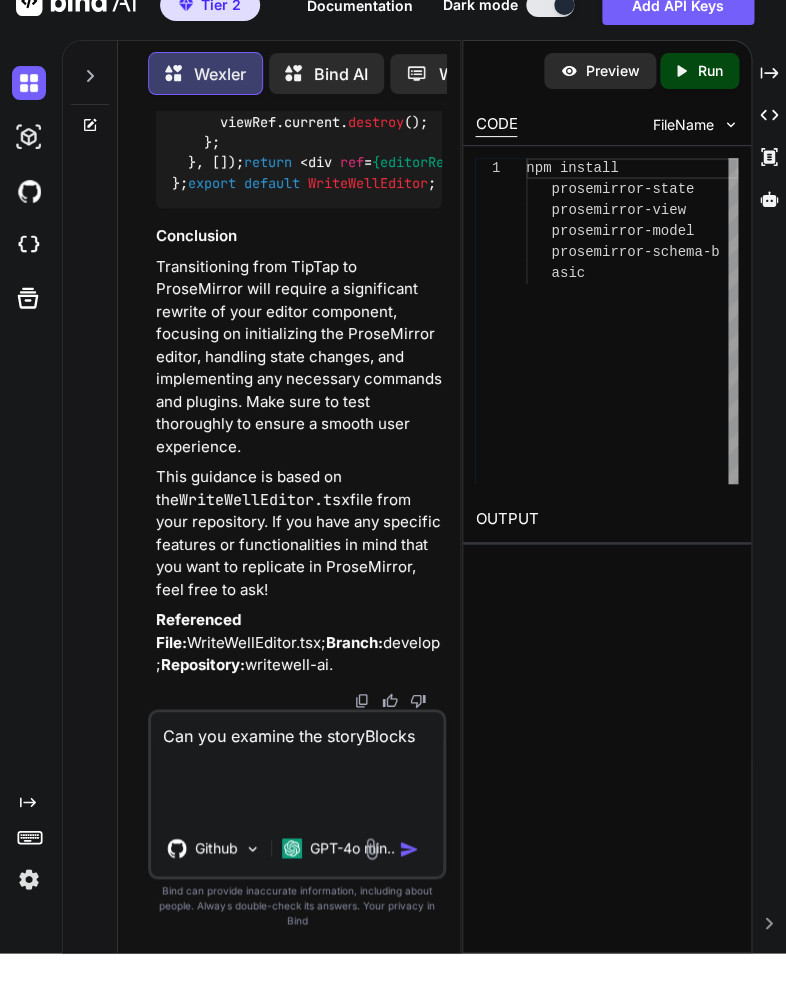 type on "x" 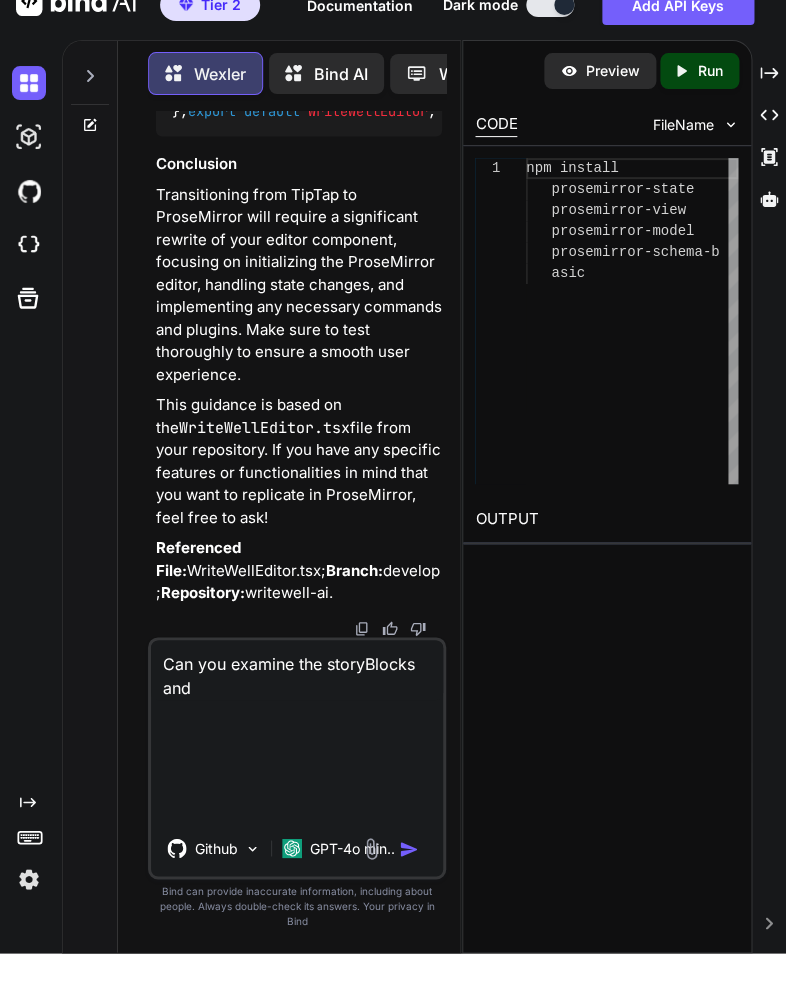 type on "x" 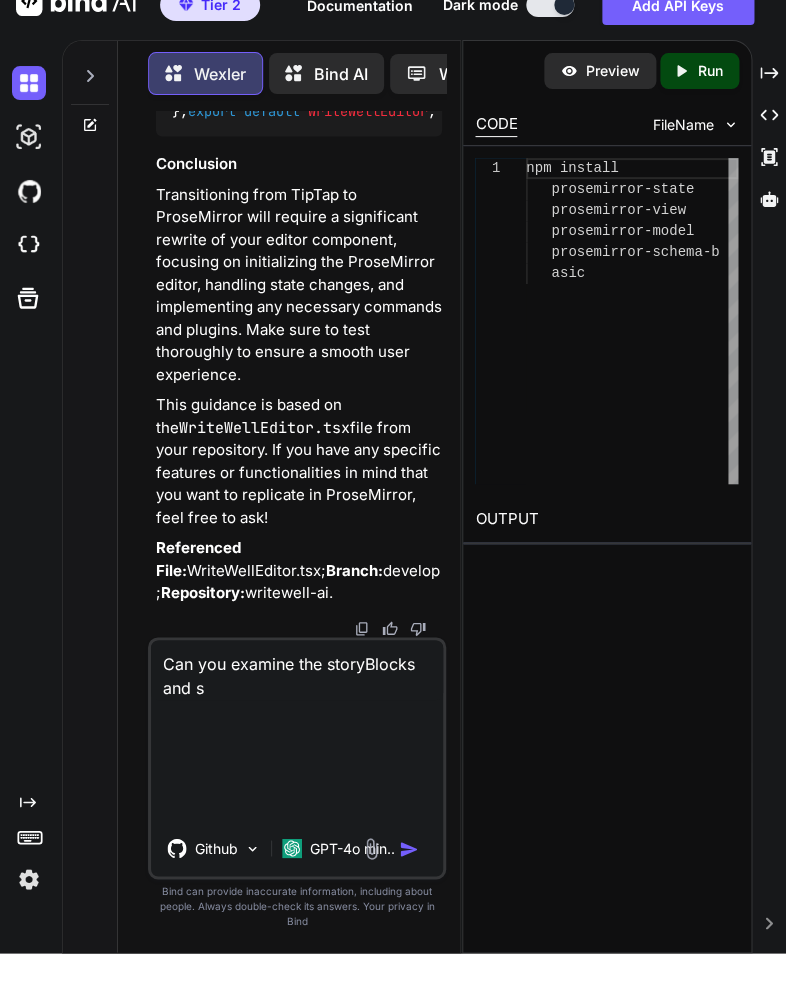 type on "x" 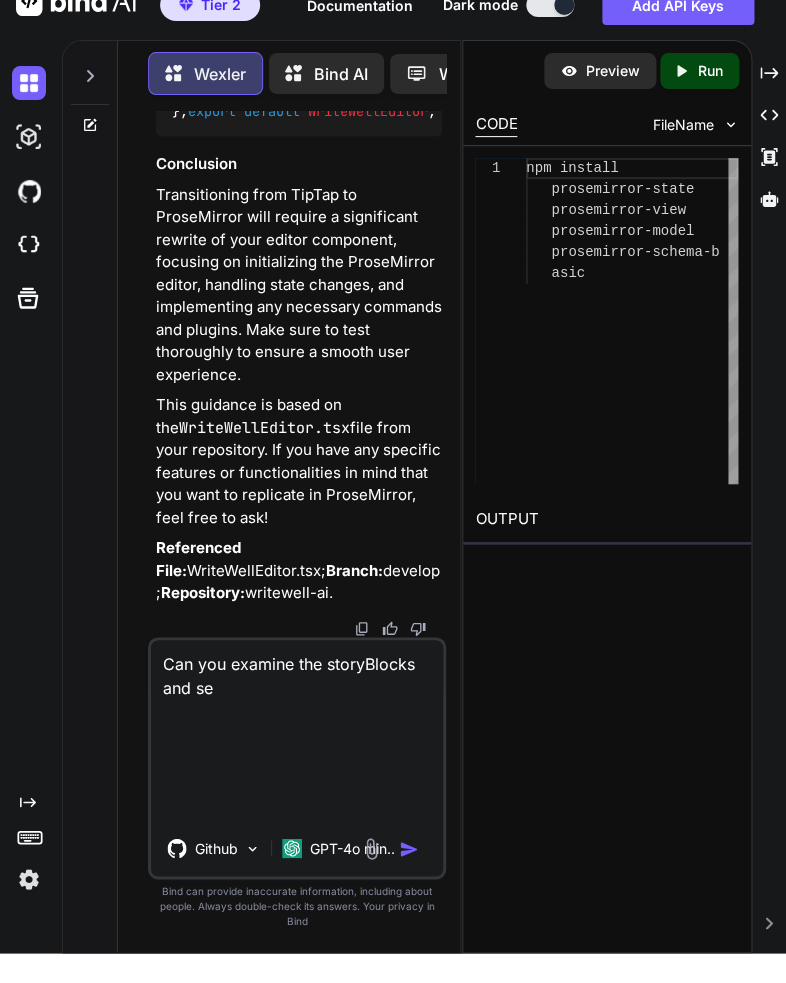 type on "x" 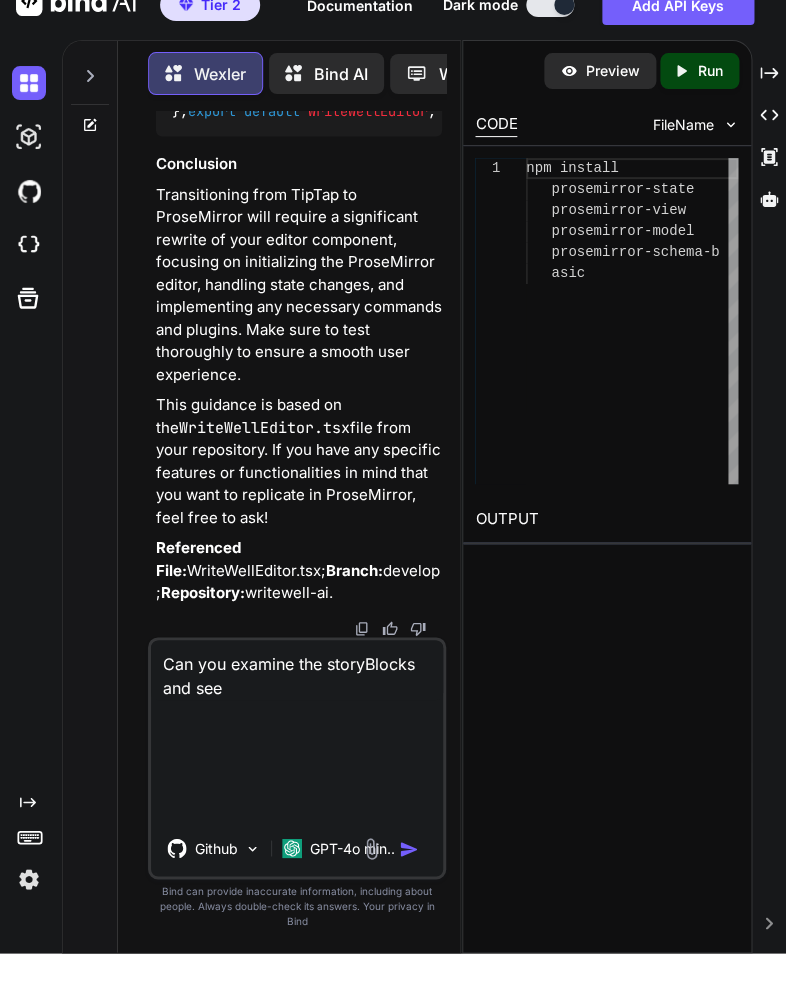 type on "x" 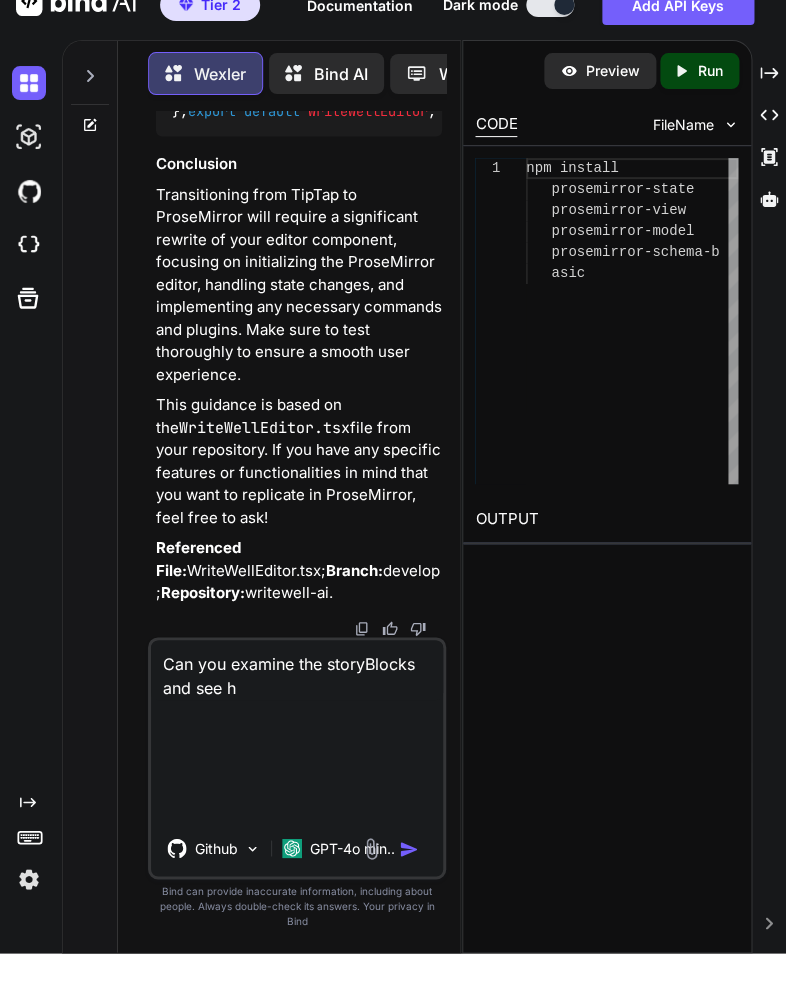 type on "x" 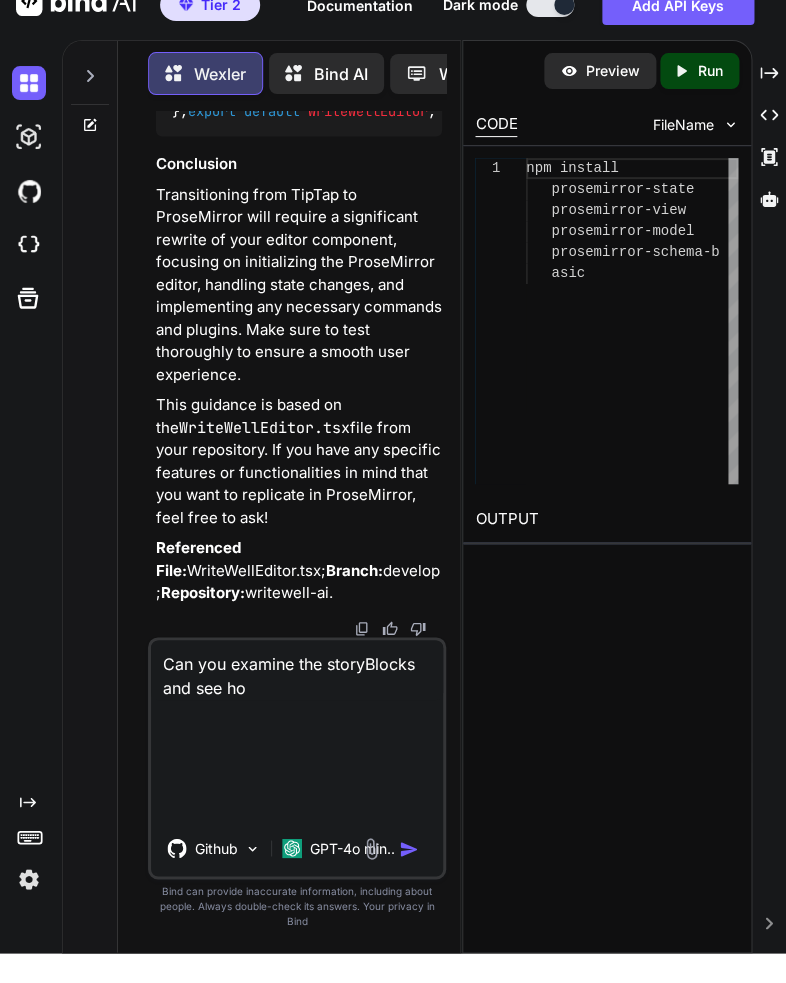 type on "x" 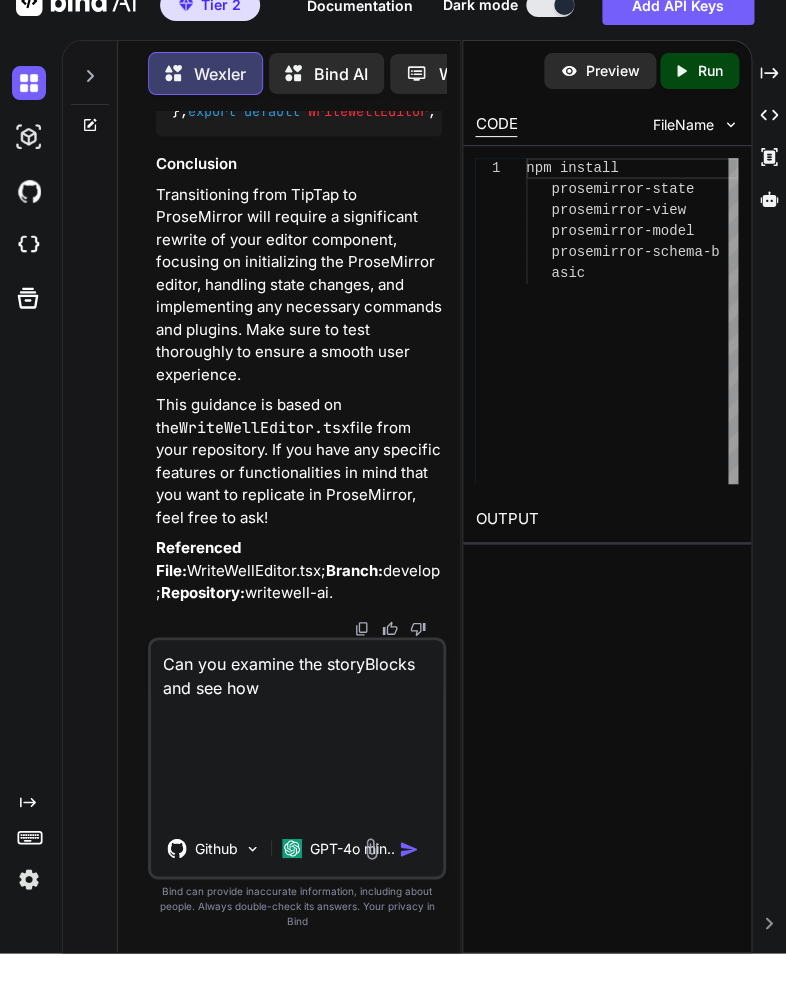 type on "x" 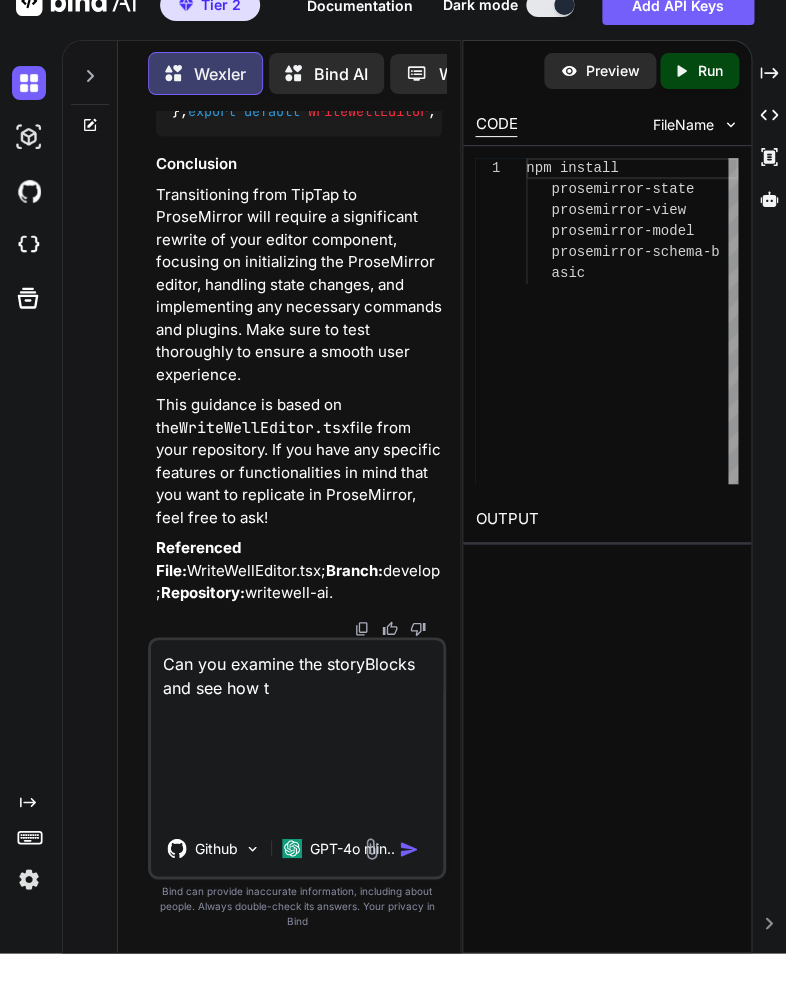 type on "x" 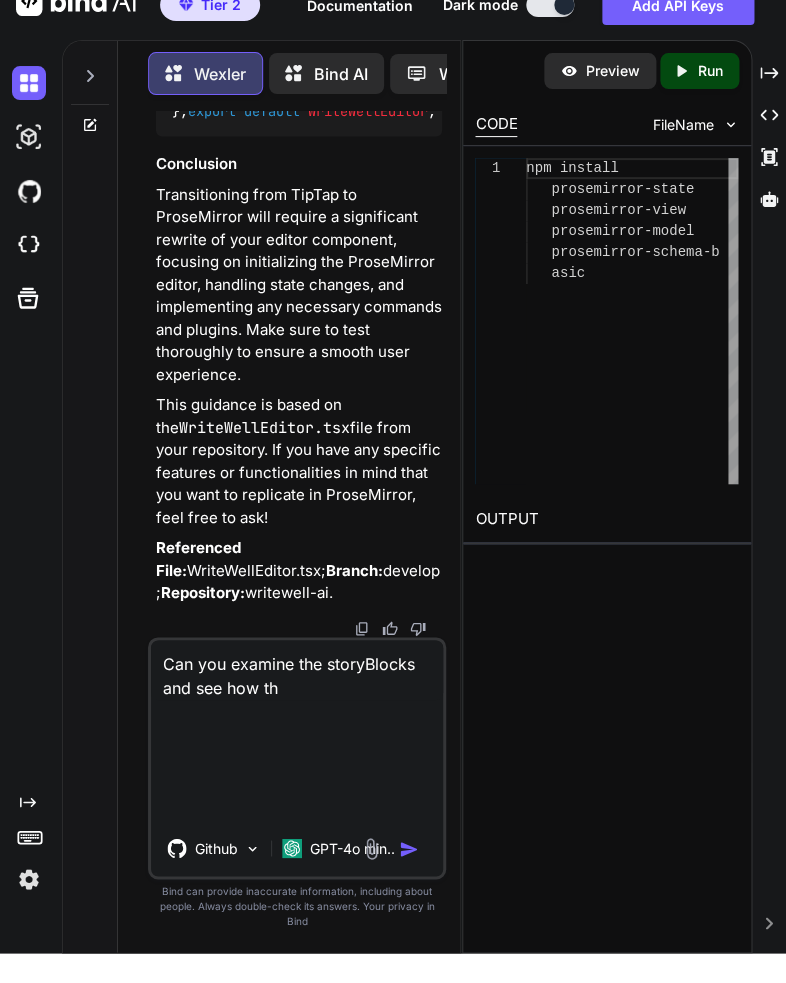 type on "x" 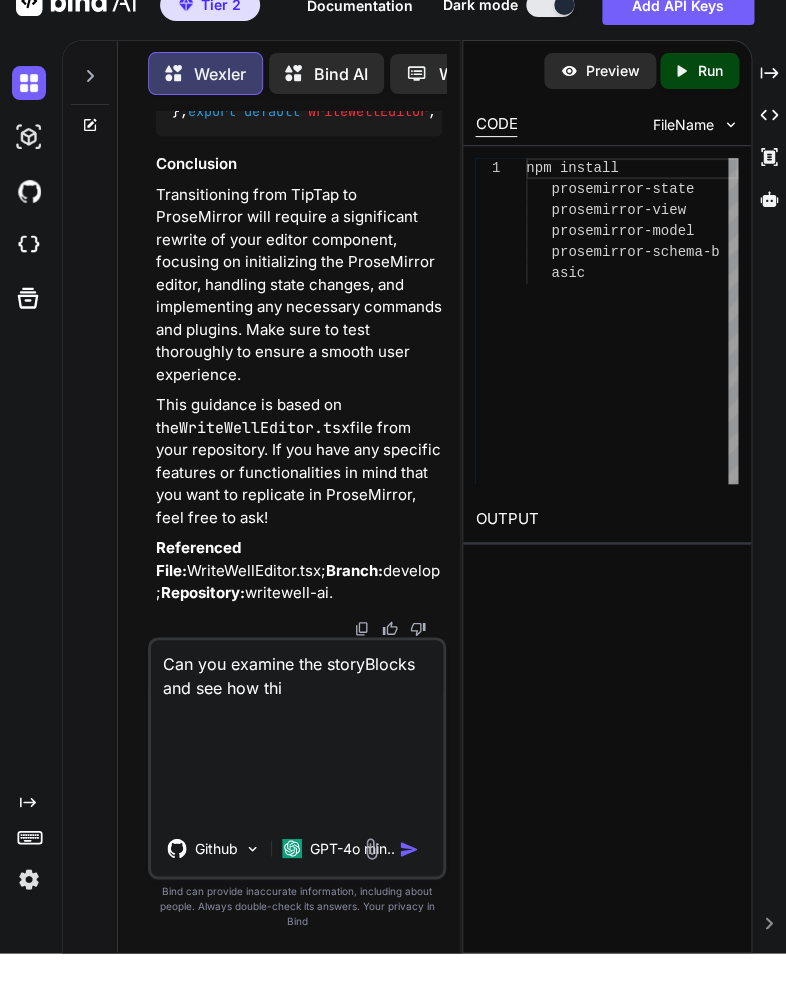 type on "x" 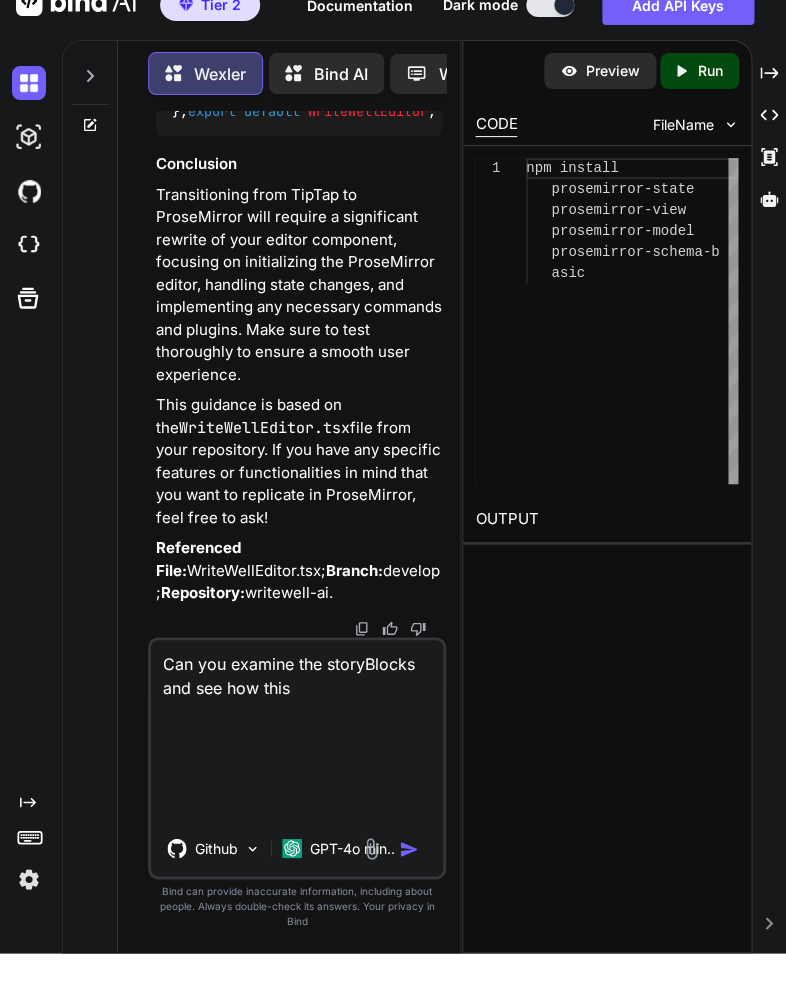 type on "x" 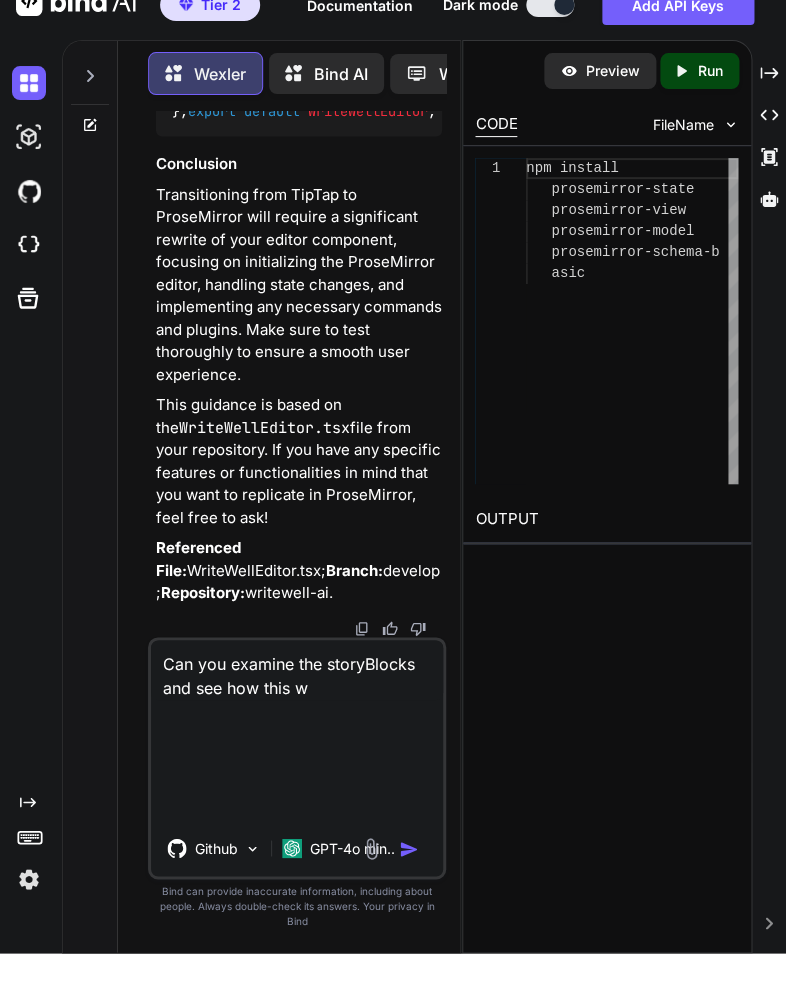type on "x" 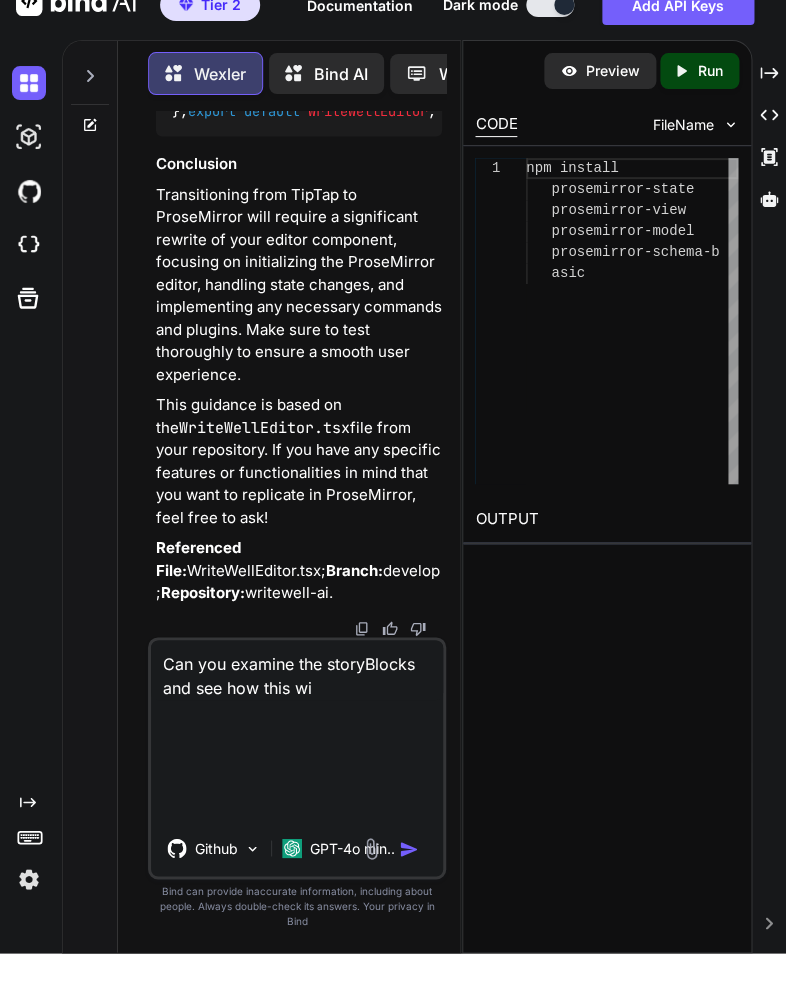 type on "x" 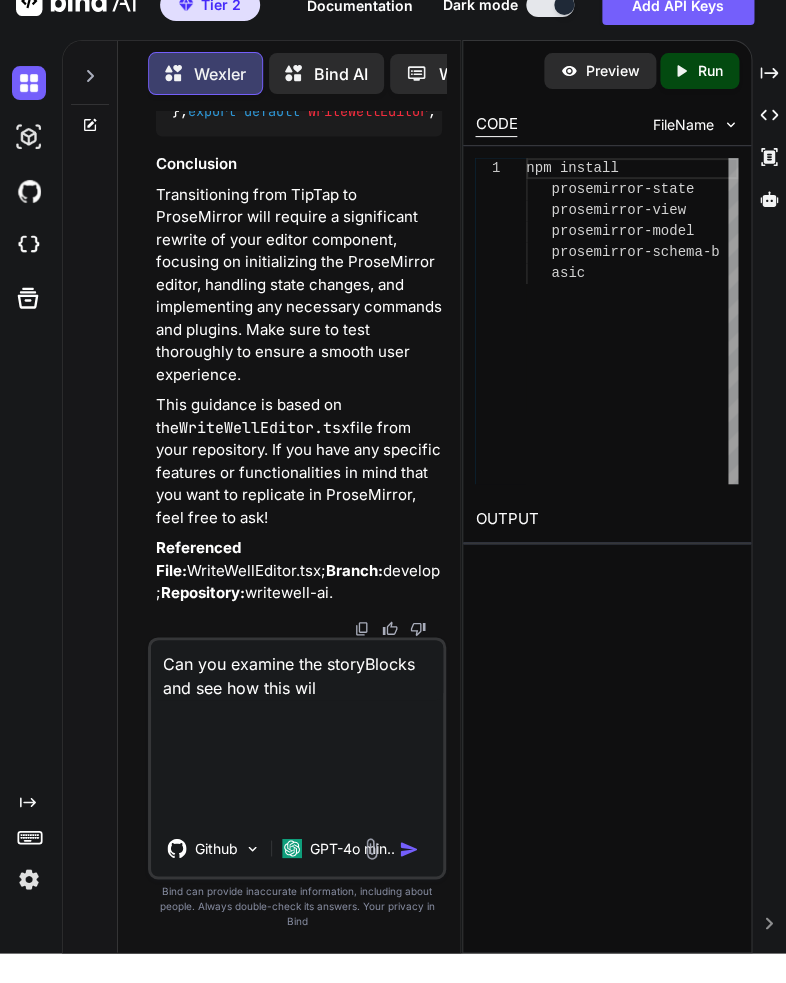 type on "x" 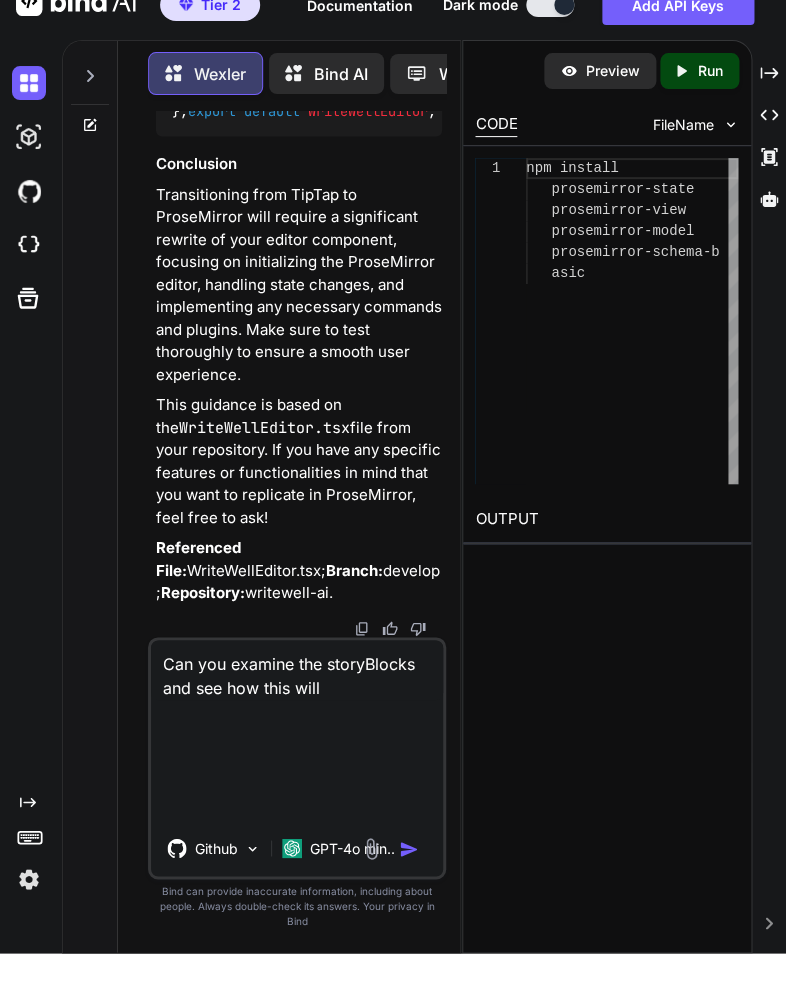 type on "x" 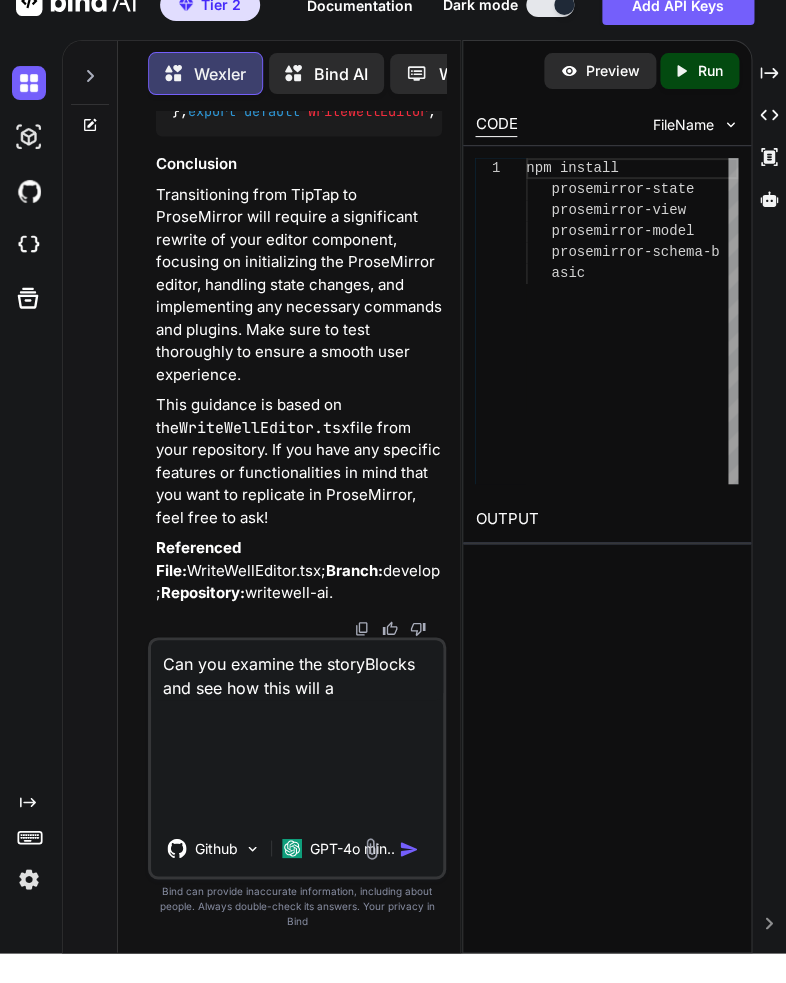 type on "x" 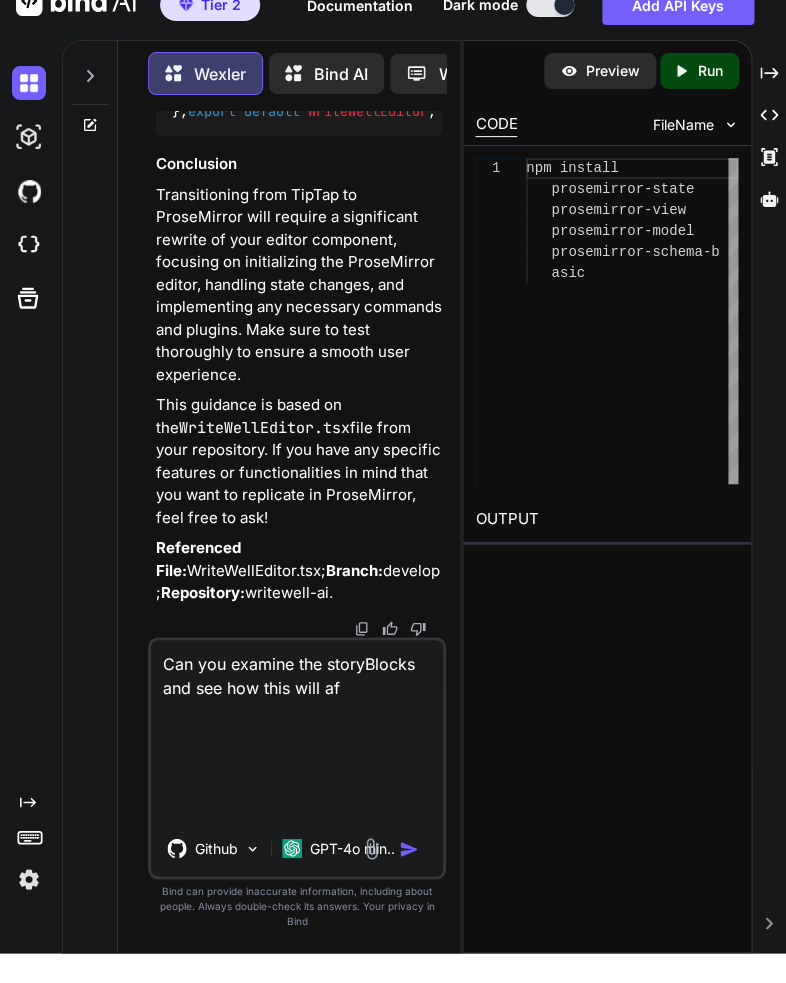 type on "x" 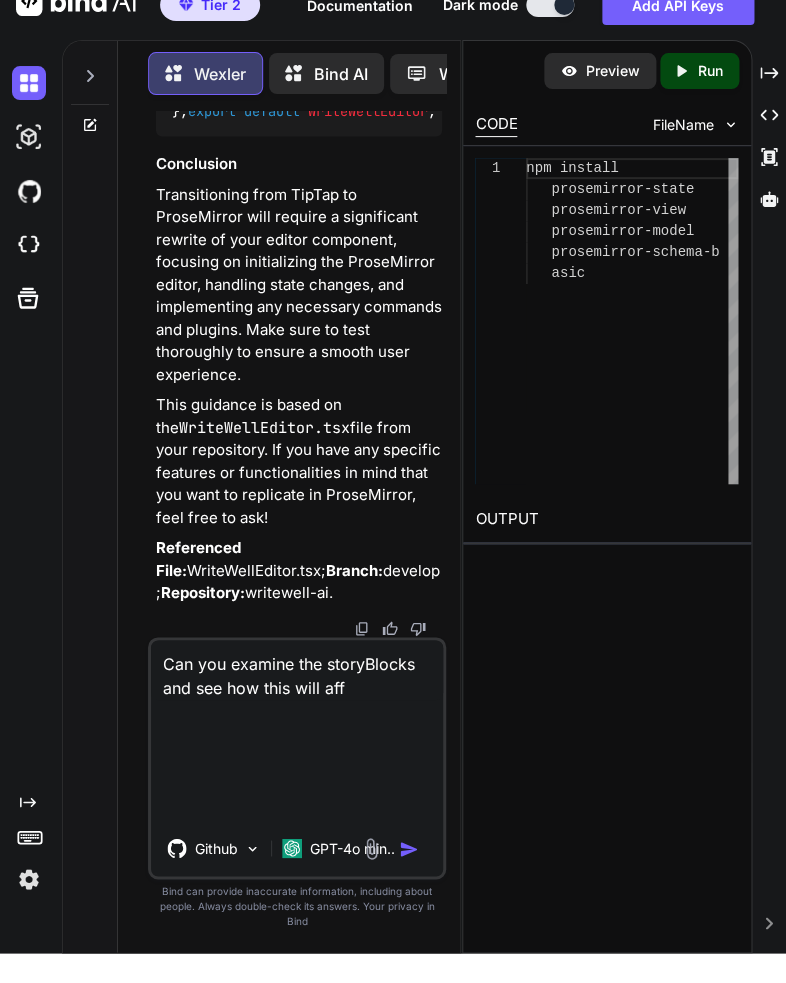 type on "x" 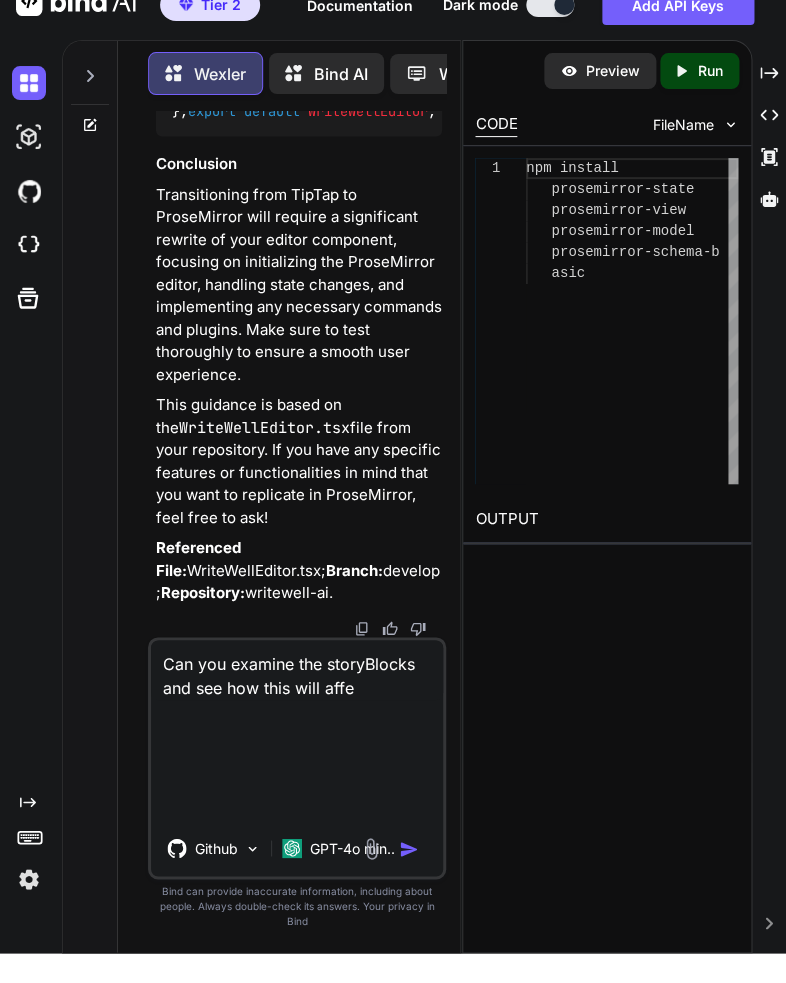 type on "x" 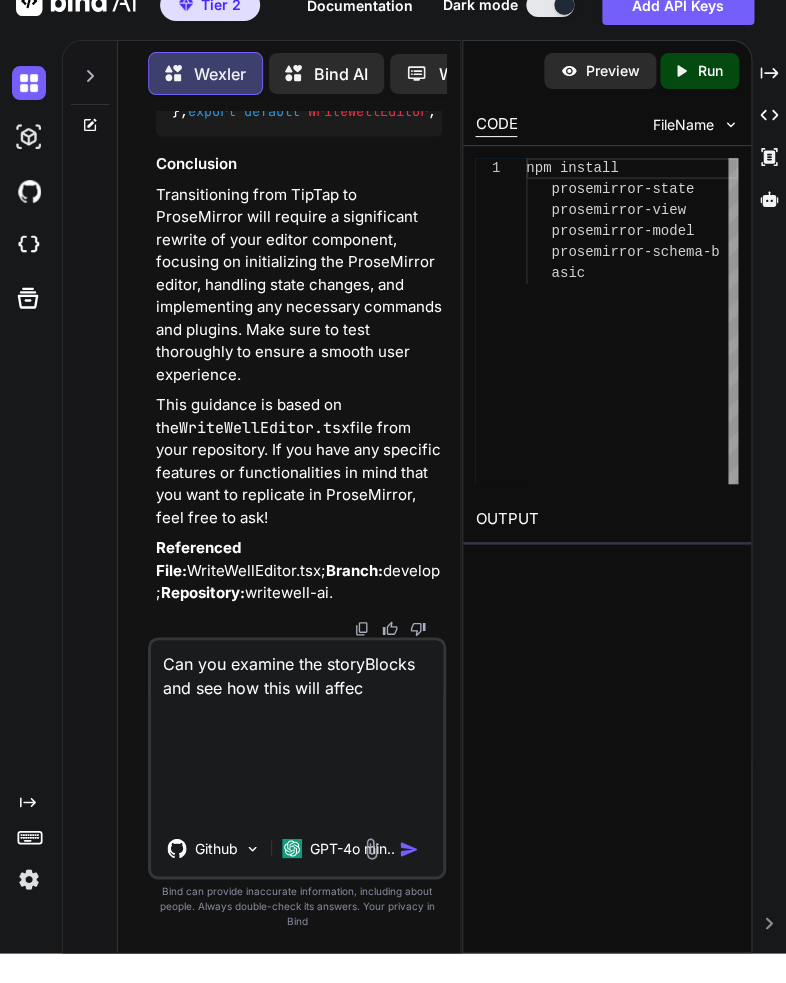 type on "x" 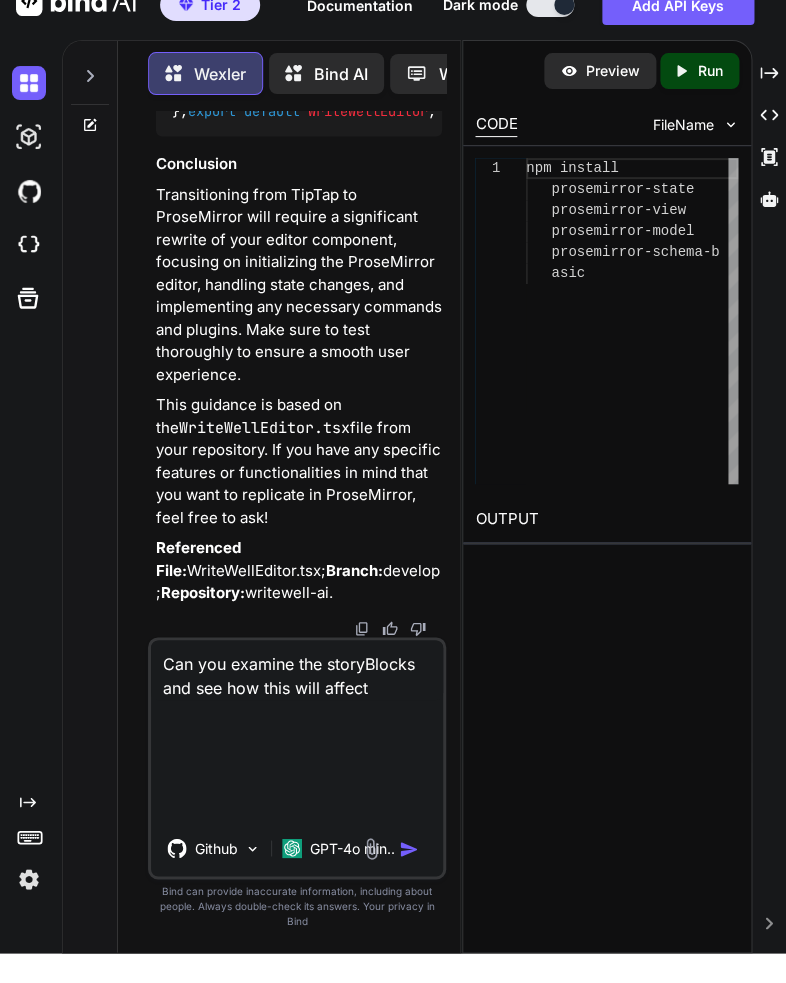 type on "x" 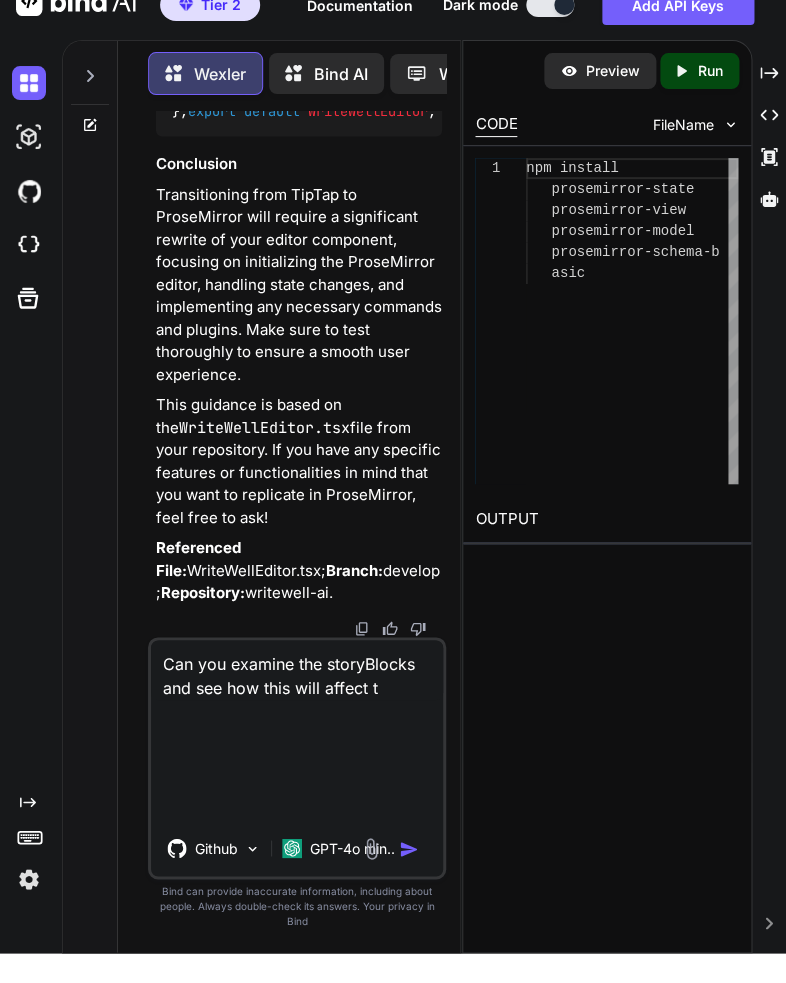 type on "x" 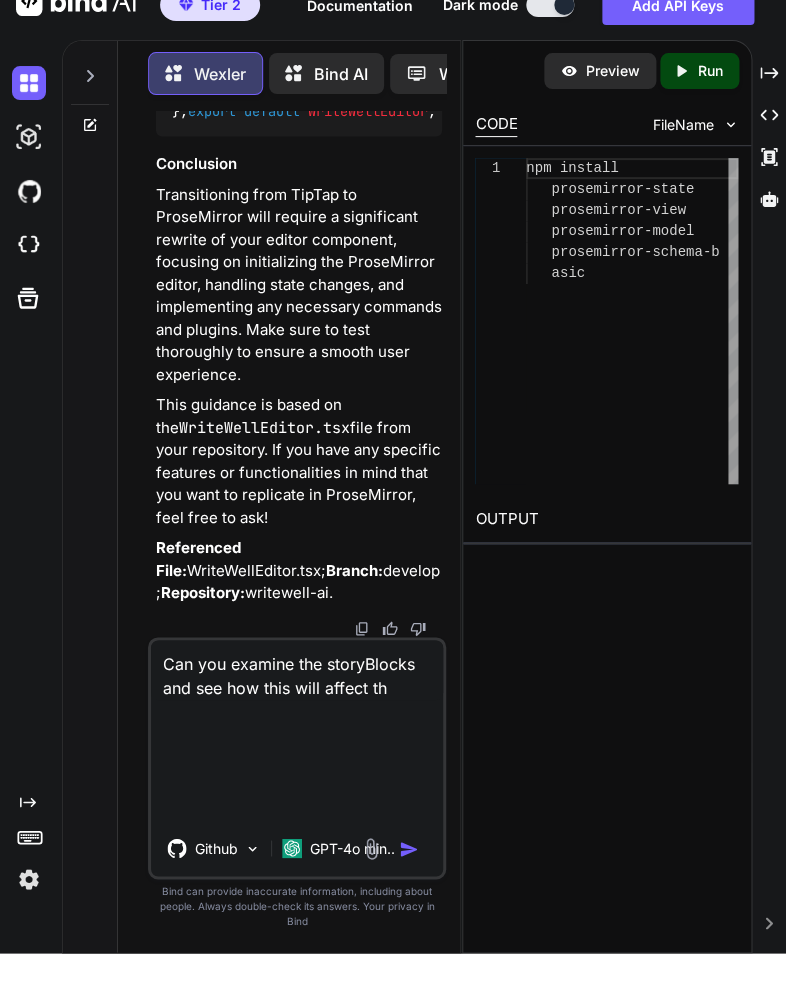 type on "x" 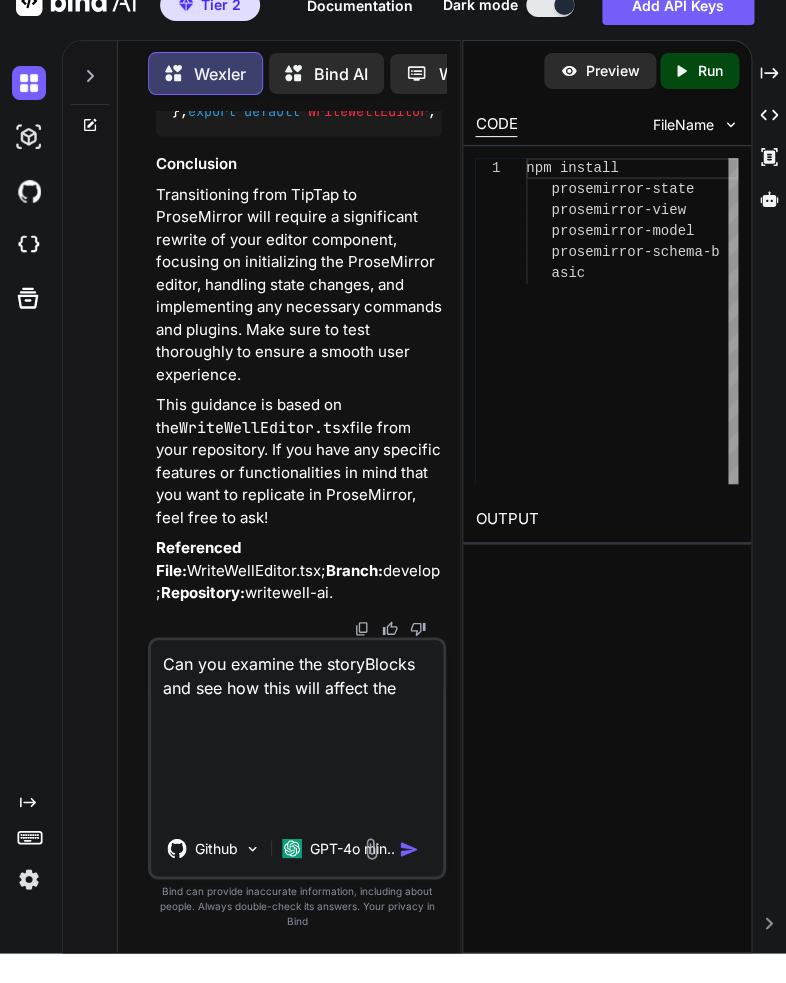 type on "x" 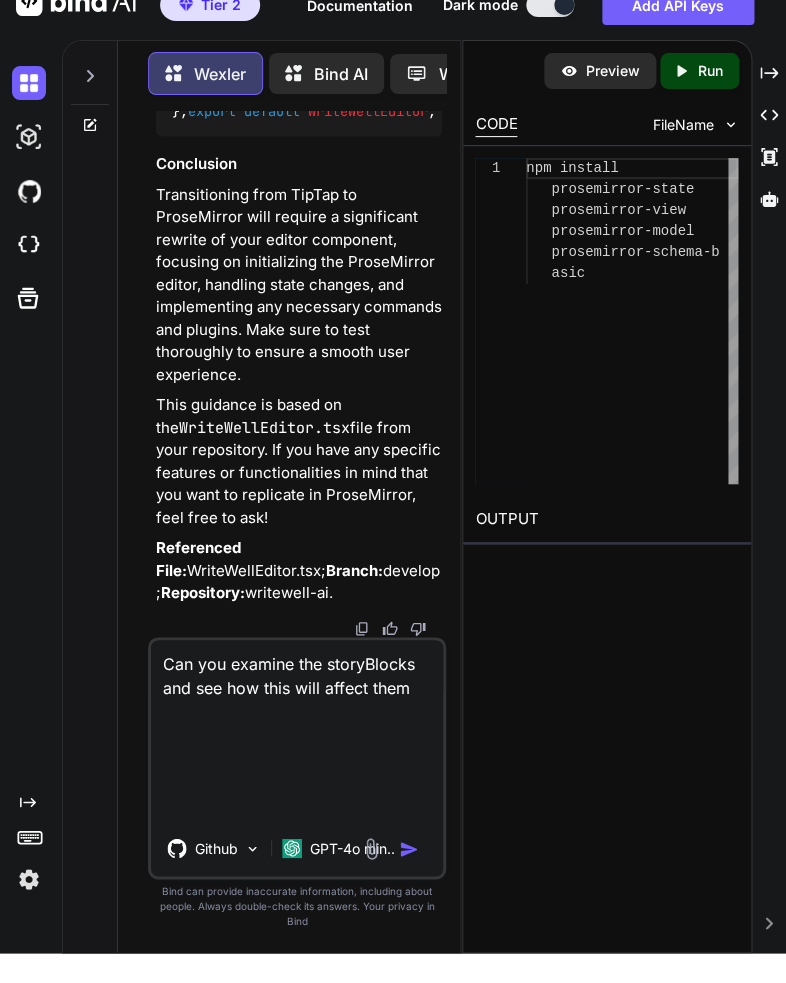 type on "x" 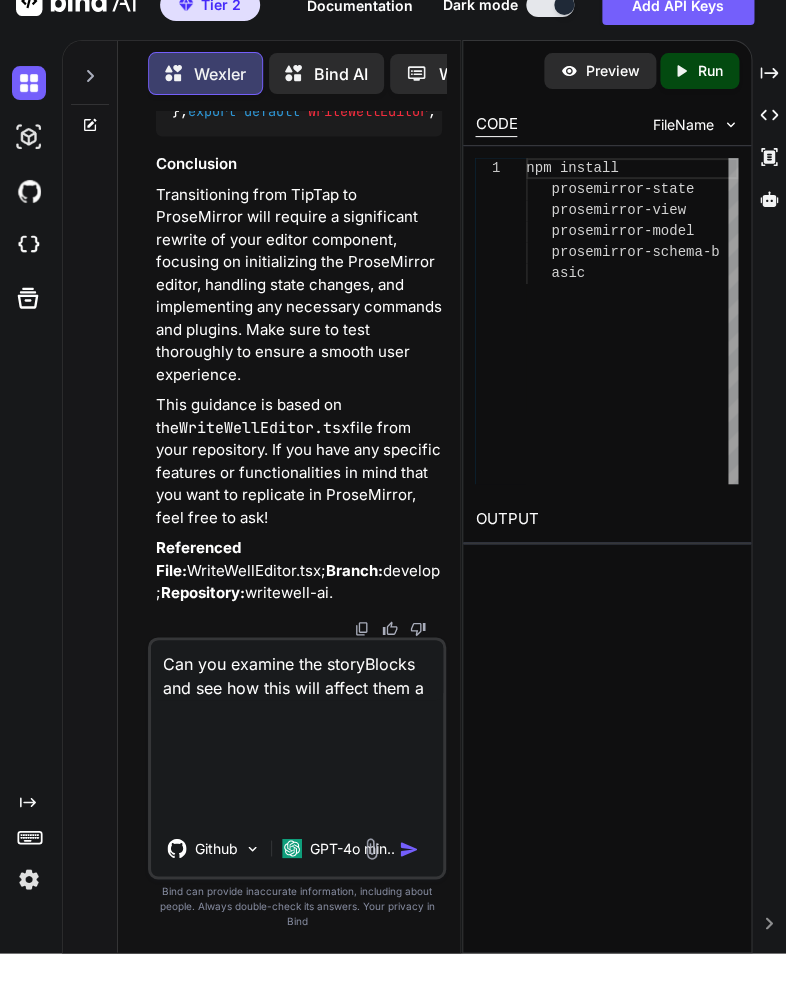 type on "x" 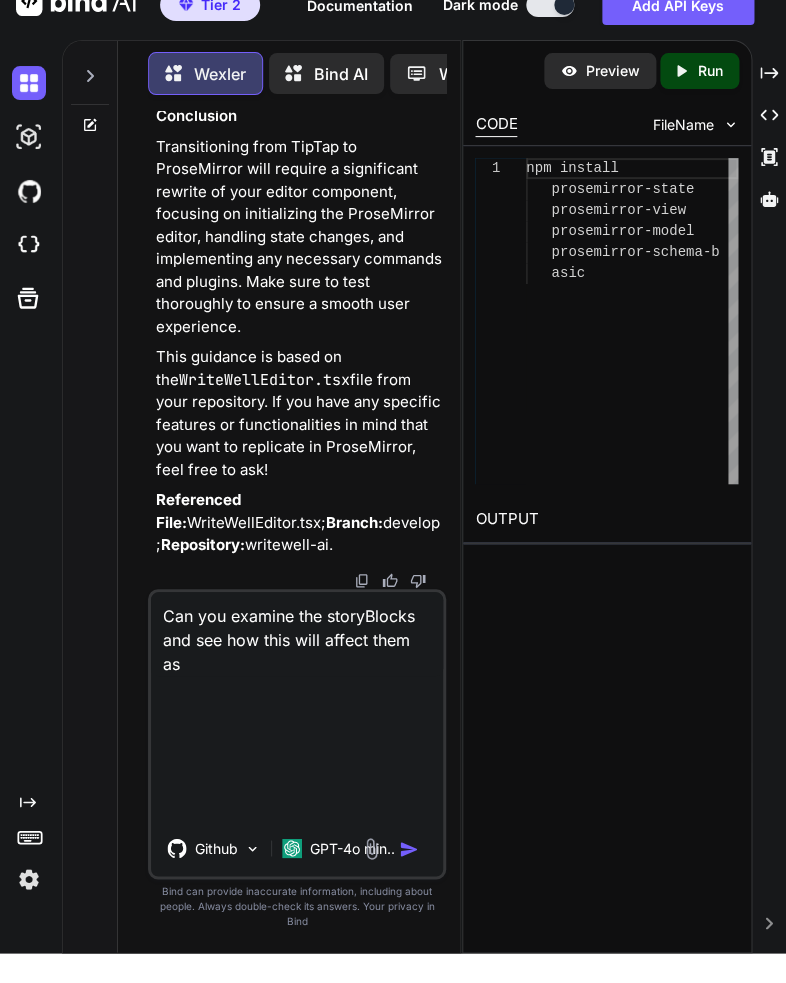 type on "x" 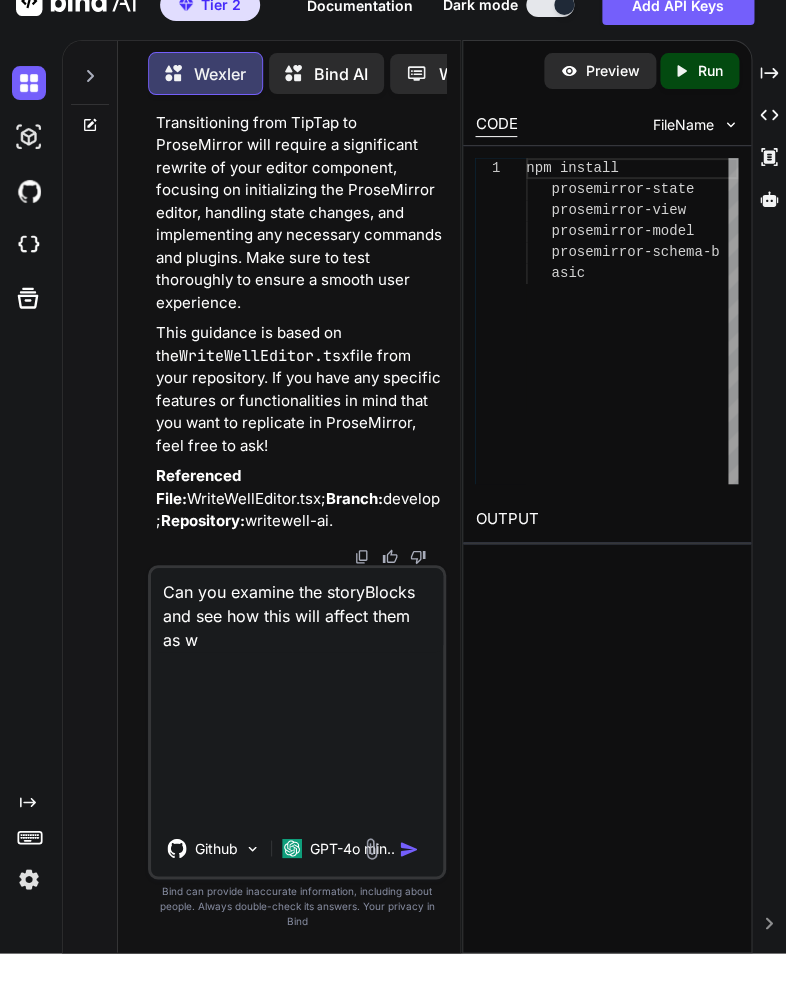 type on "x" 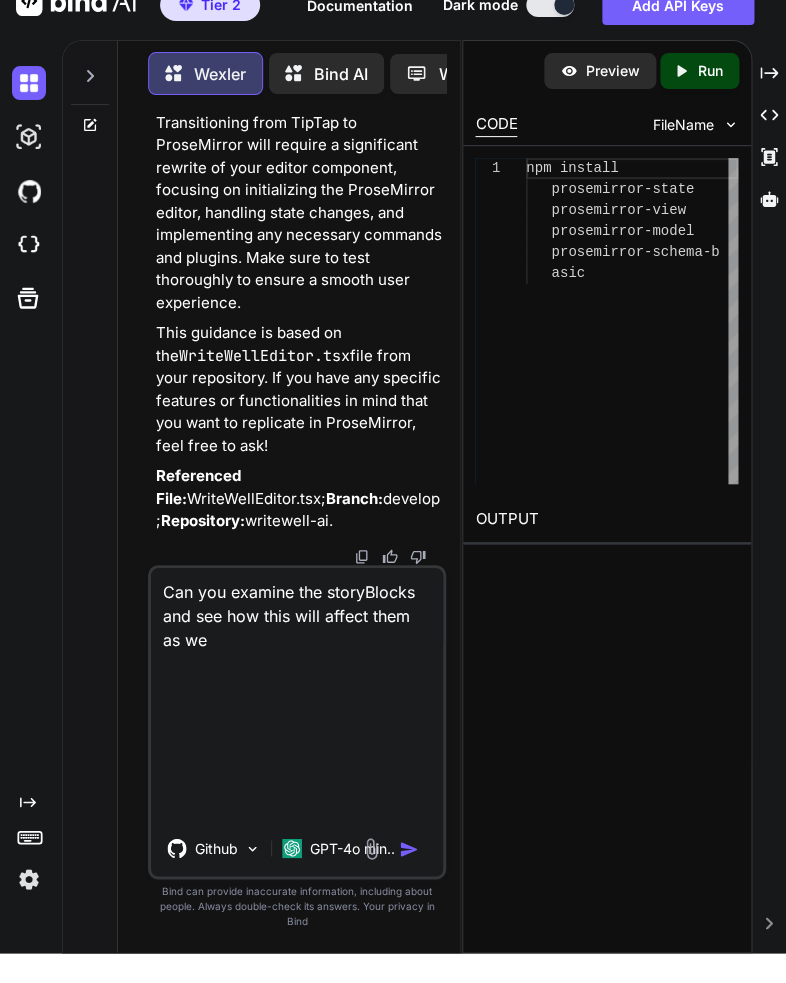 type on "x" 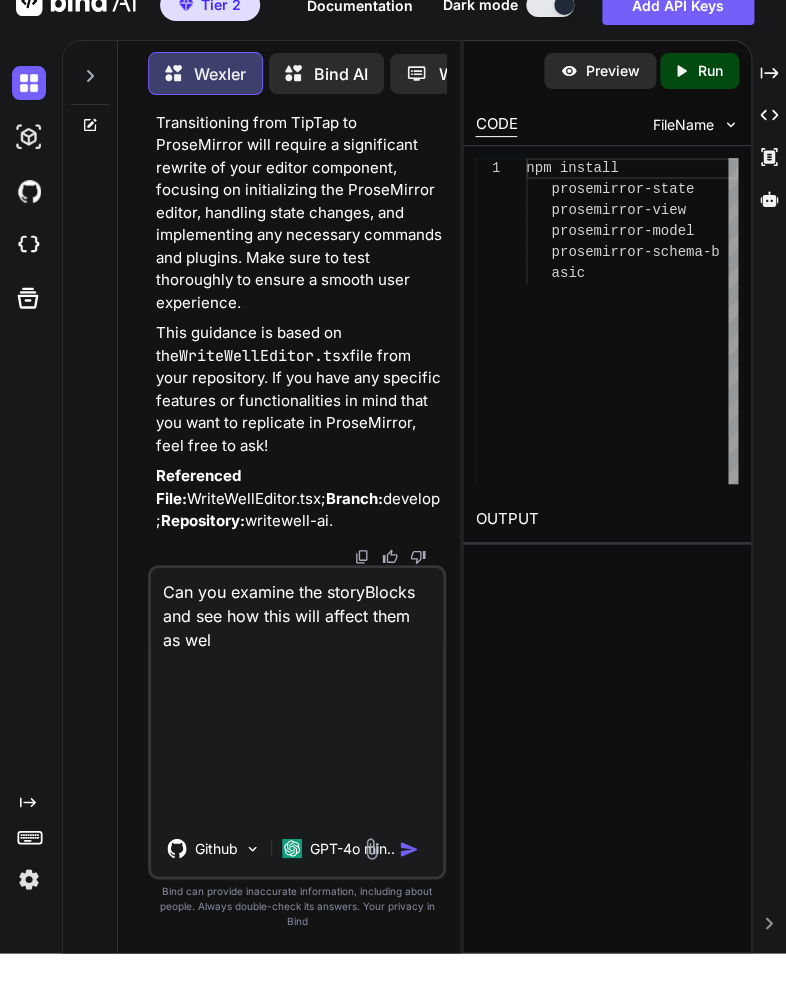 type on "x" 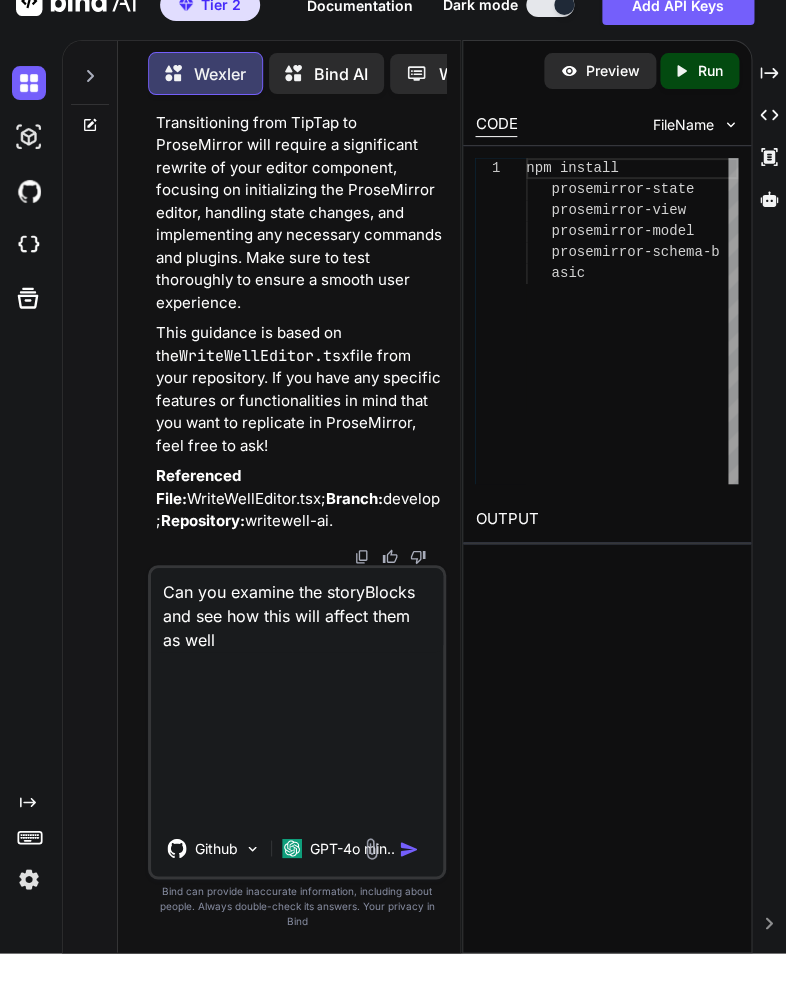 type on "x" 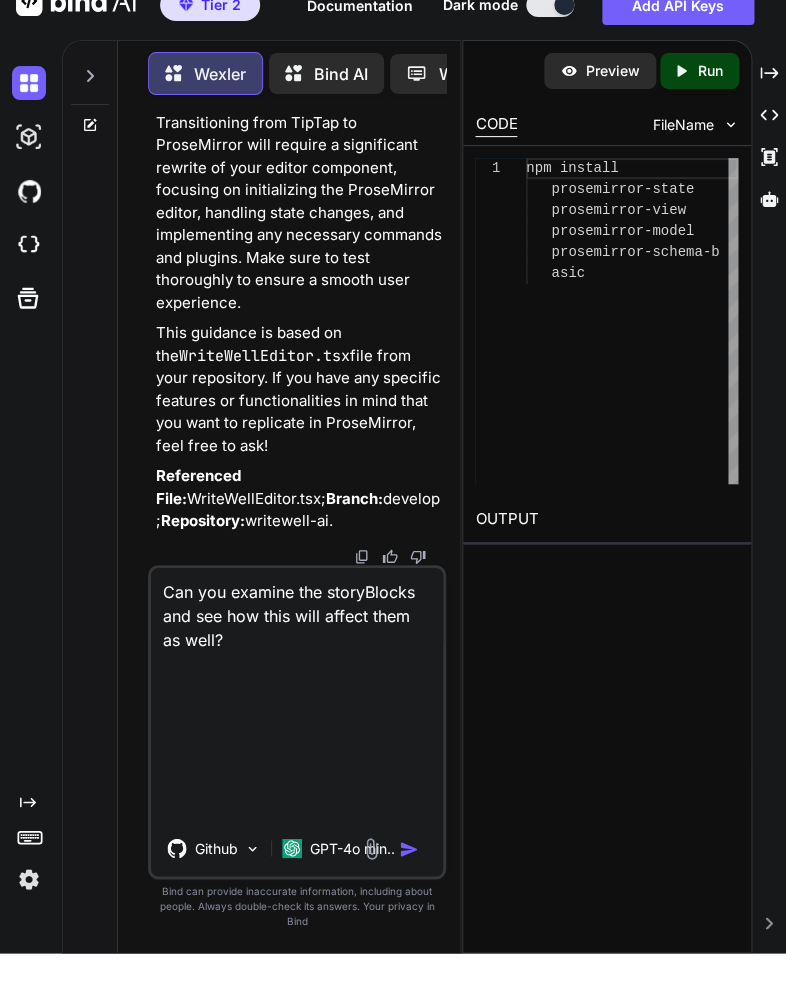 type on "x" 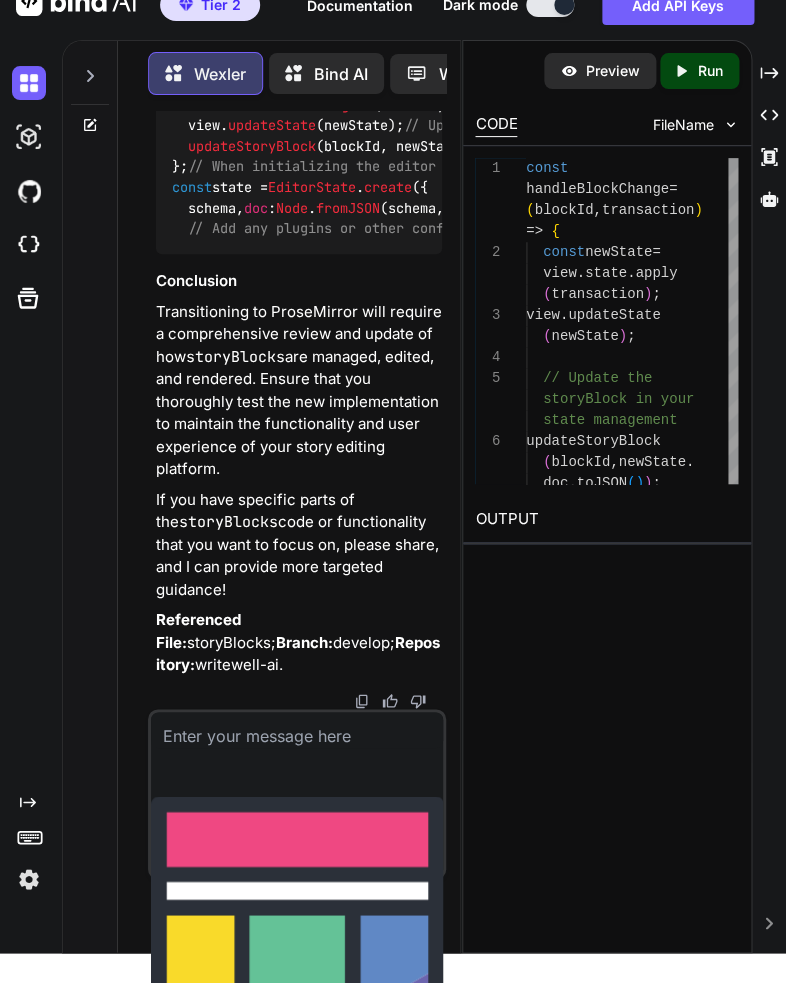 scroll, scrollTop: 4983, scrollLeft: 0, axis: vertical 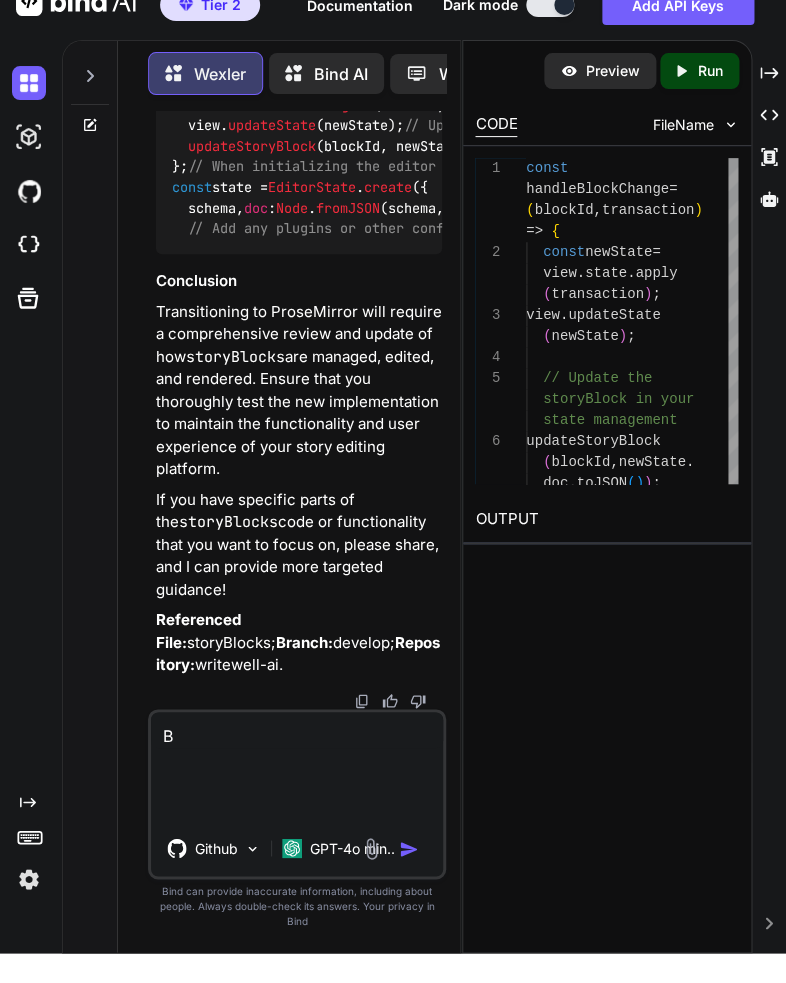 type on "x" 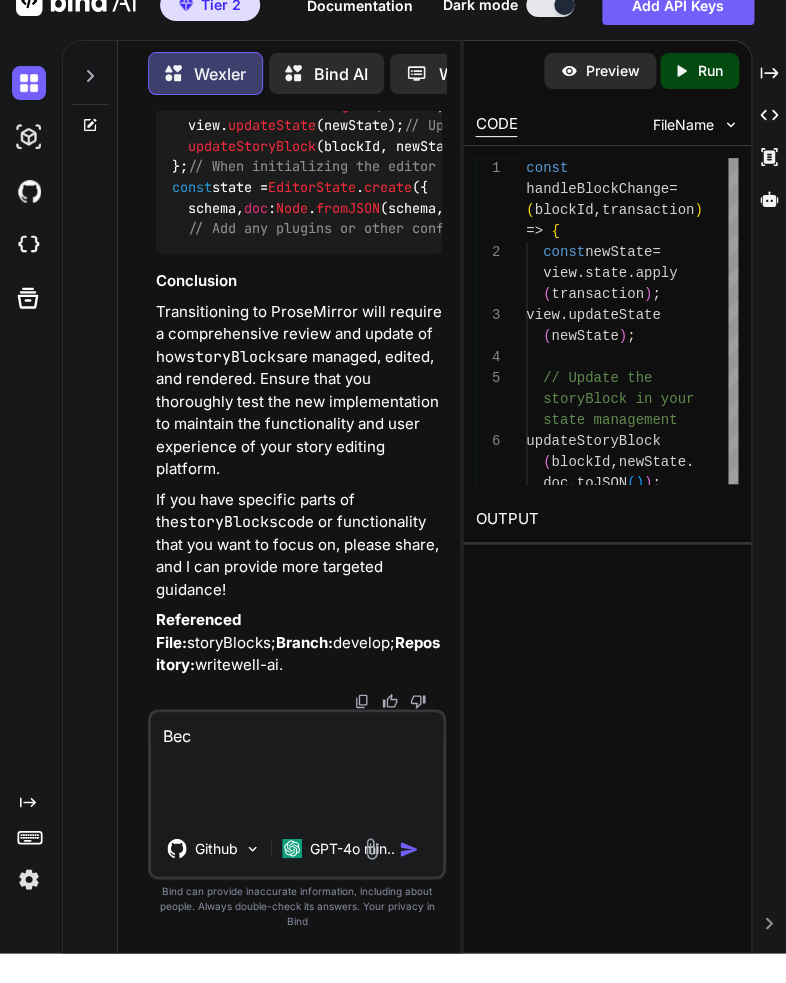 type on "x" 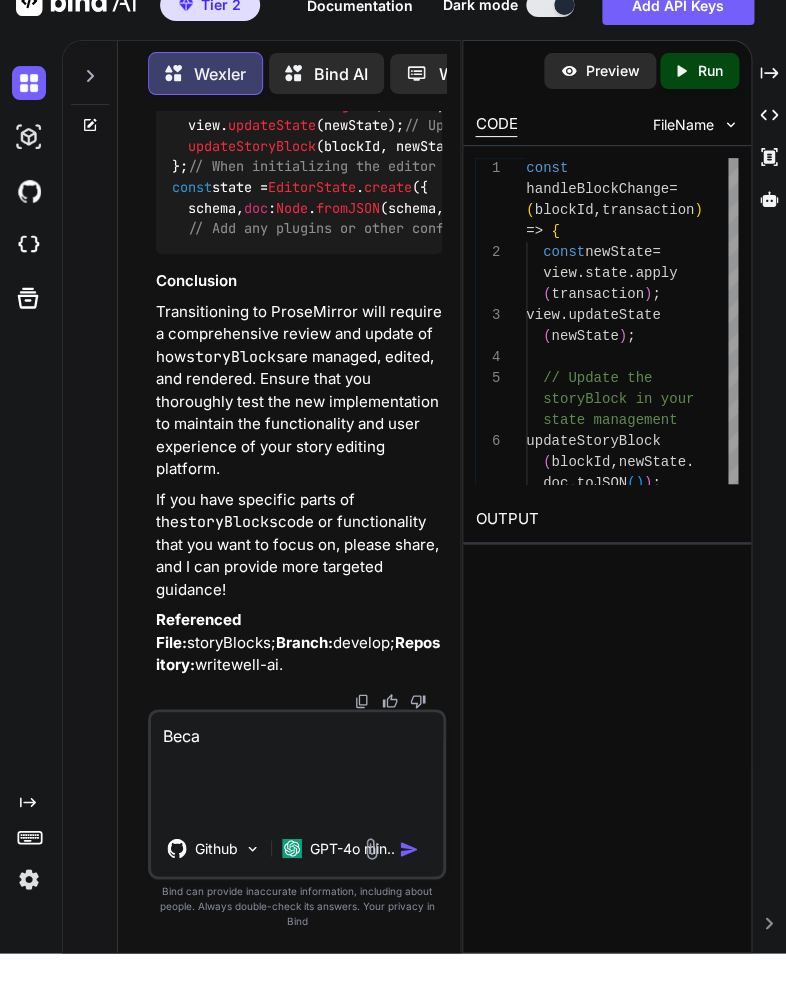 type on "x" 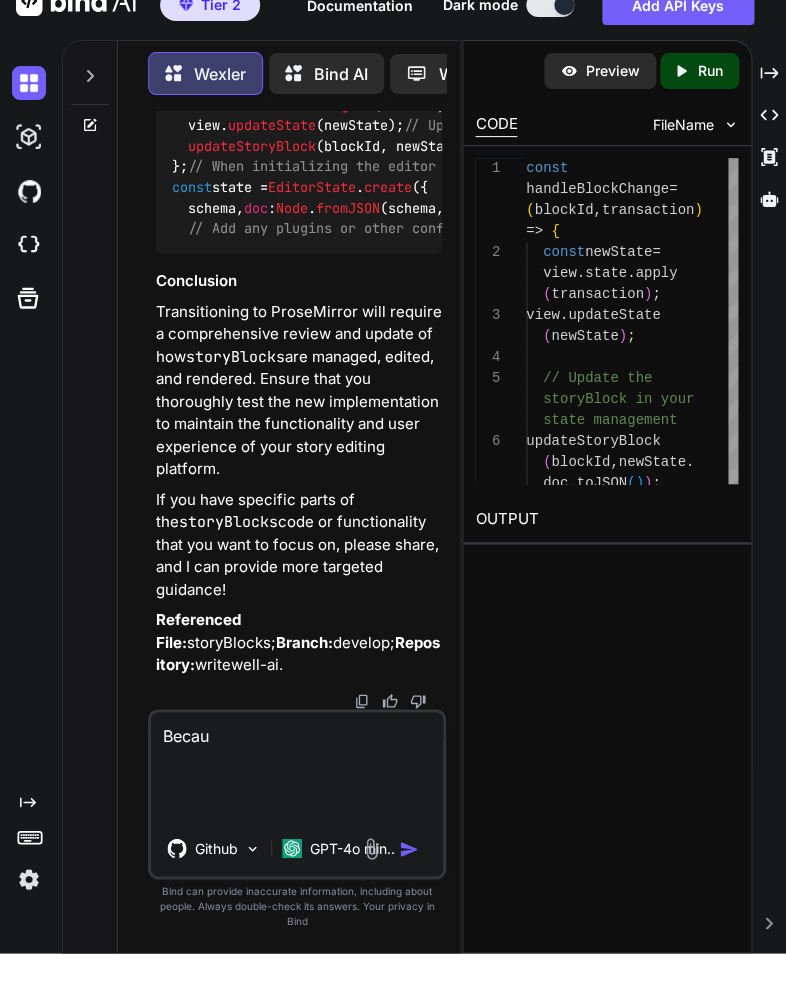 type on "x" 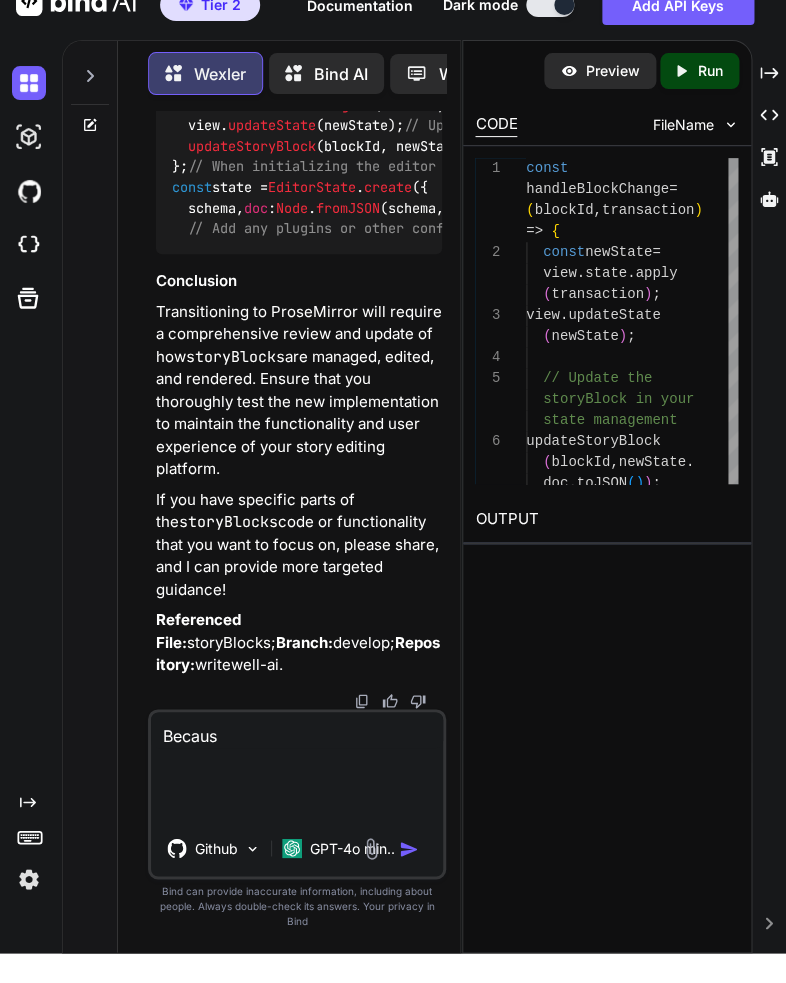 type on "x" 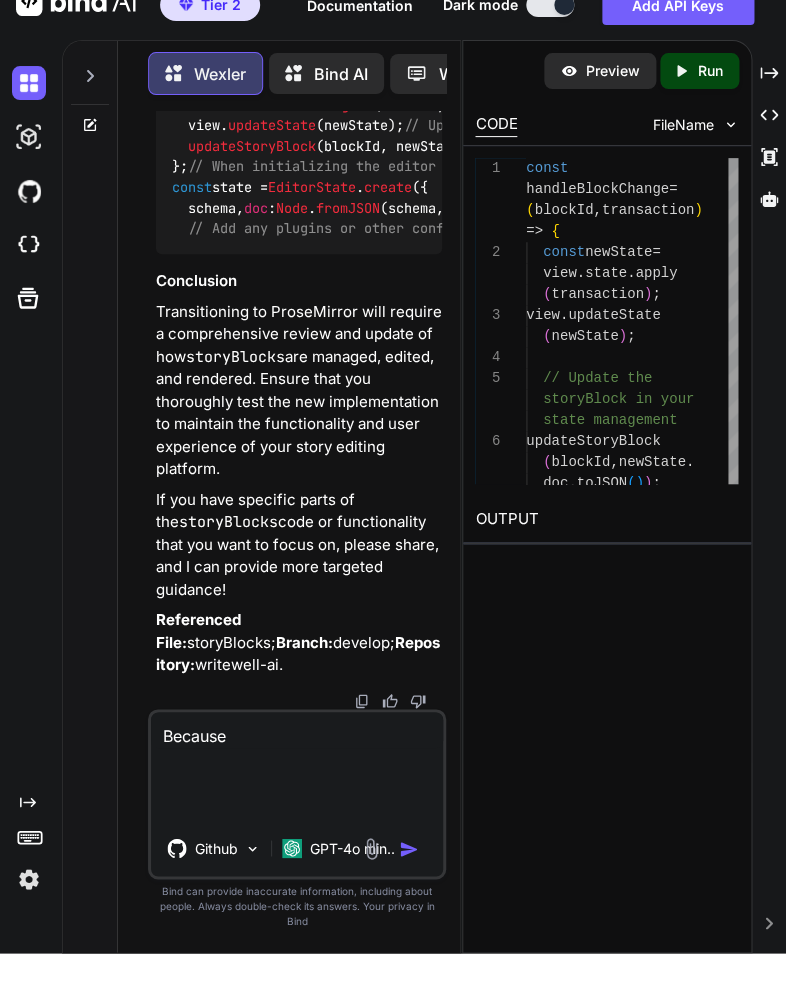 type on "x" 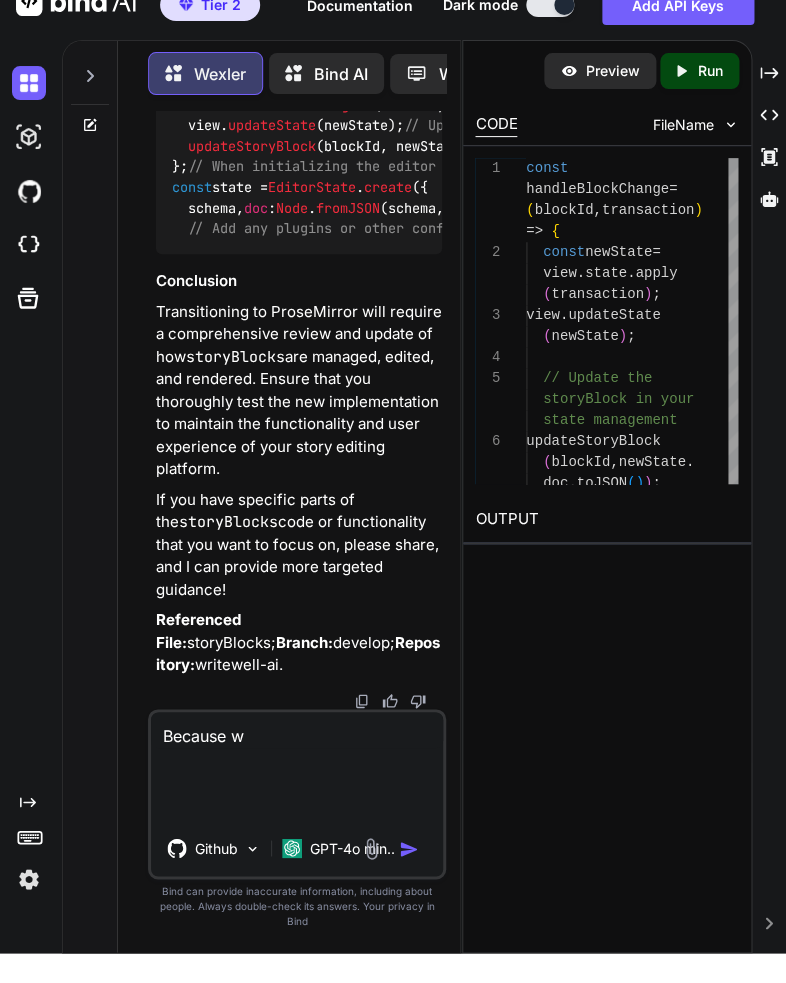 type on "x" 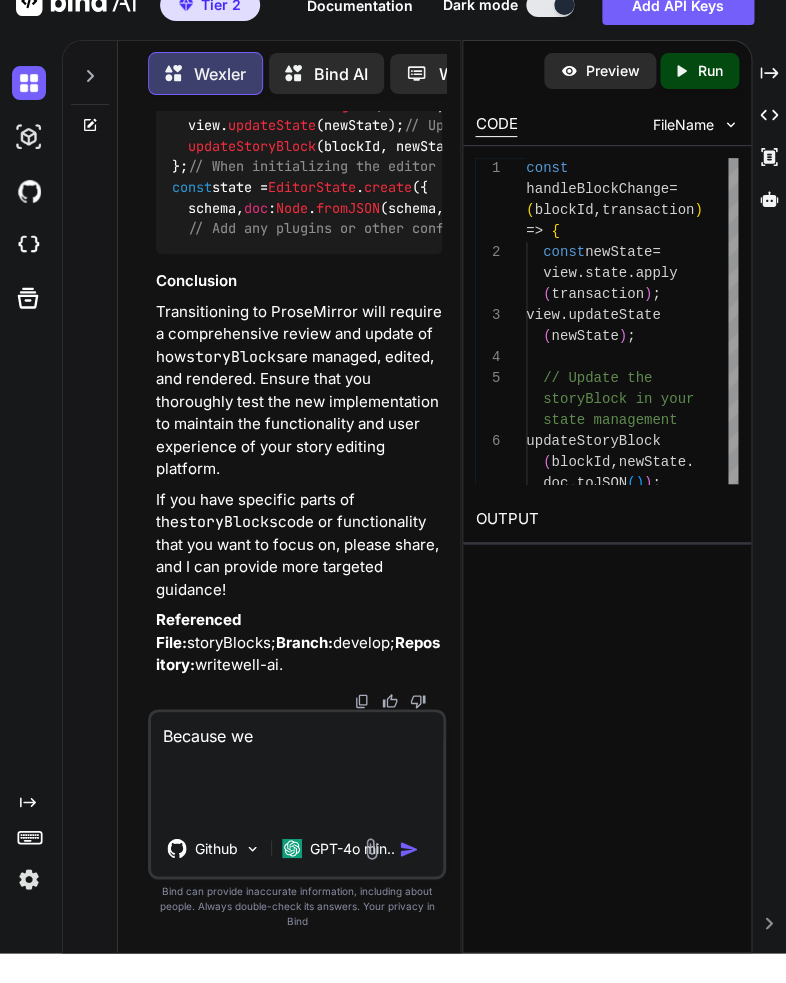 type on "x" 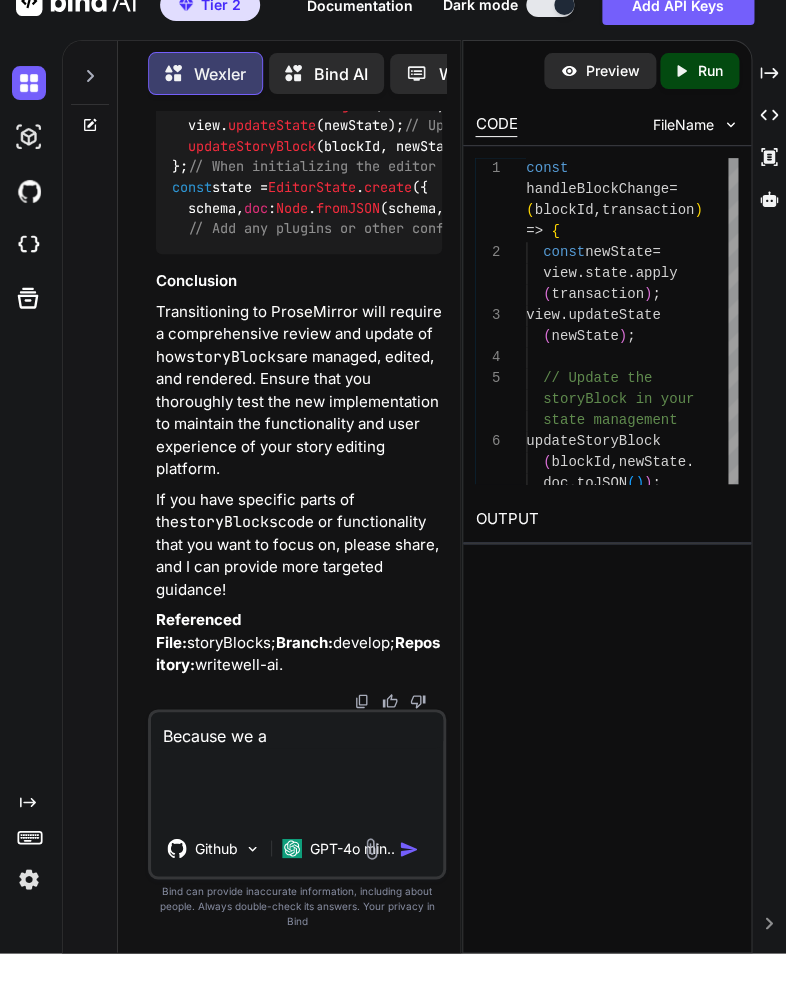 type on "x" 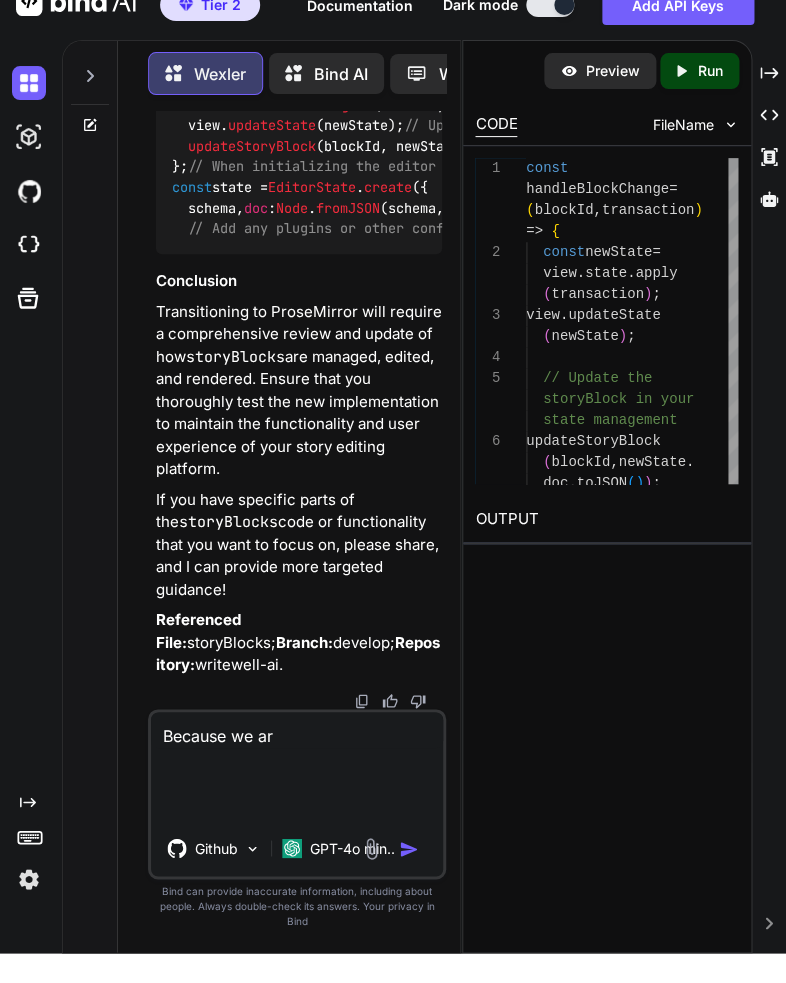 type on "Because we are" 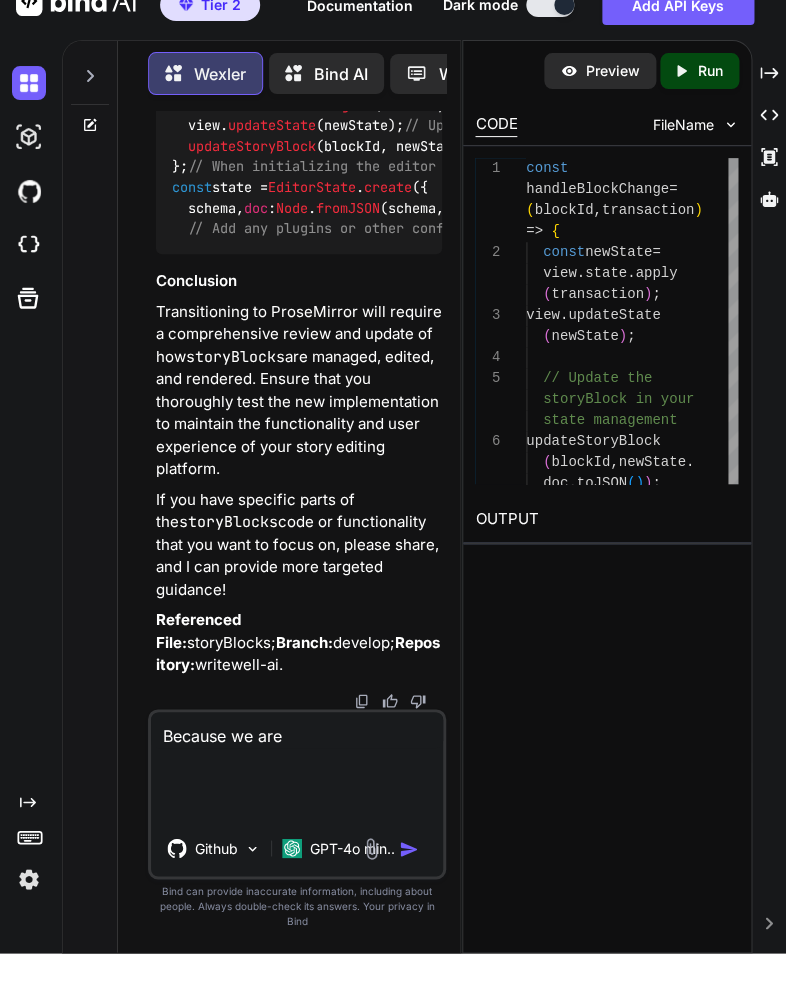 type on "x" 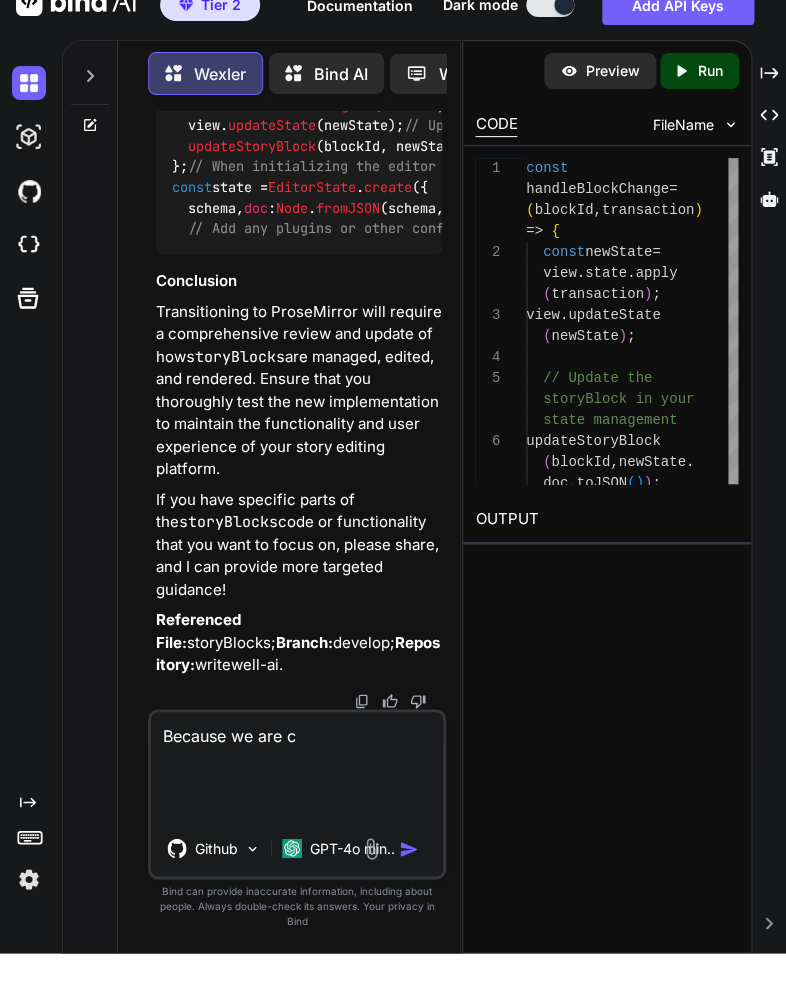 type on "x" 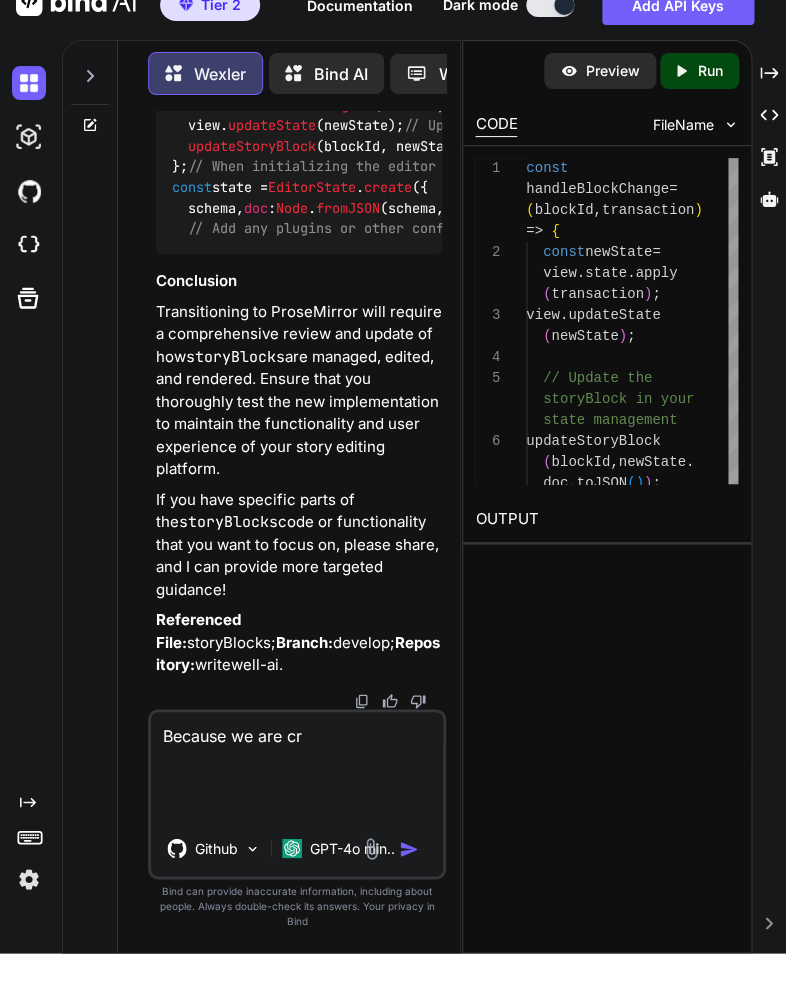 type on "x" 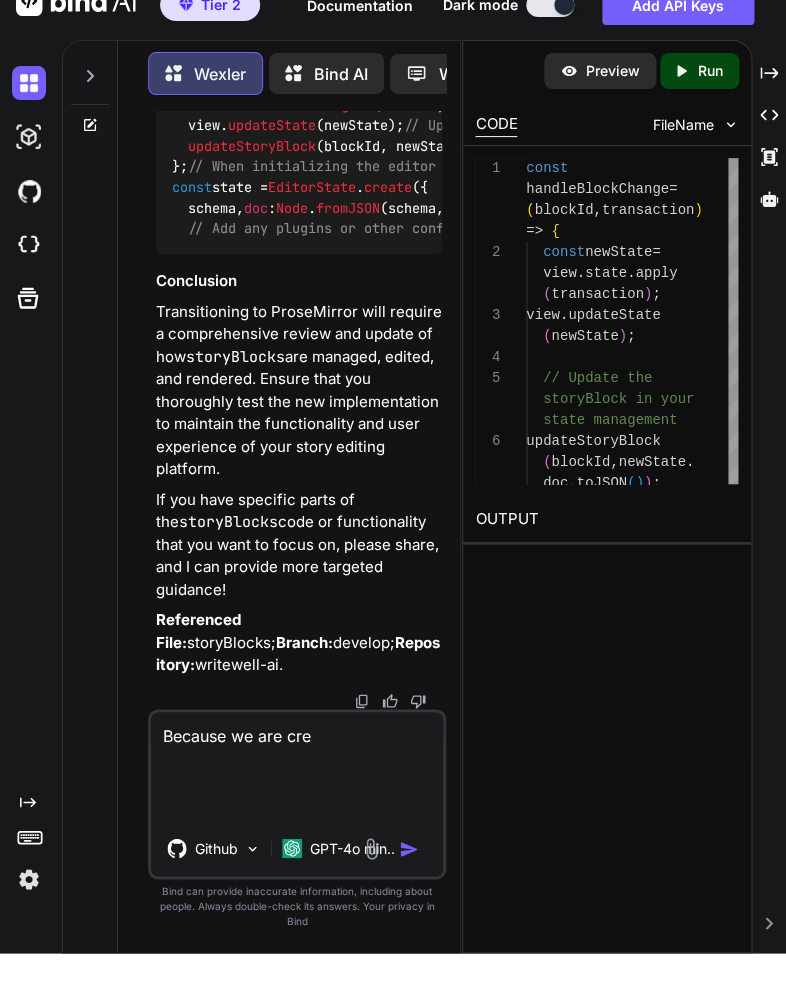 type on "x" 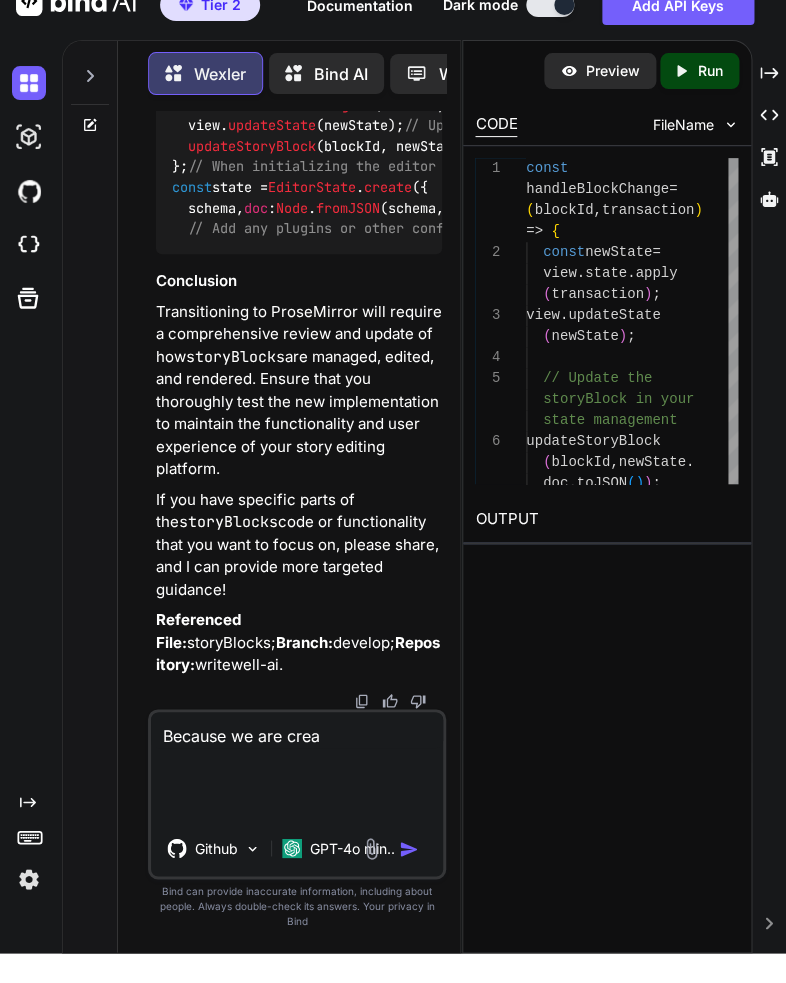 type on "x" 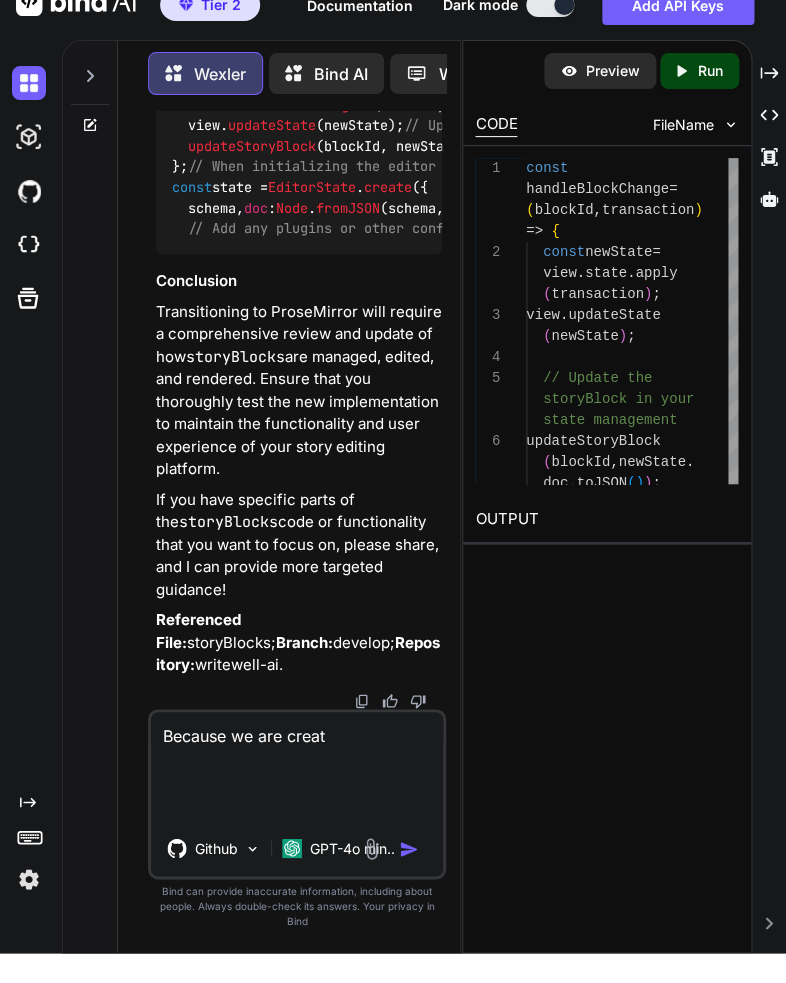 type 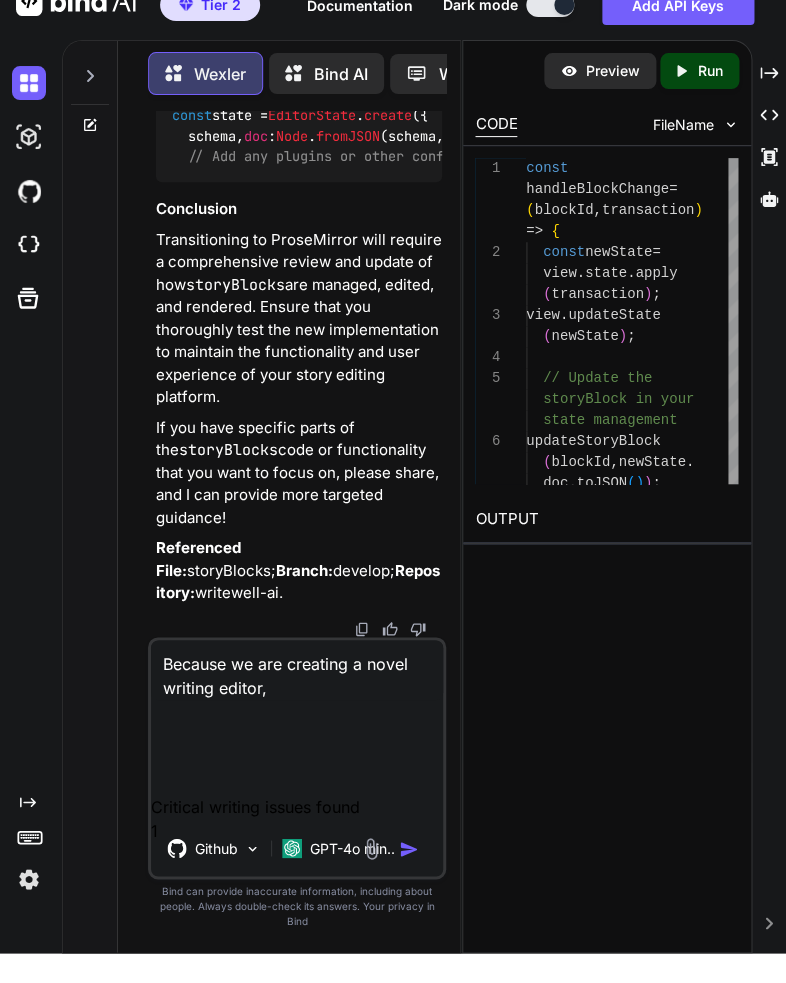 click on "Because we are creating a novel writing editor," at bounding box center [297, 670] 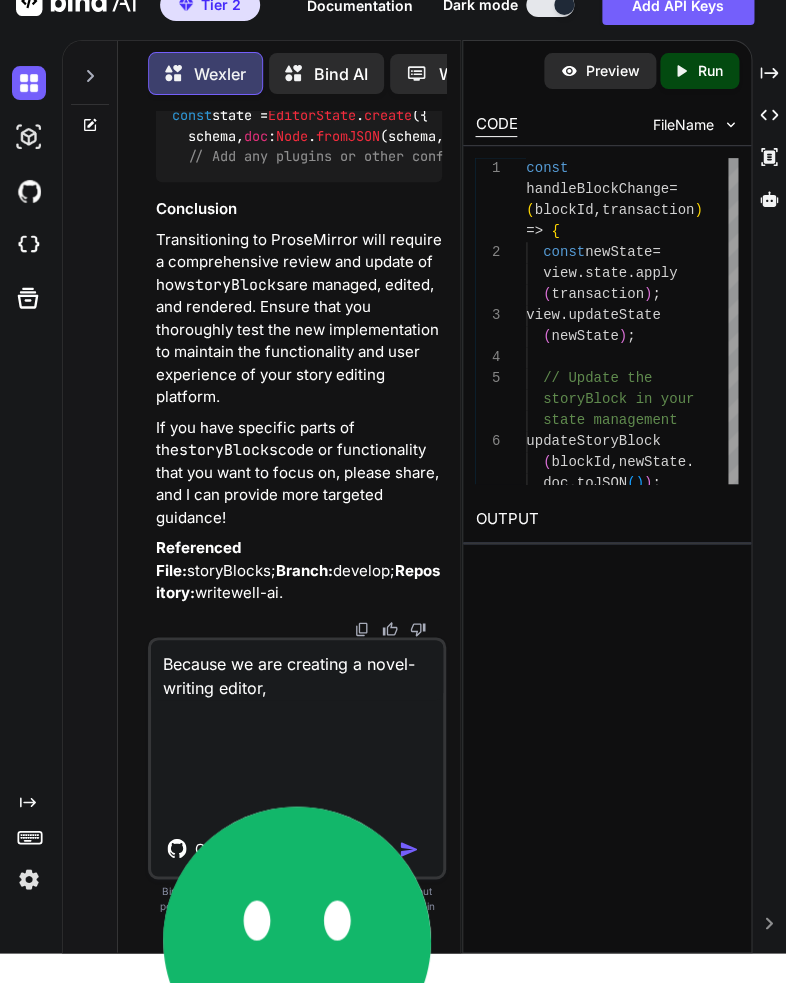 click on "Because we are creating a novel-writing editor," at bounding box center [297, 670] 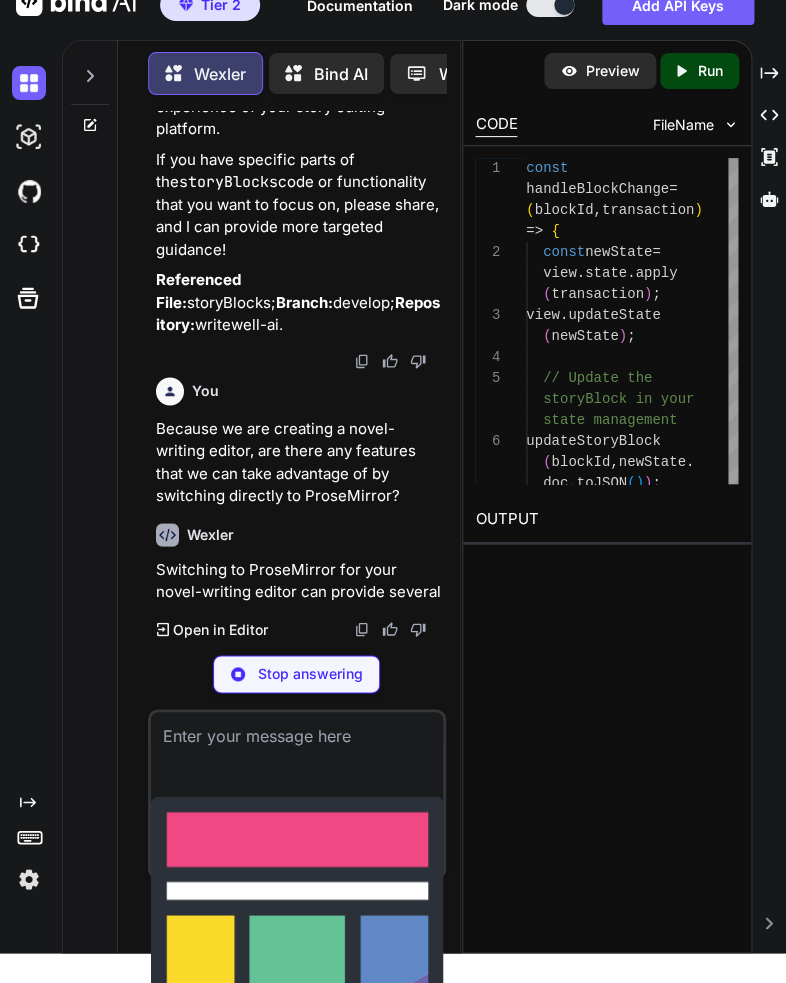 scroll, scrollTop: 5657, scrollLeft: 0, axis: vertical 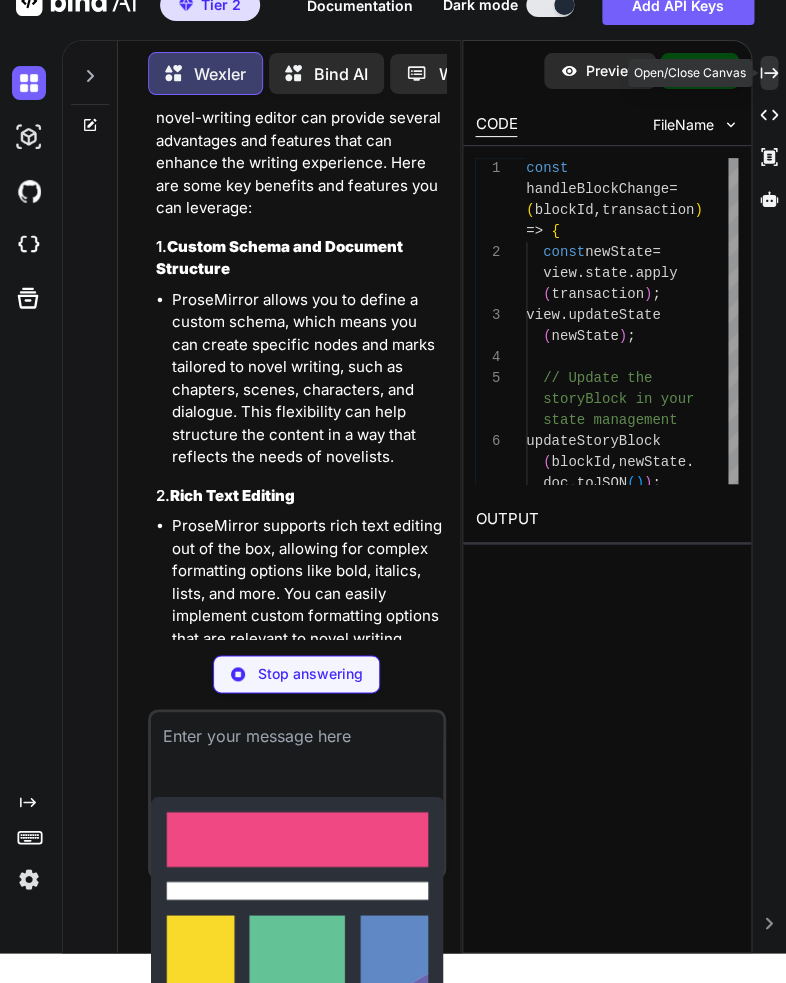 click on "Created with Pixso." 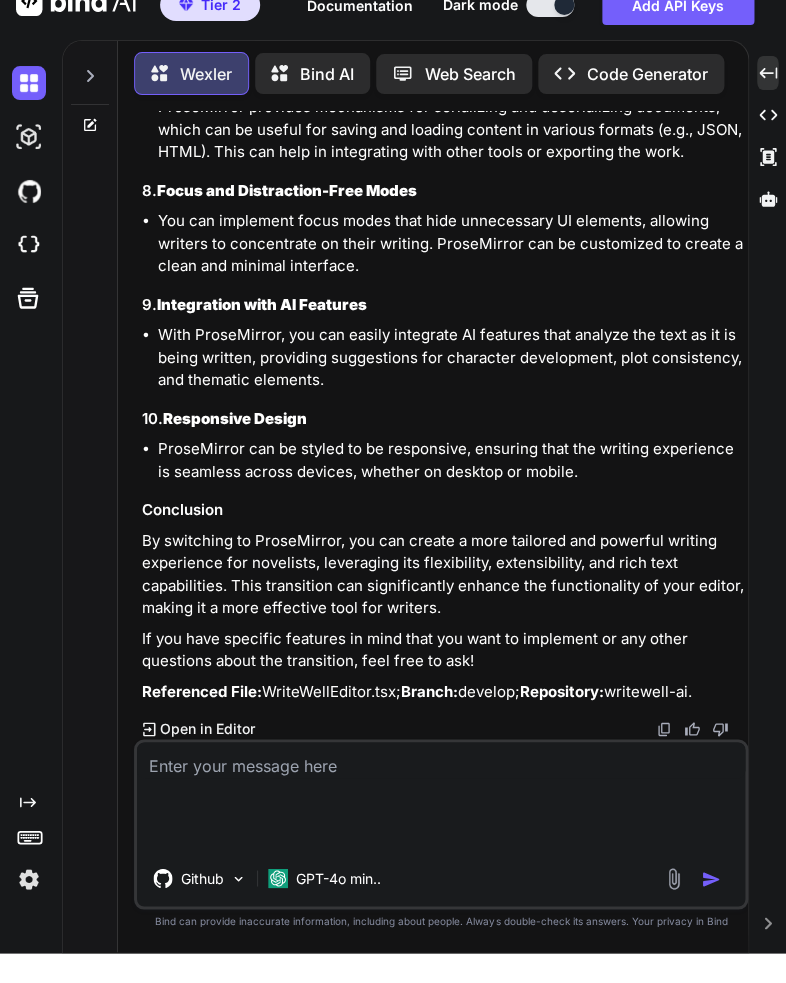 scroll, scrollTop: 5200, scrollLeft: 0, axis: vertical 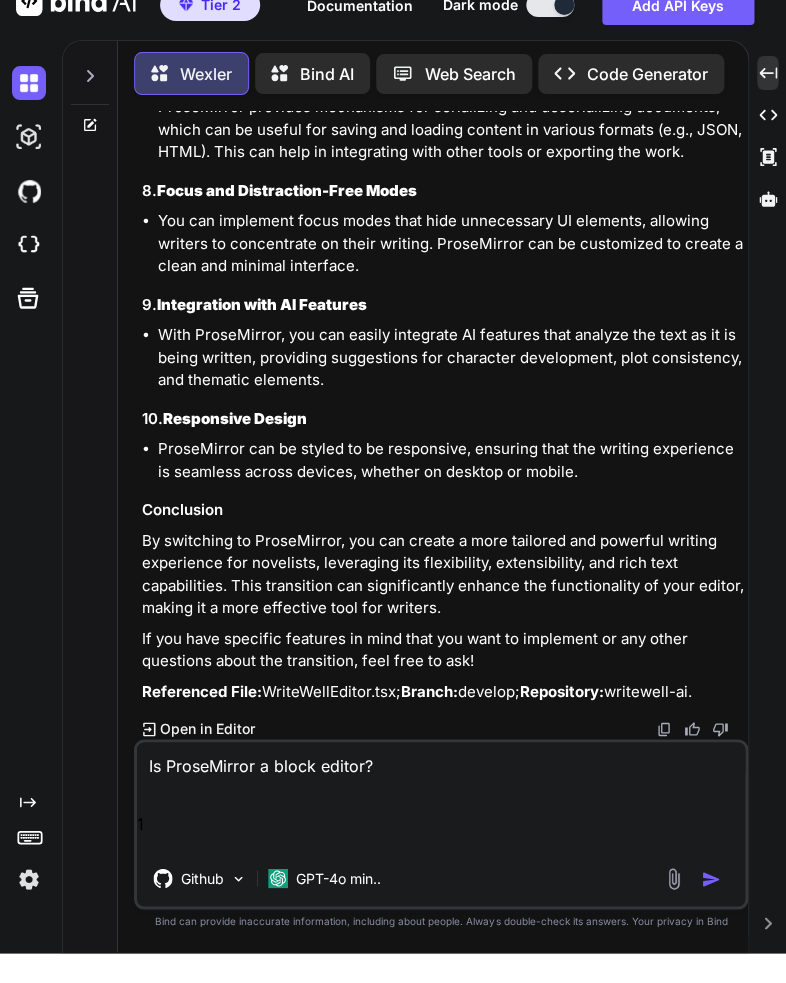 click on "Is ProseMirror a block editor?" at bounding box center [441, 760] 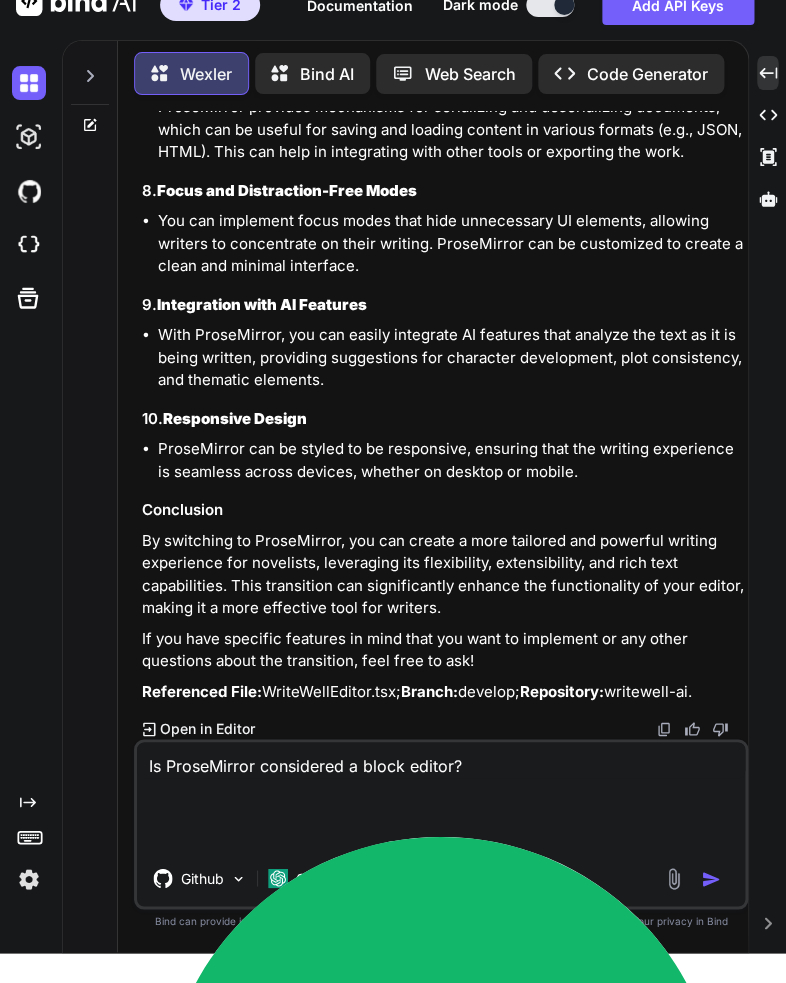 click at bounding box center (711, 879) 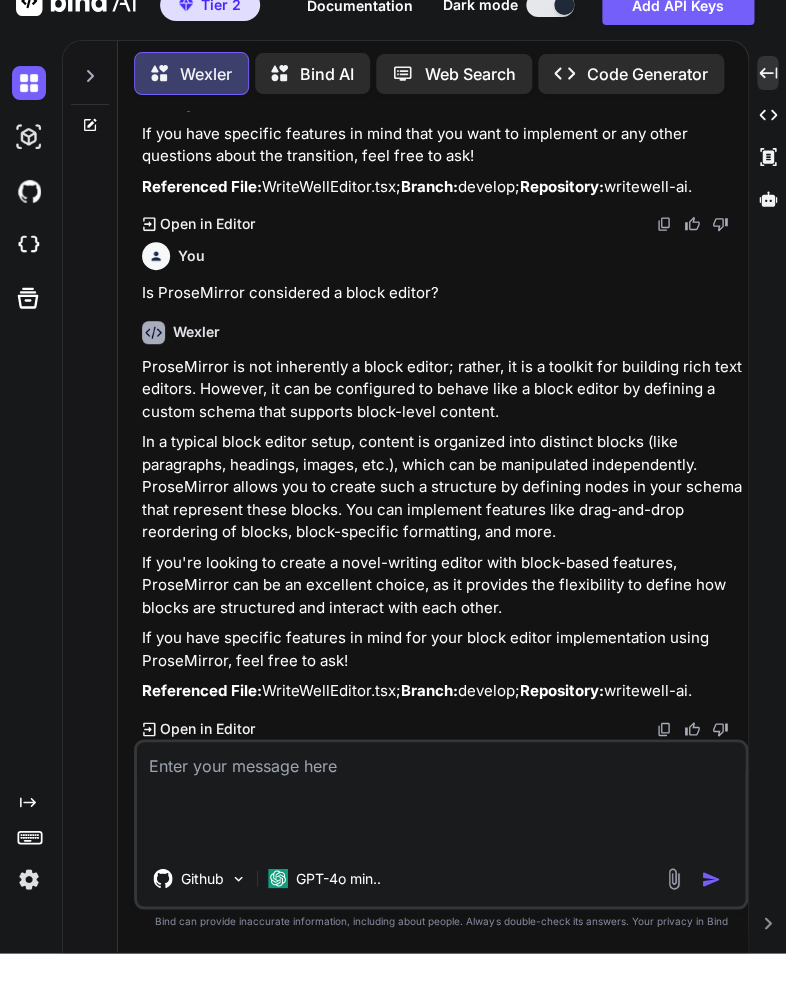scroll, scrollTop: 5762, scrollLeft: 0, axis: vertical 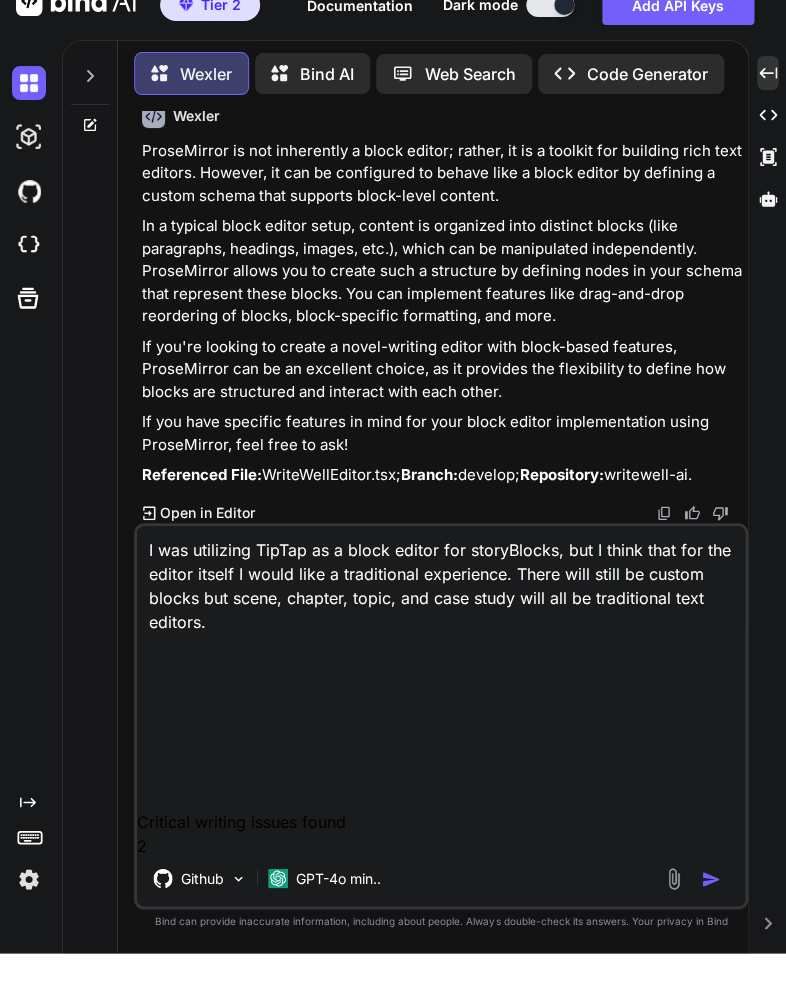 click on "I was utilizing TipTap as a block editor for storyBlocks, but I think that for the editor itself I would like a traditional experience. There will still be custom blocks but scene, chapter, topic, and case study will all be traditional text editors." at bounding box center (441, 580) 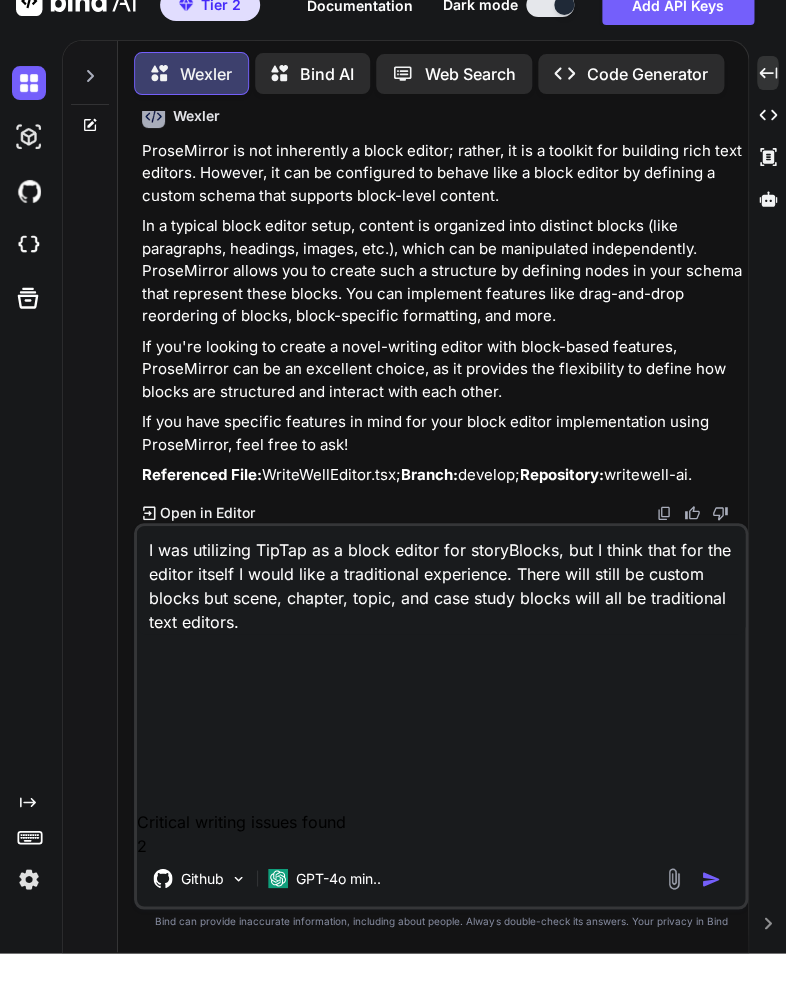 click on "I was utilizing TipTap as a block editor for storyBlocks, but I think that for the editor itself I would like a traditional experience. There will still be custom blocks but scene, chapter, topic, and case study blocks will all be traditional text editors." at bounding box center [441, 580] 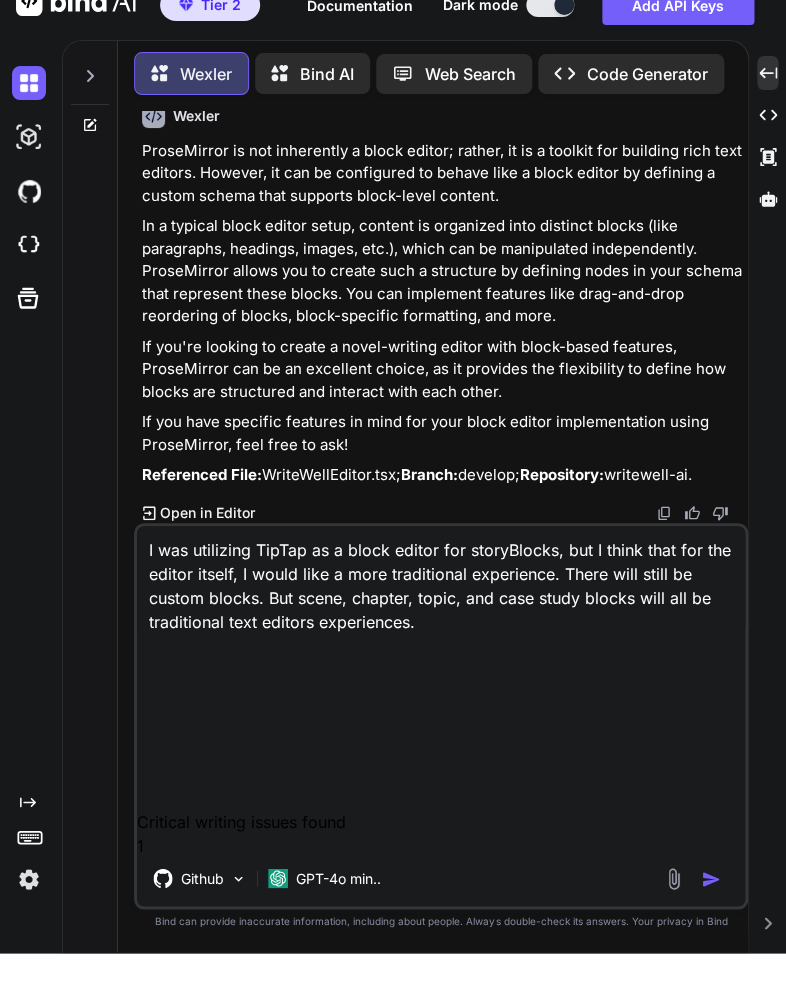 click on "I was utilizing TipTap as a block editor for storyBlocks, but I think that for the editor itself, I would like a more traditional experience. There will still be custom blocks. But scene, chapter, topic, and case study blocks will all be traditional text editors experiences." at bounding box center [441, 580] 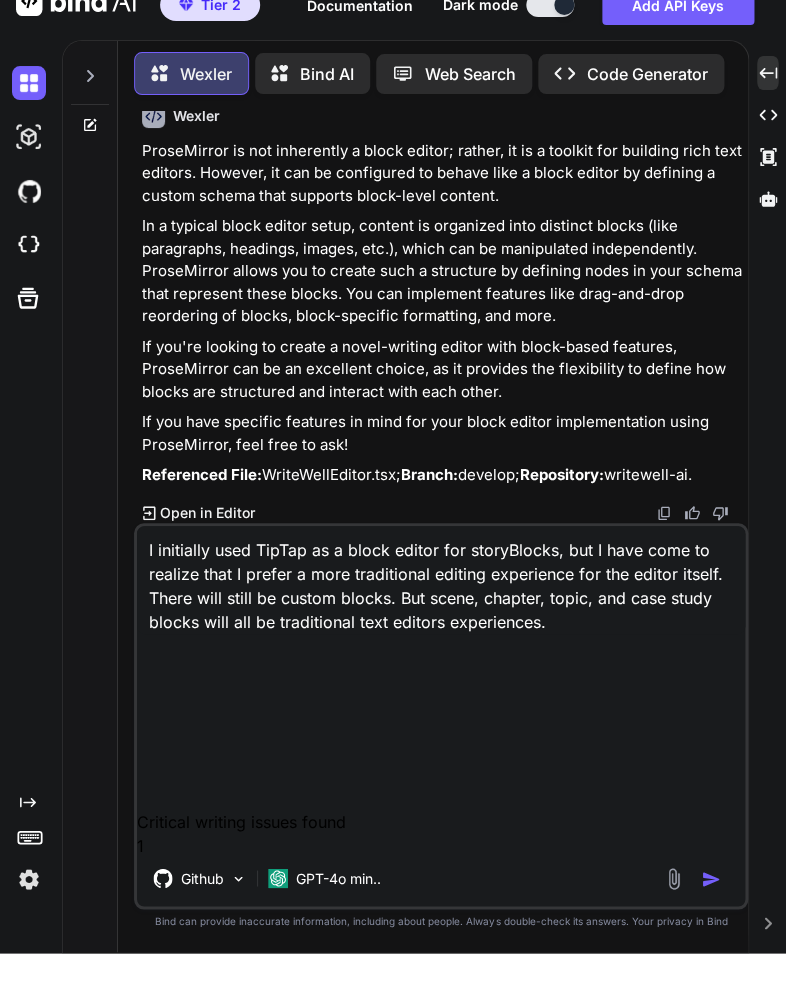 click on "I initially used TipTap as a block editor for storyBlocks, but I have come to realize that I prefer a more traditional editing experience for the editor itself. There will still be custom blocks. But scene, chapter, topic, and case study blocks will all be traditional text editors experiences." at bounding box center (441, 580) 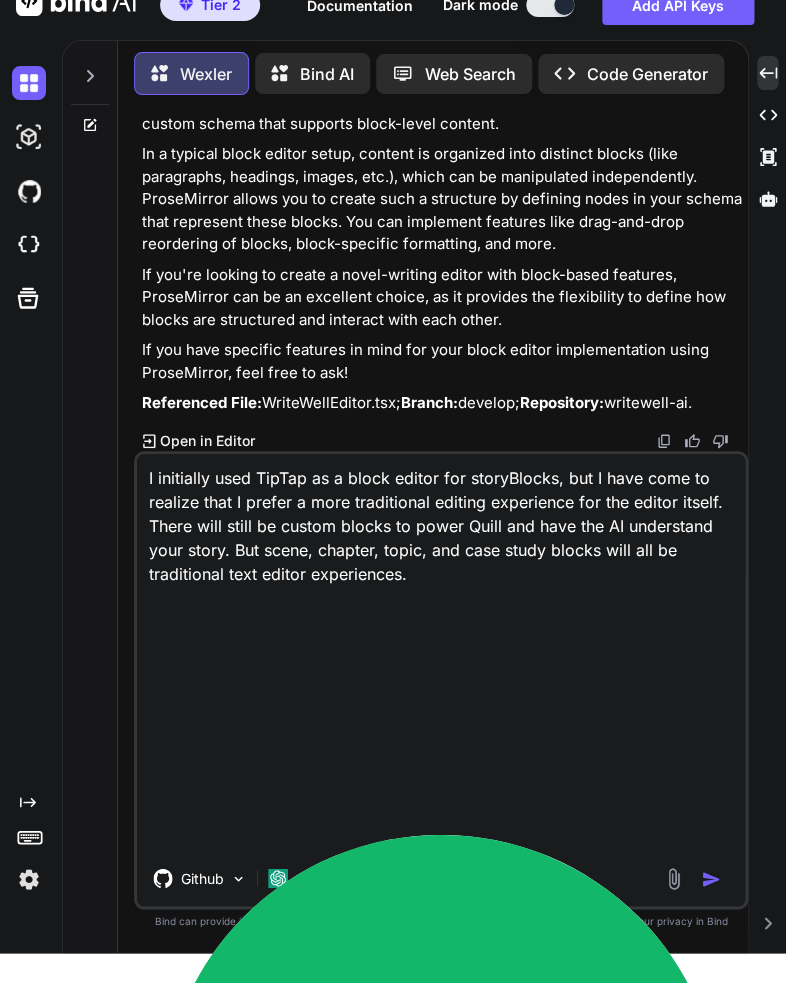 click on "I initially used TipTap as a block editor for storyBlocks, but I have come to realize that I prefer a more traditional editing experience for the editor itself. There will still be custom blocks to power Quill and have the AI understand your story. But scene, chapter, topic, and case study blocks will all be traditional text editor experiences." at bounding box center [441, 520] 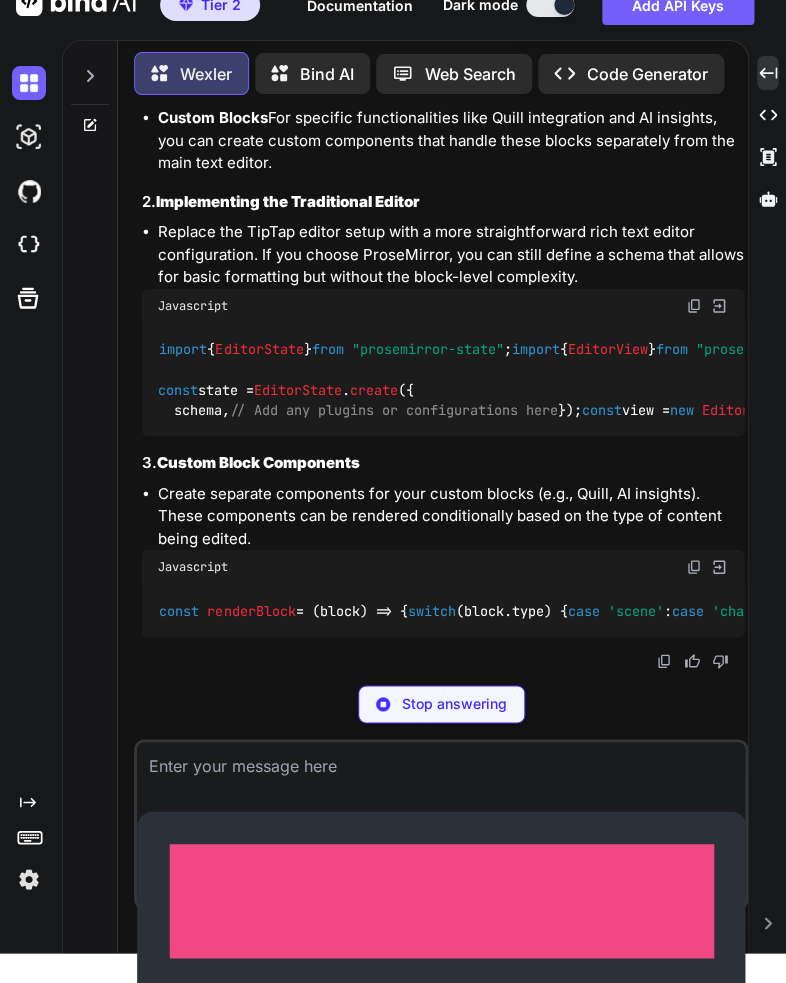 scroll, scrollTop: 6421, scrollLeft: 0, axis: vertical 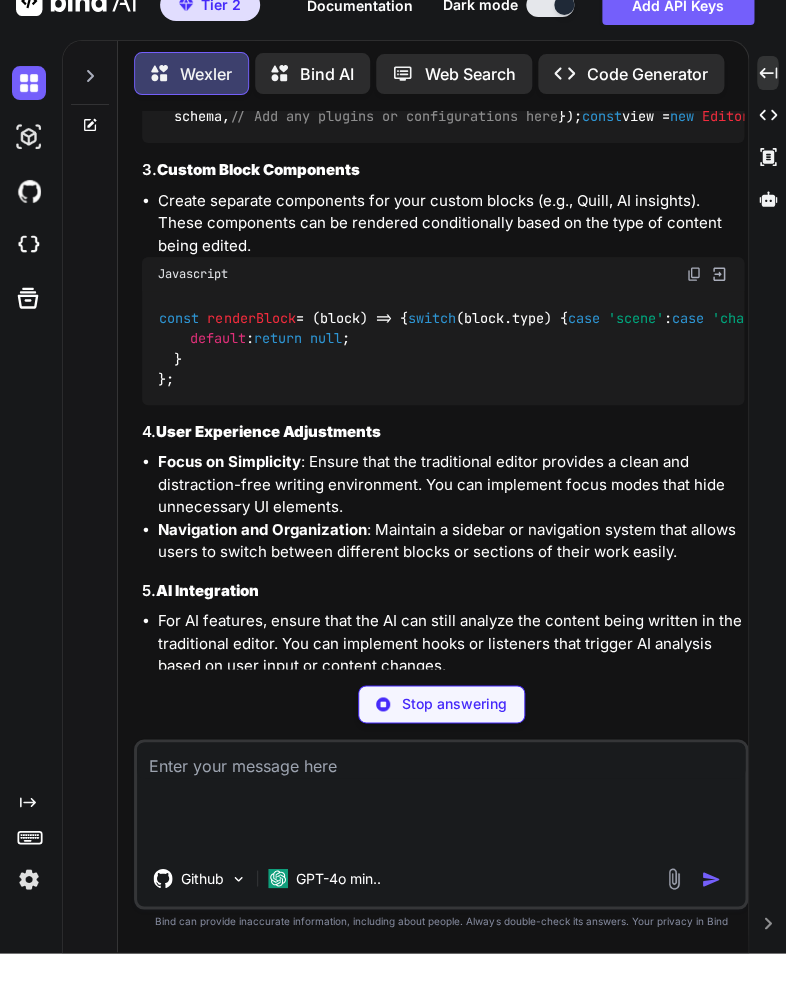 click on "Transitioning from a block editor experience with TipTap to a more traditional text editing experience while still utilizing custom blocks for specific functionalities is a feasible approach. Here’s how you can implement this change effectively in your  WriteWellEditor.tsx  and the overall architecture of your application:" at bounding box center [443, -367] 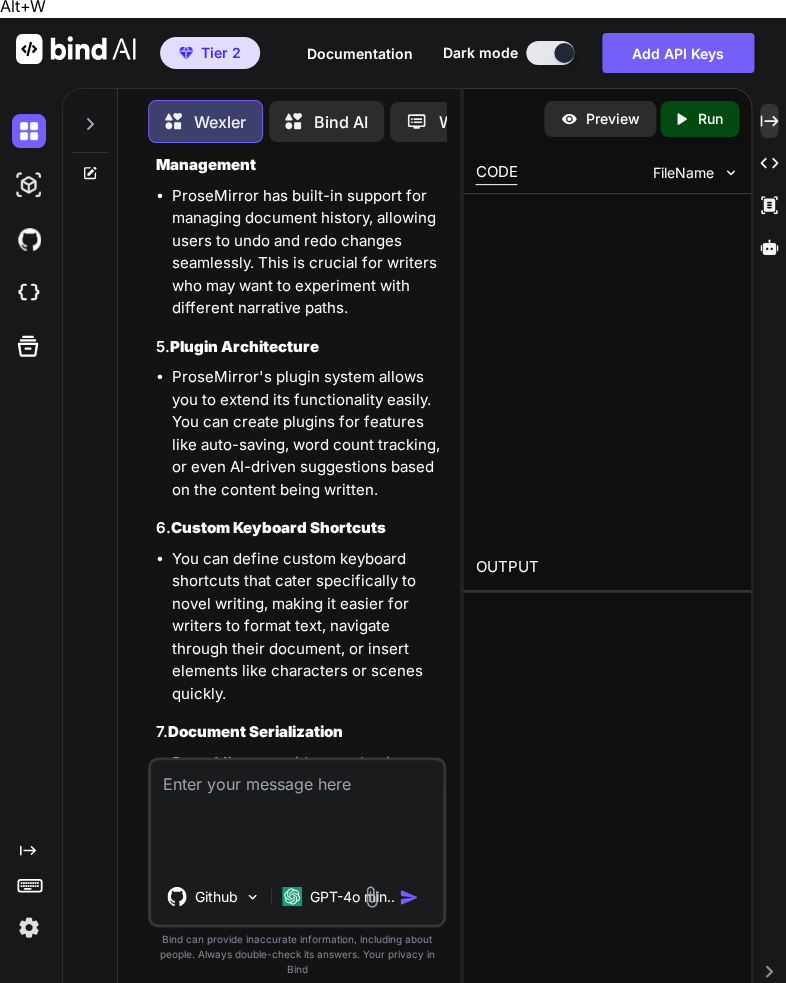 scroll, scrollTop: 9549, scrollLeft: 0, axis: vertical 